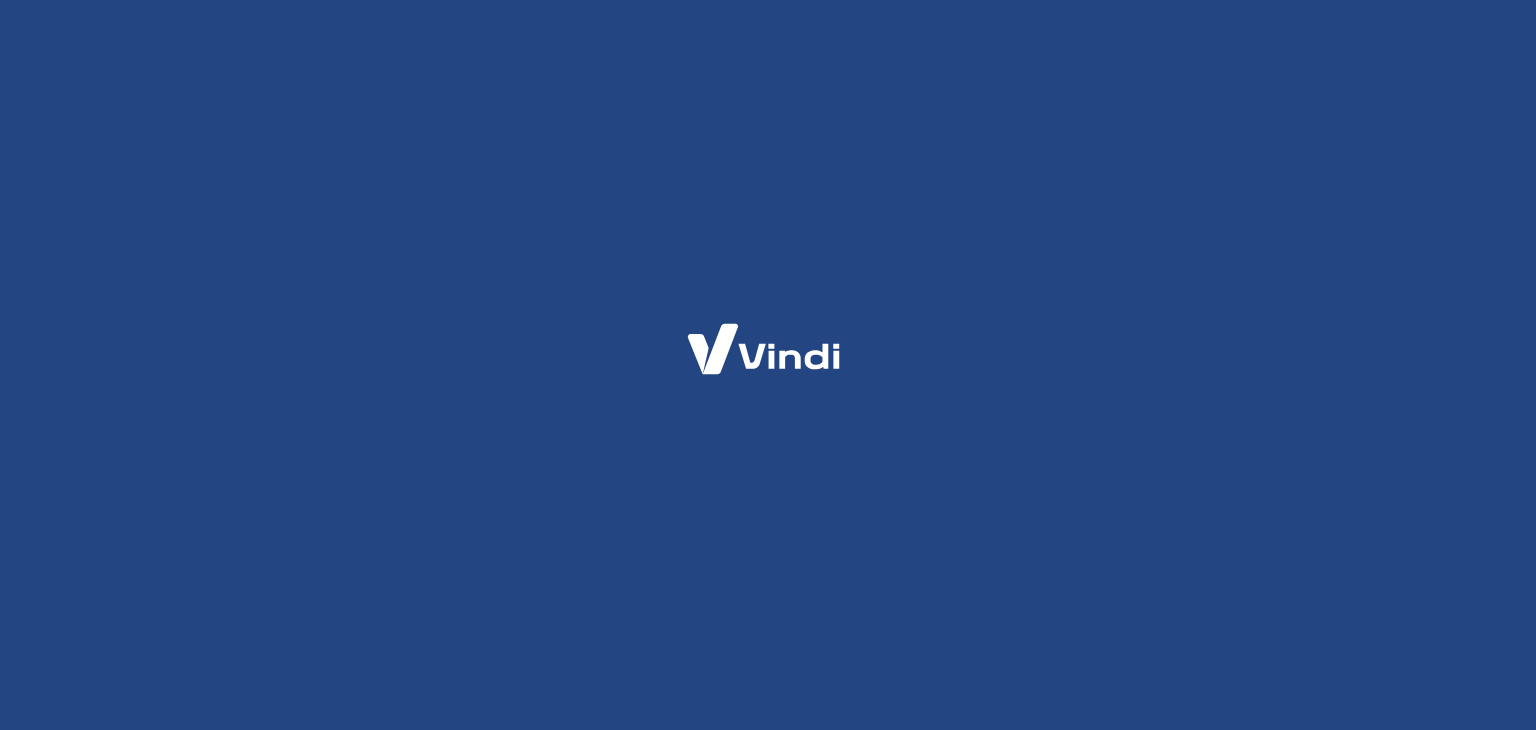 scroll, scrollTop: 0, scrollLeft: 0, axis: both 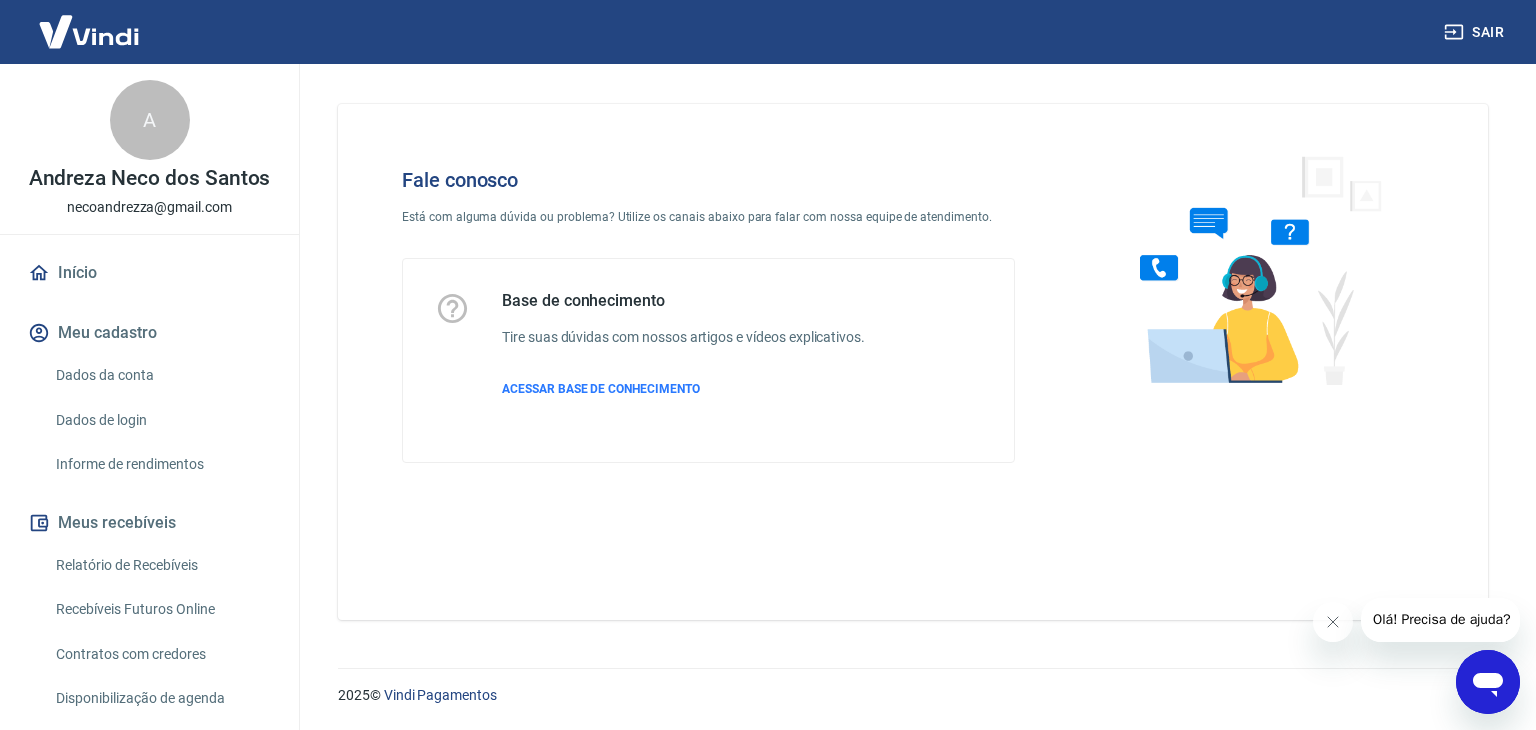 click on "Dados da conta" at bounding box center [161, 375] 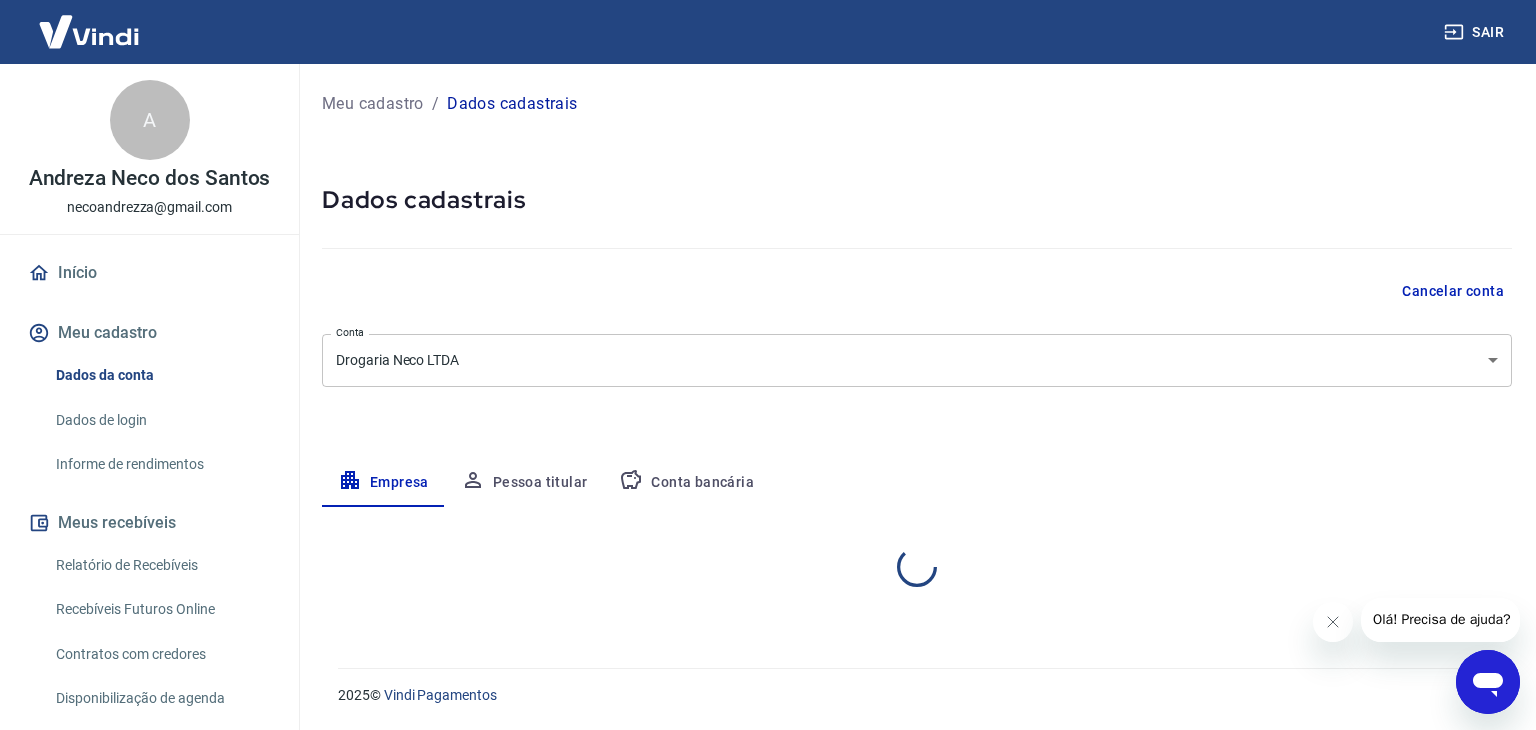select on "SP" 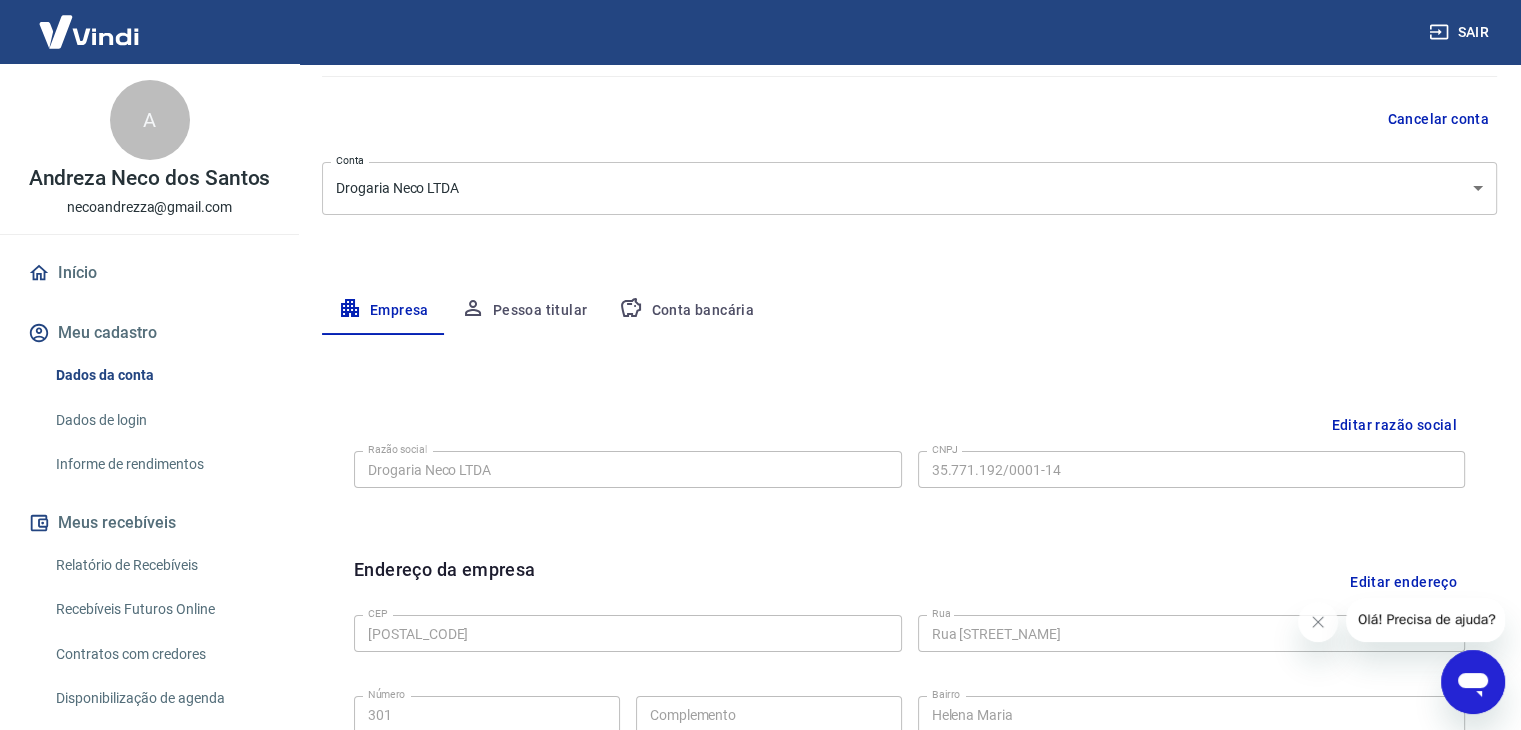 scroll, scrollTop: 300, scrollLeft: 0, axis: vertical 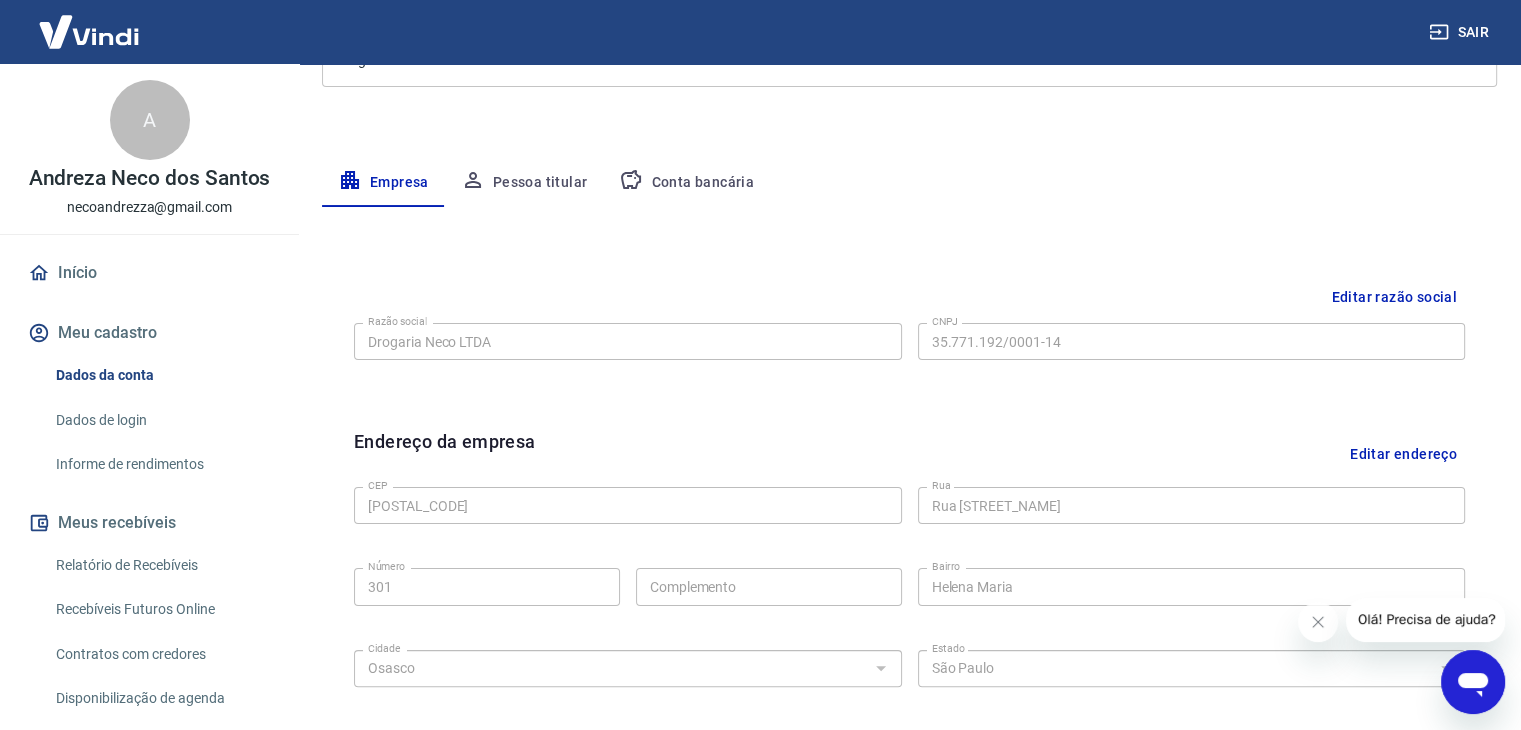click 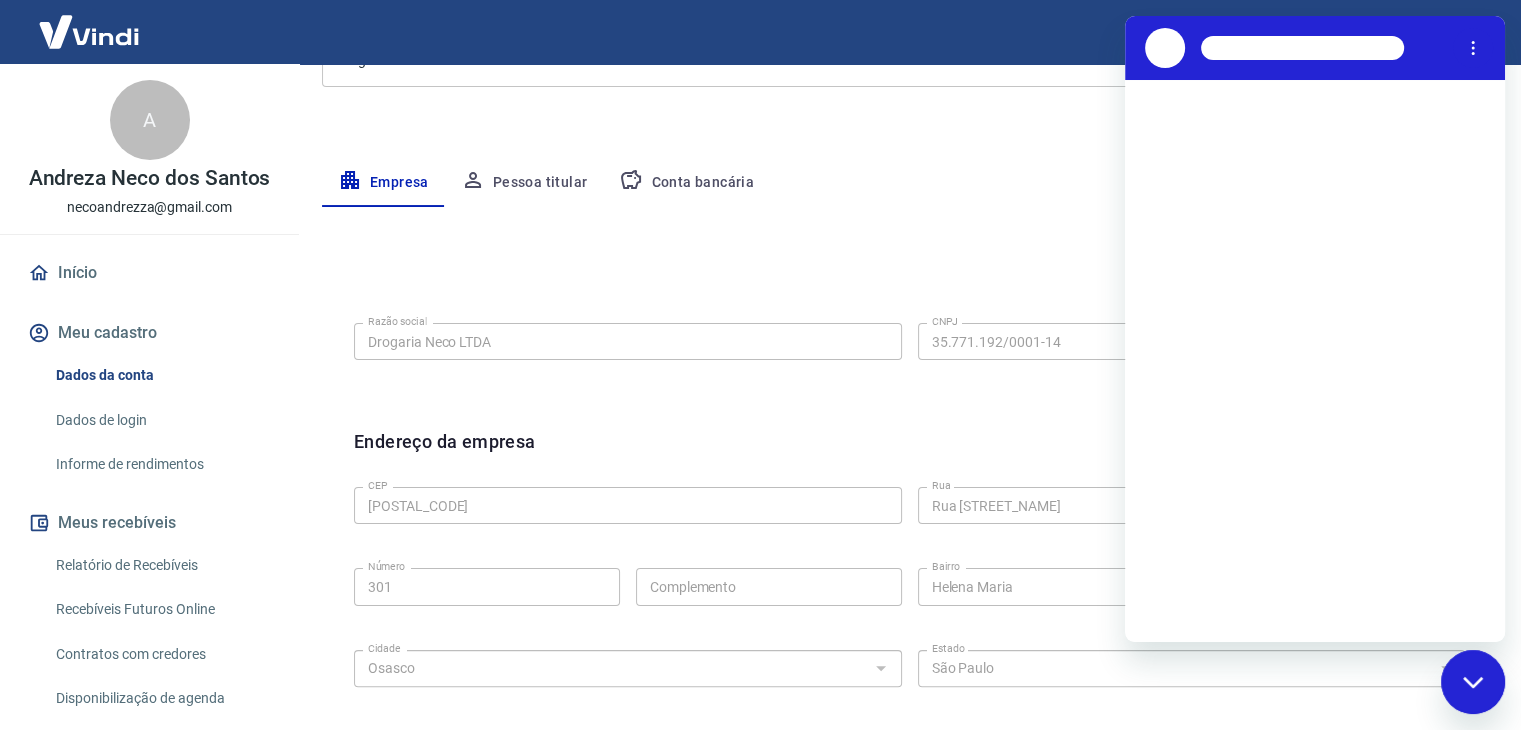 scroll, scrollTop: 0, scrollLeft: 0, axis: both 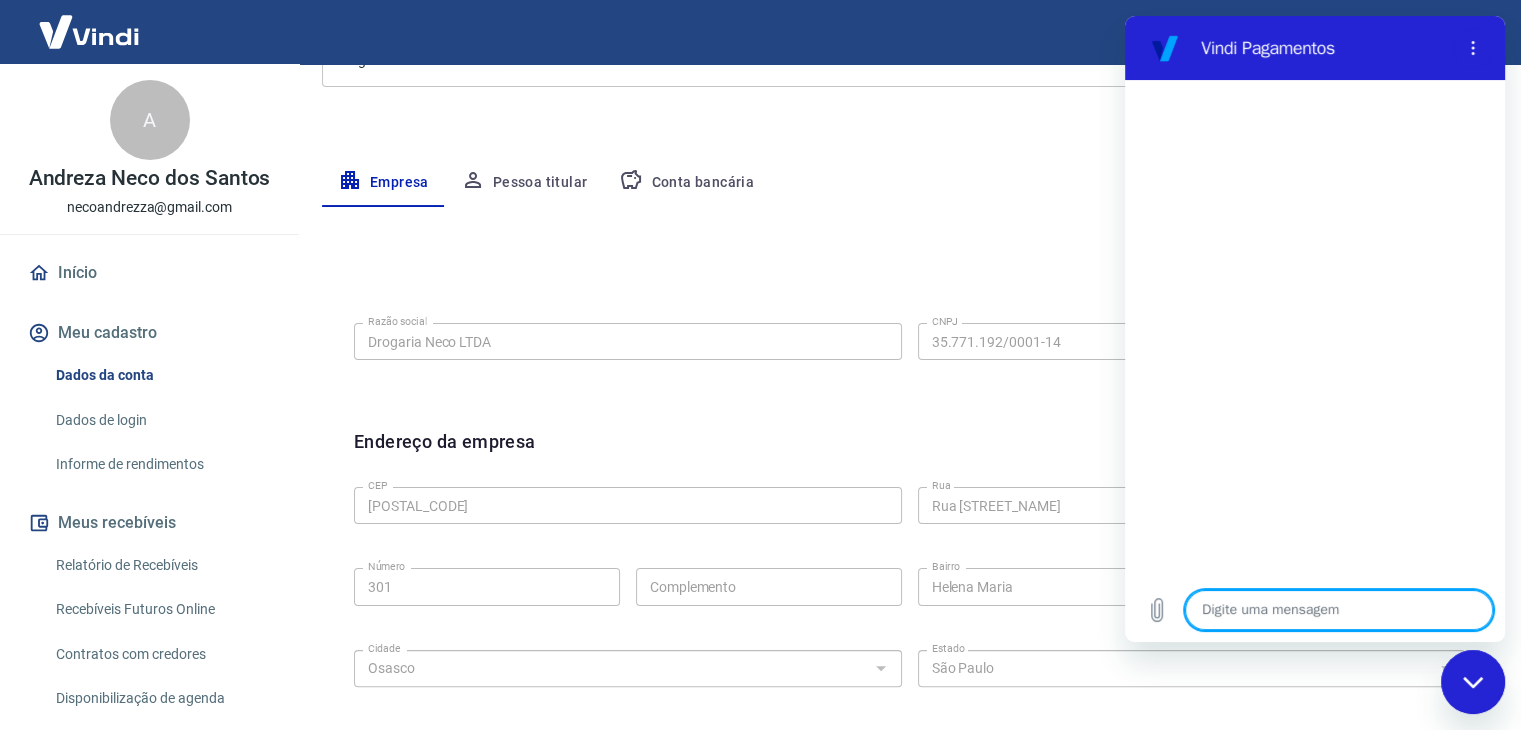 type on "b" 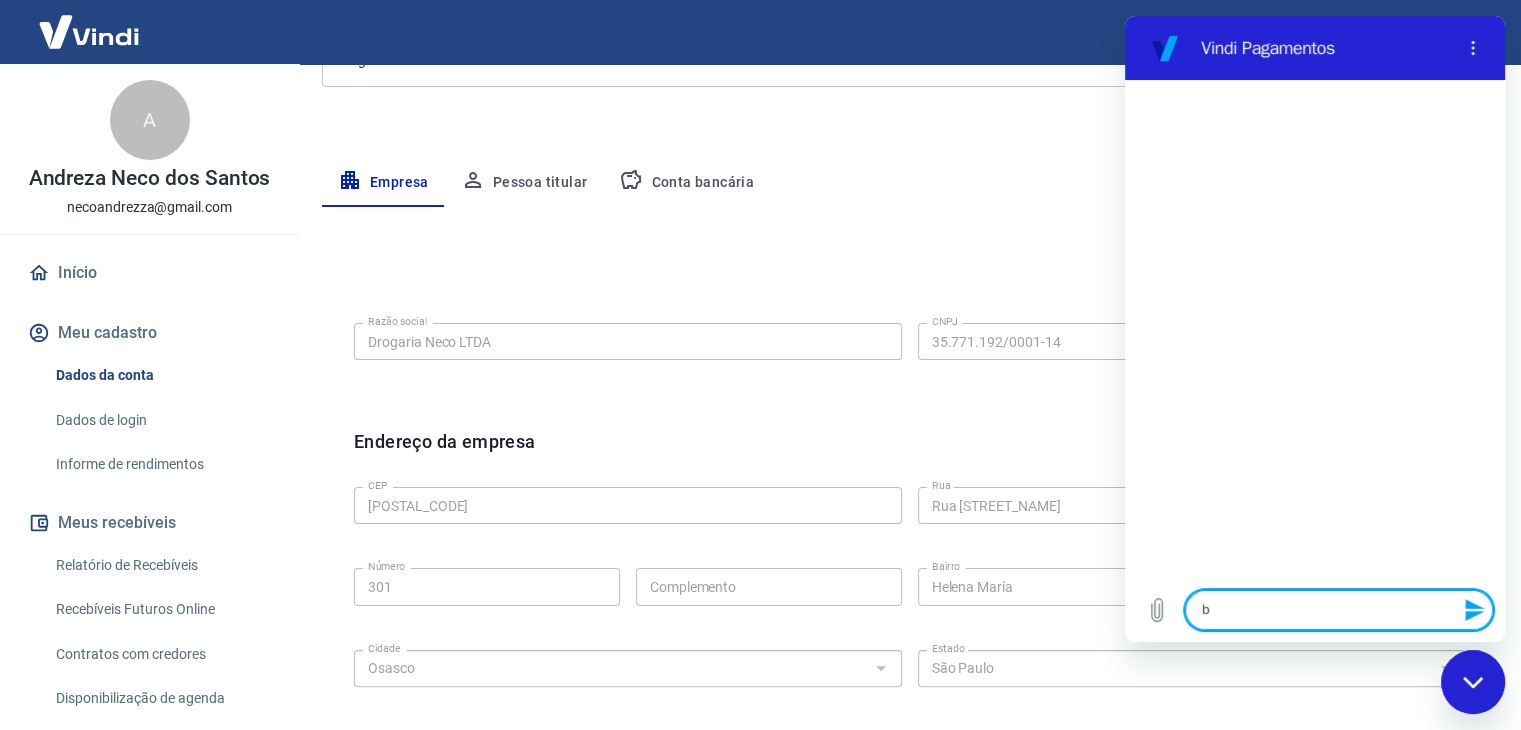 type on "bo" 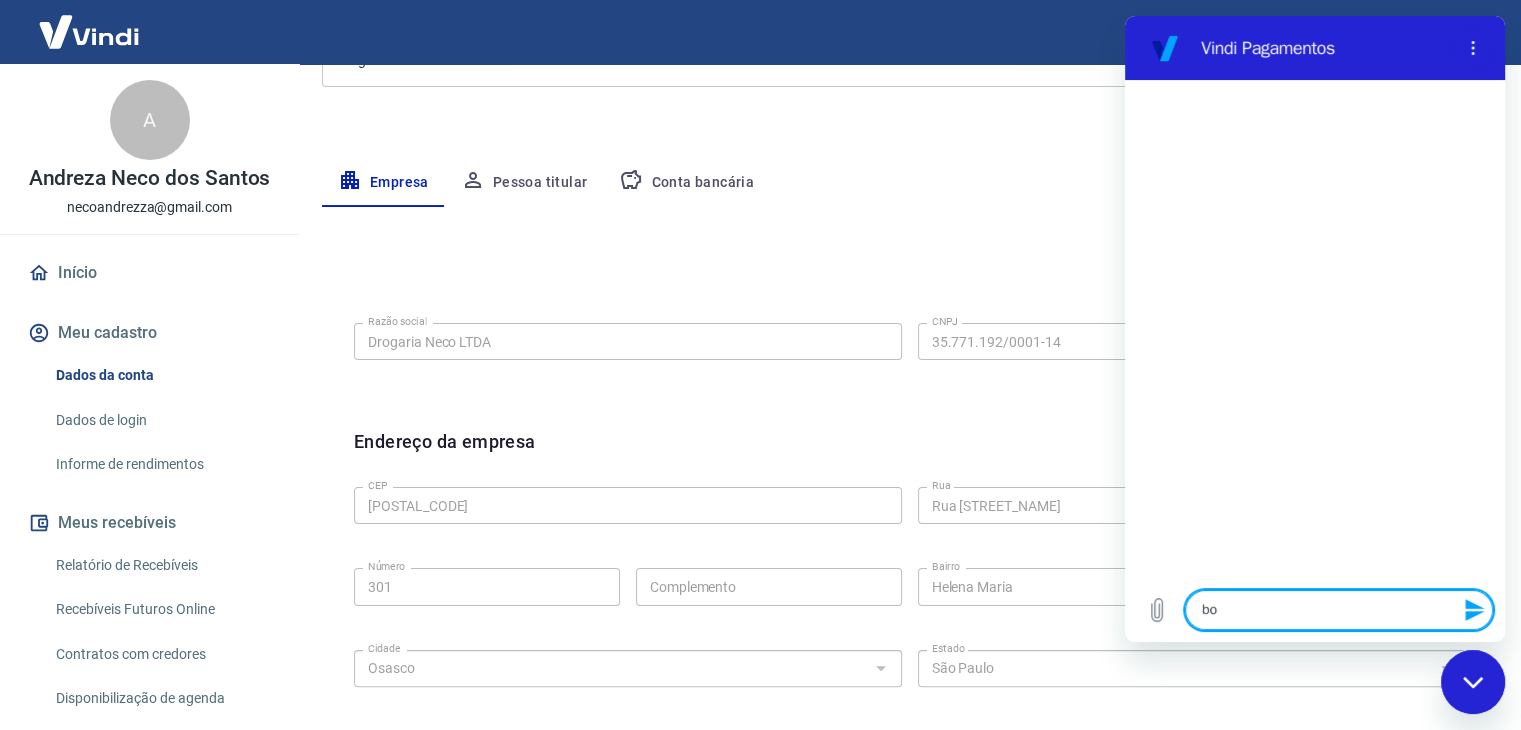 type on "bom" 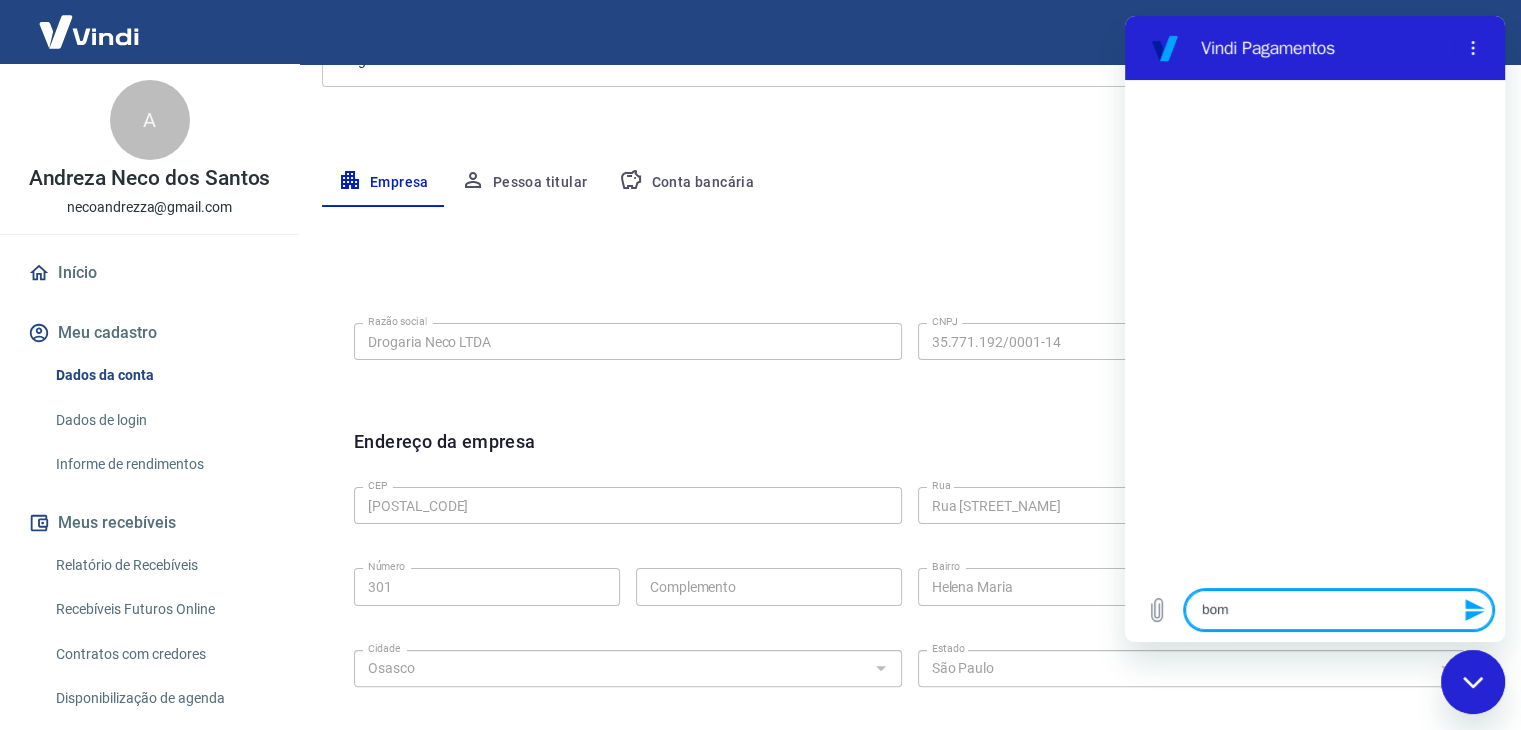 type on "bom" 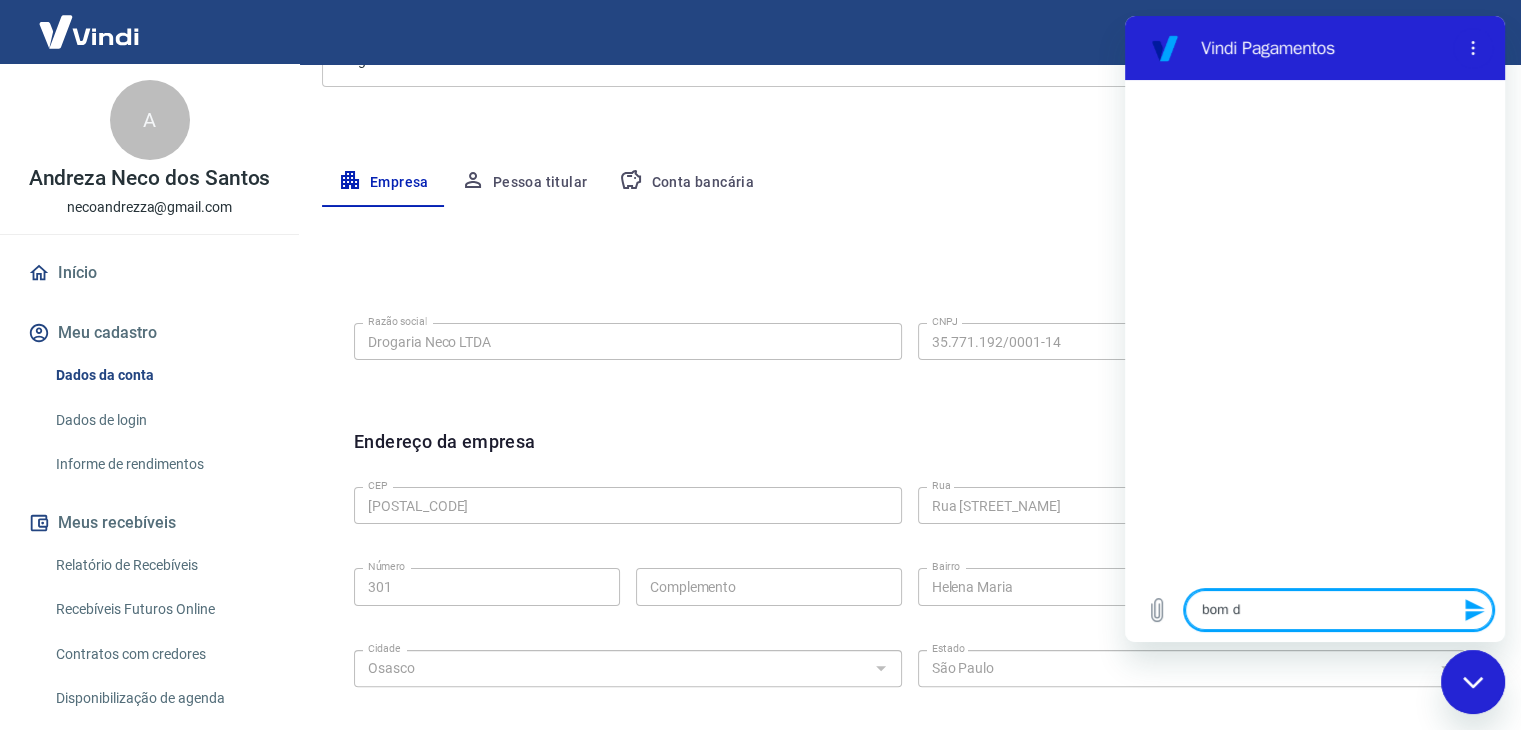 type on "bom di" 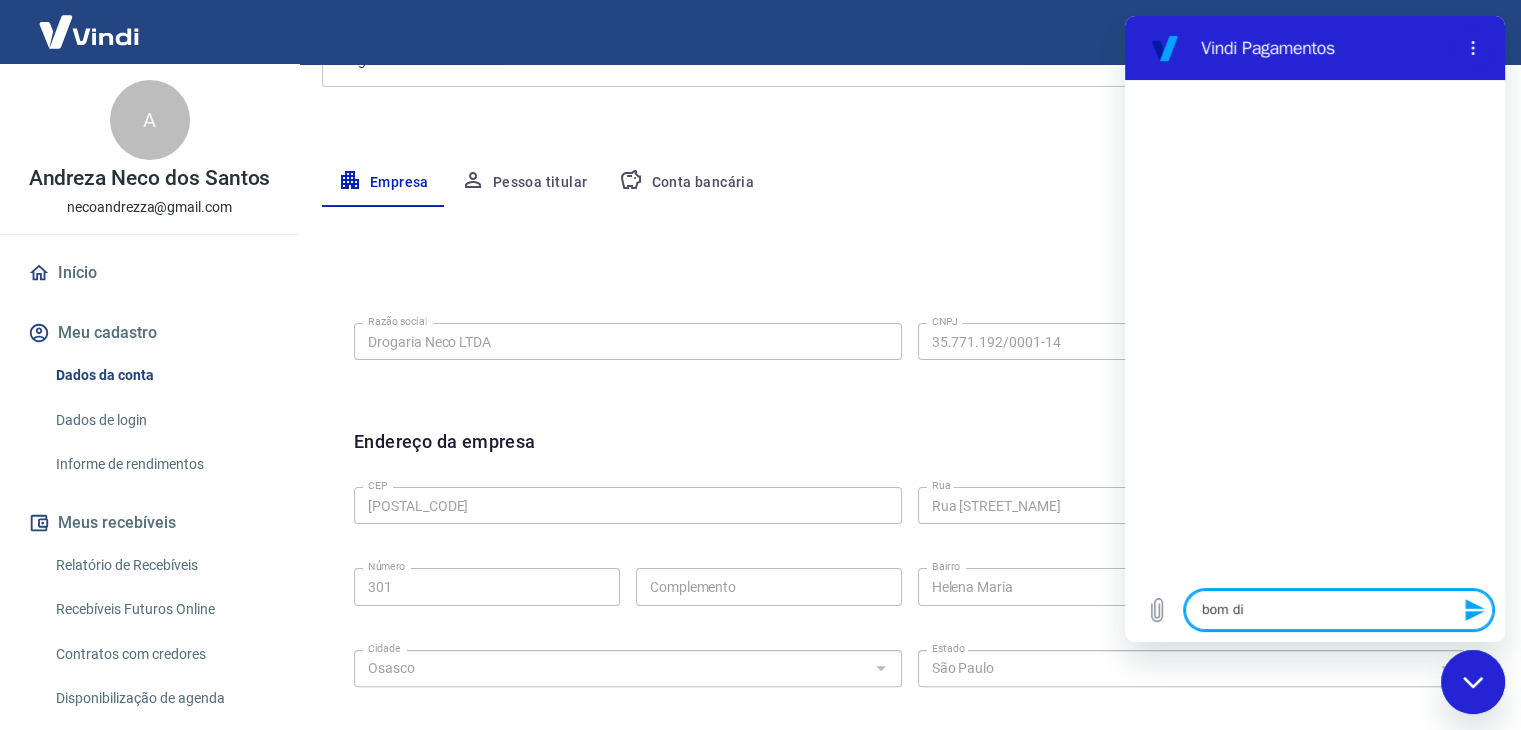 type on "bom dia" 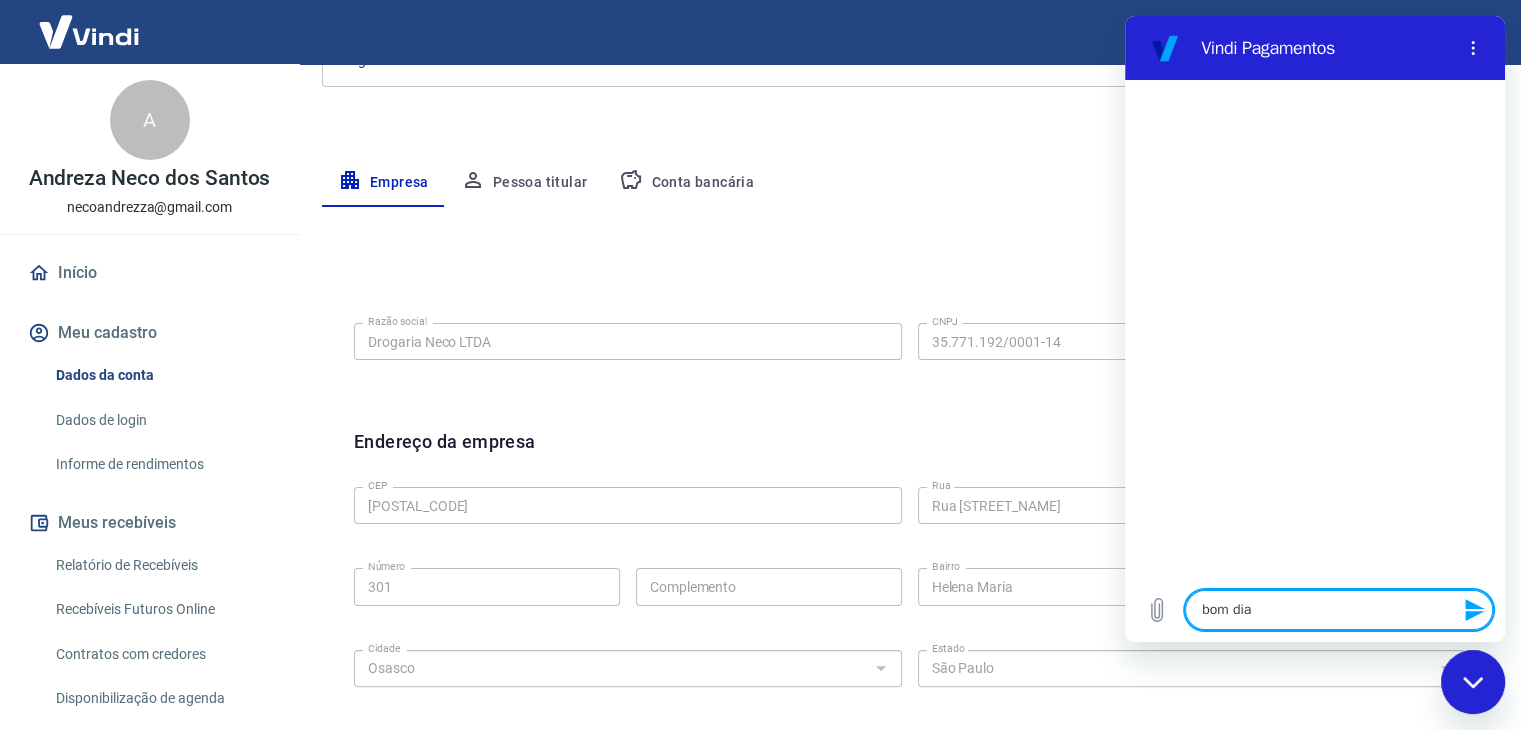 type 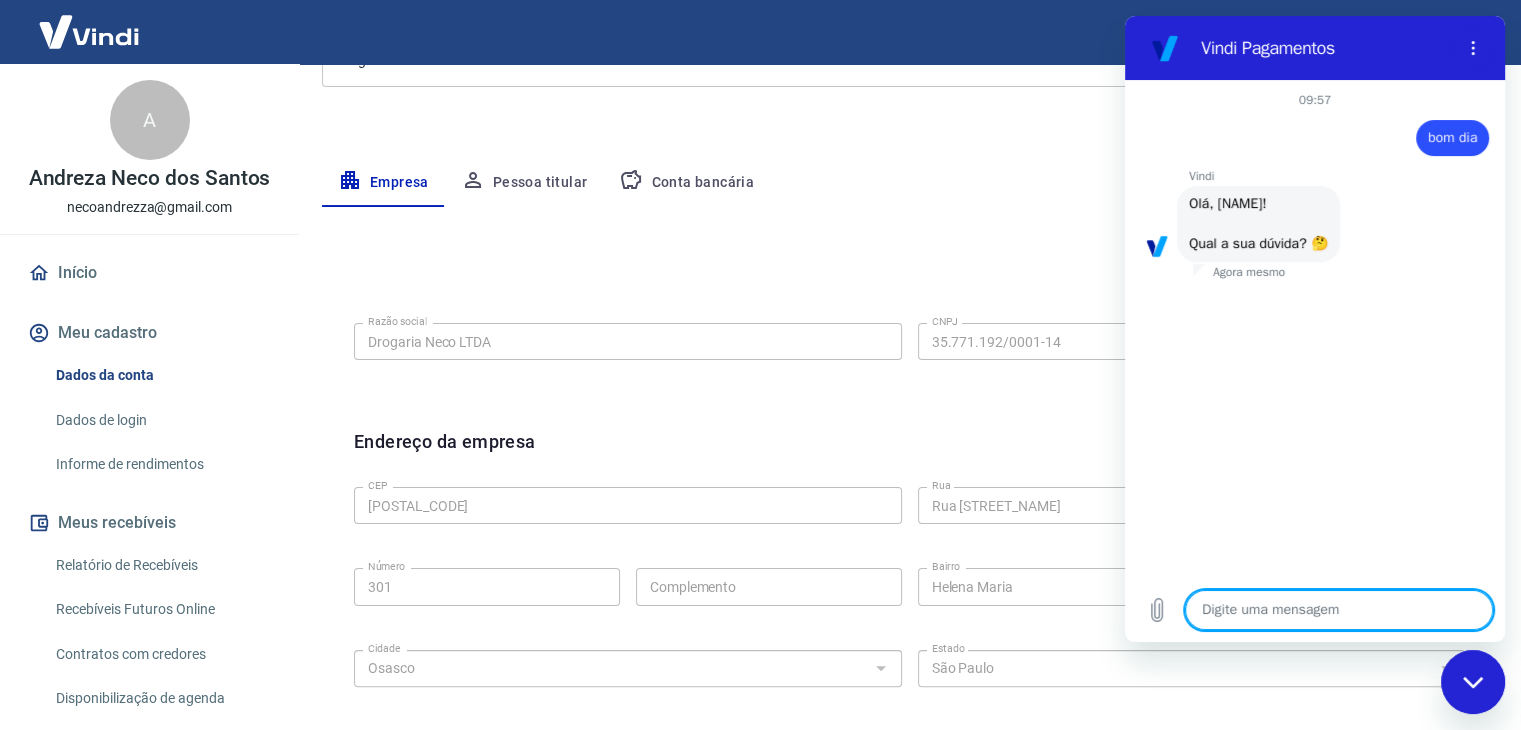 scroll, scrollTop: 72, scrollLeft: 0, axis: vertical 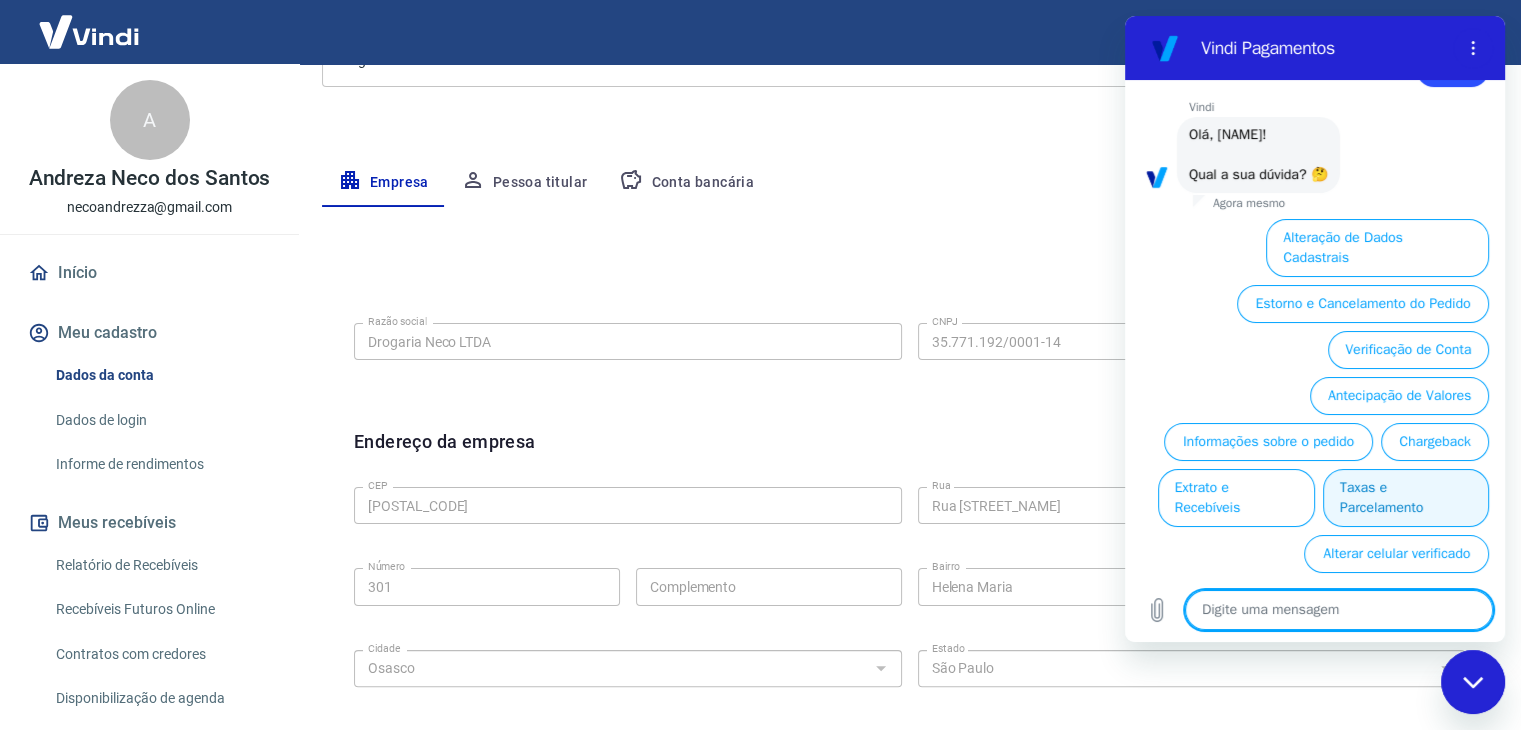 click on "Taxas e Parcelamento" at bounding box center (1406, 498) 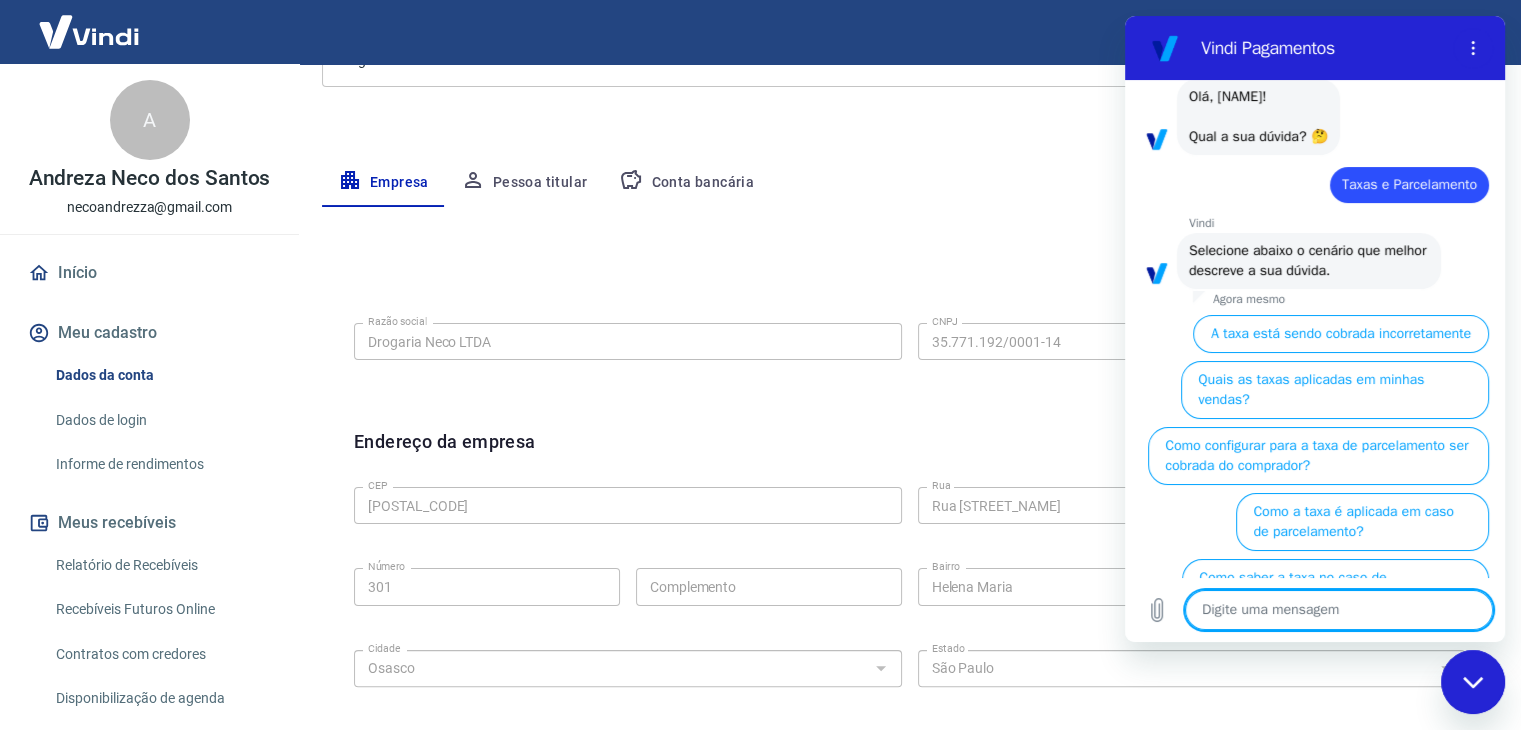 scroll, scrollTop: 109, scrollLeft: 0, axis: vertical 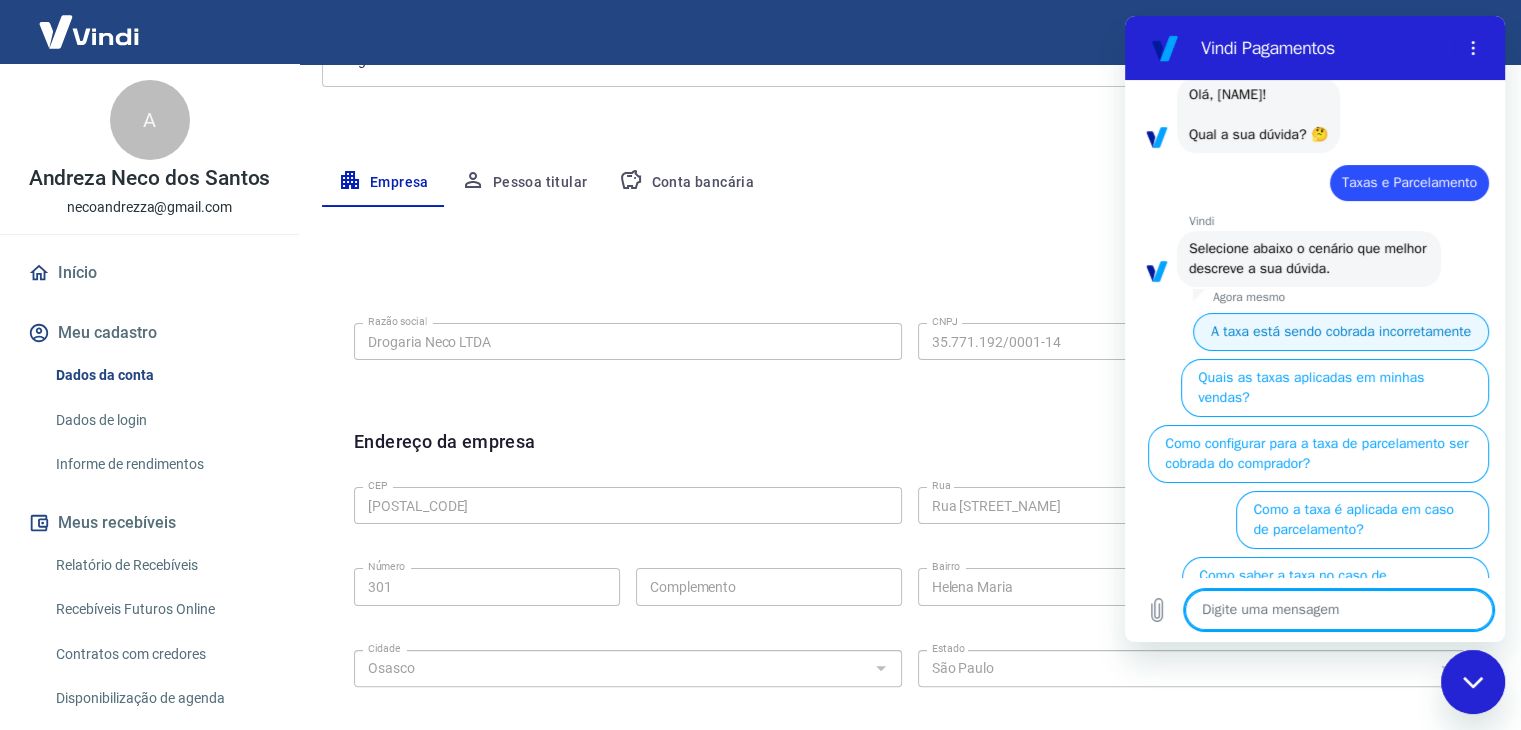click on "A taxa está sendo cobrada incorretamente" at bounding box center (1341, 332) 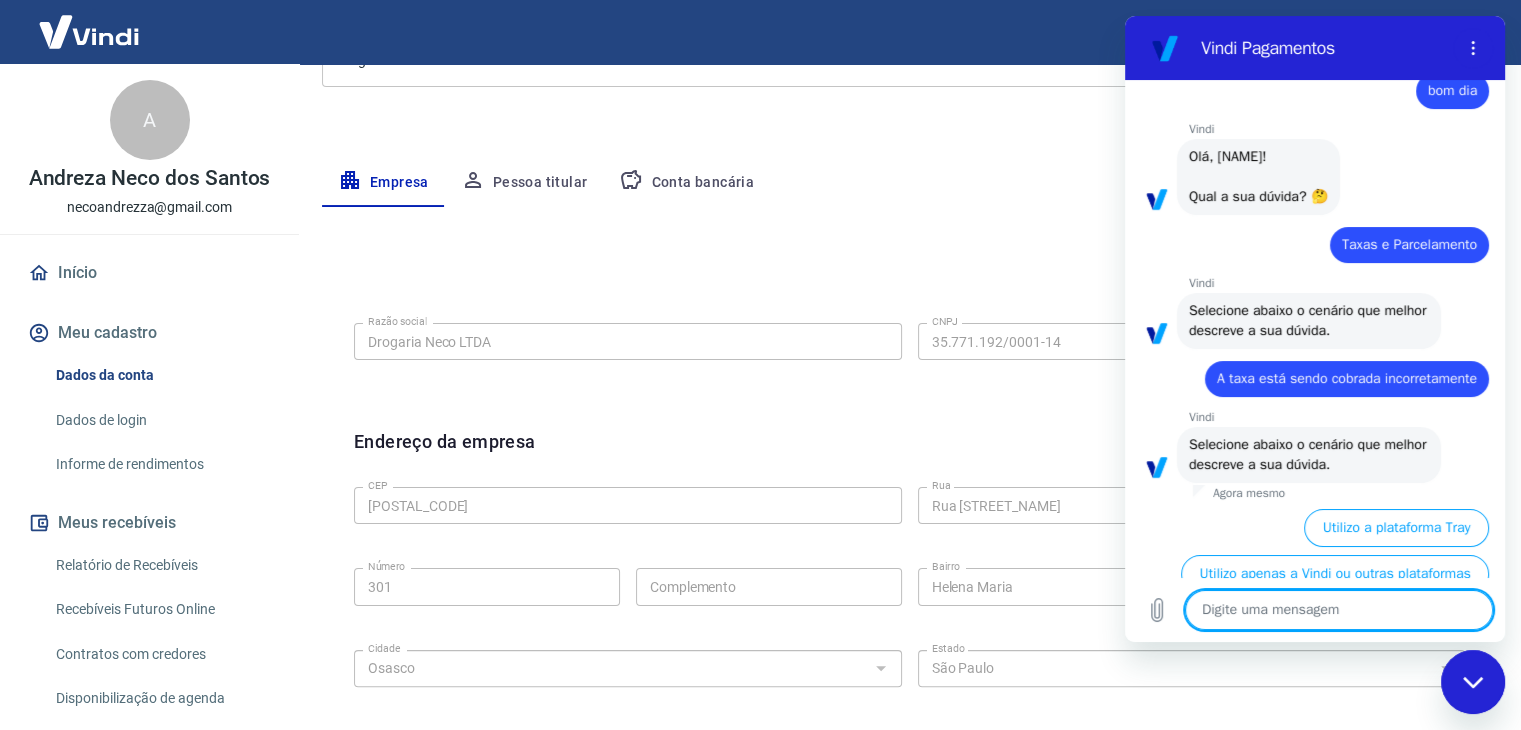 scroll, scrollTop: 86, scrollLeft: 0, axis: vertical 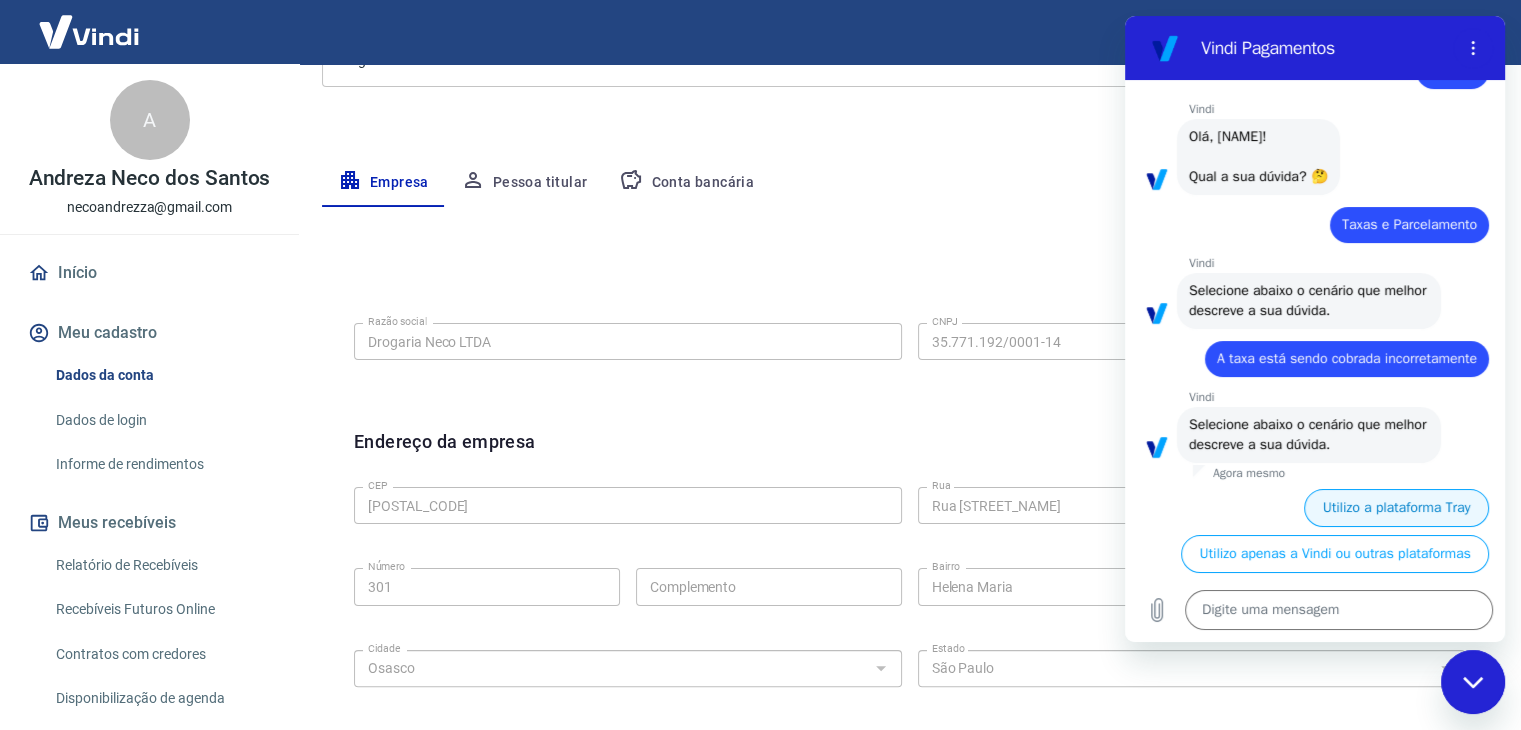 click on "Utilizo a plataforma Tray" at bounding box center [1396, 508] 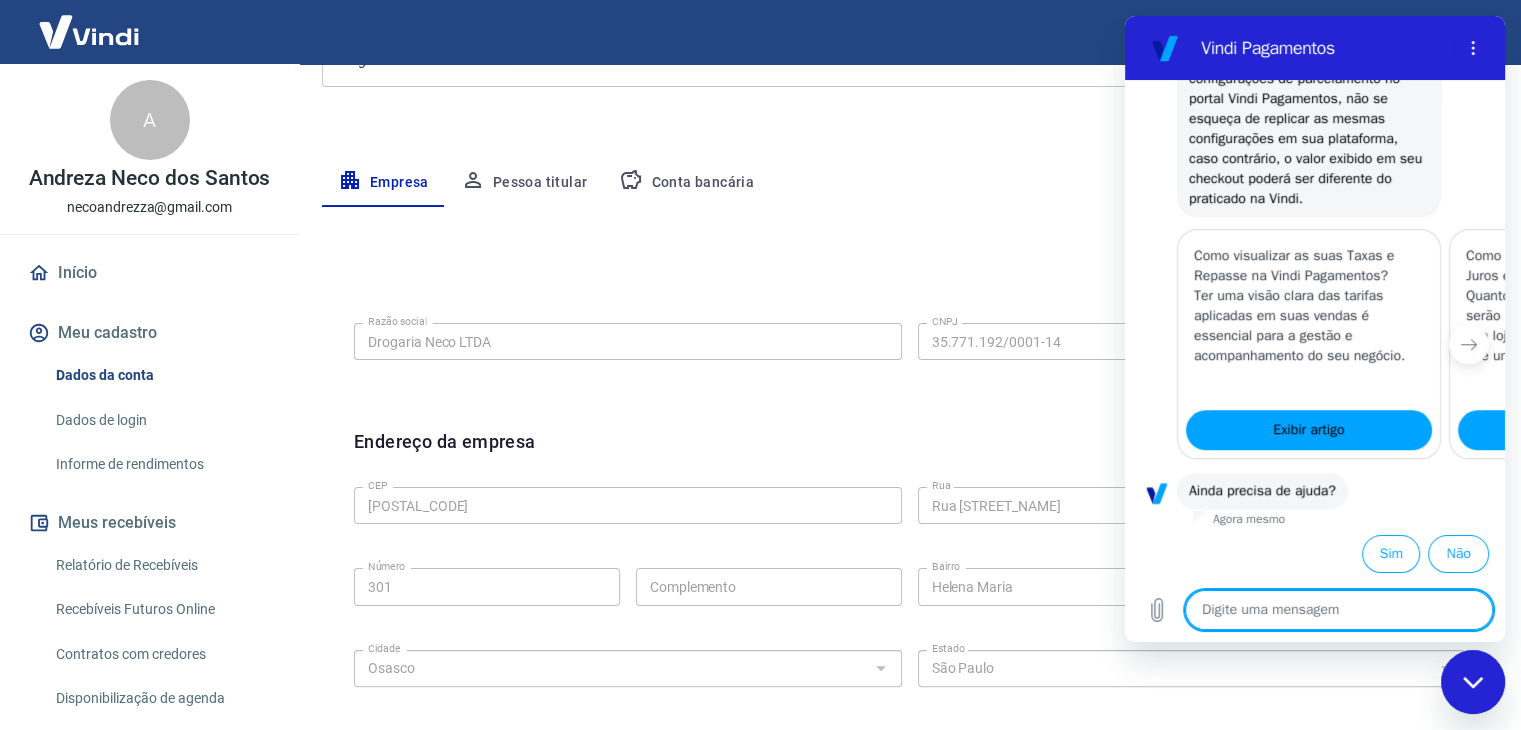 scroll, scrollTop: 1386, scrollLeft: 0, axis: vertical 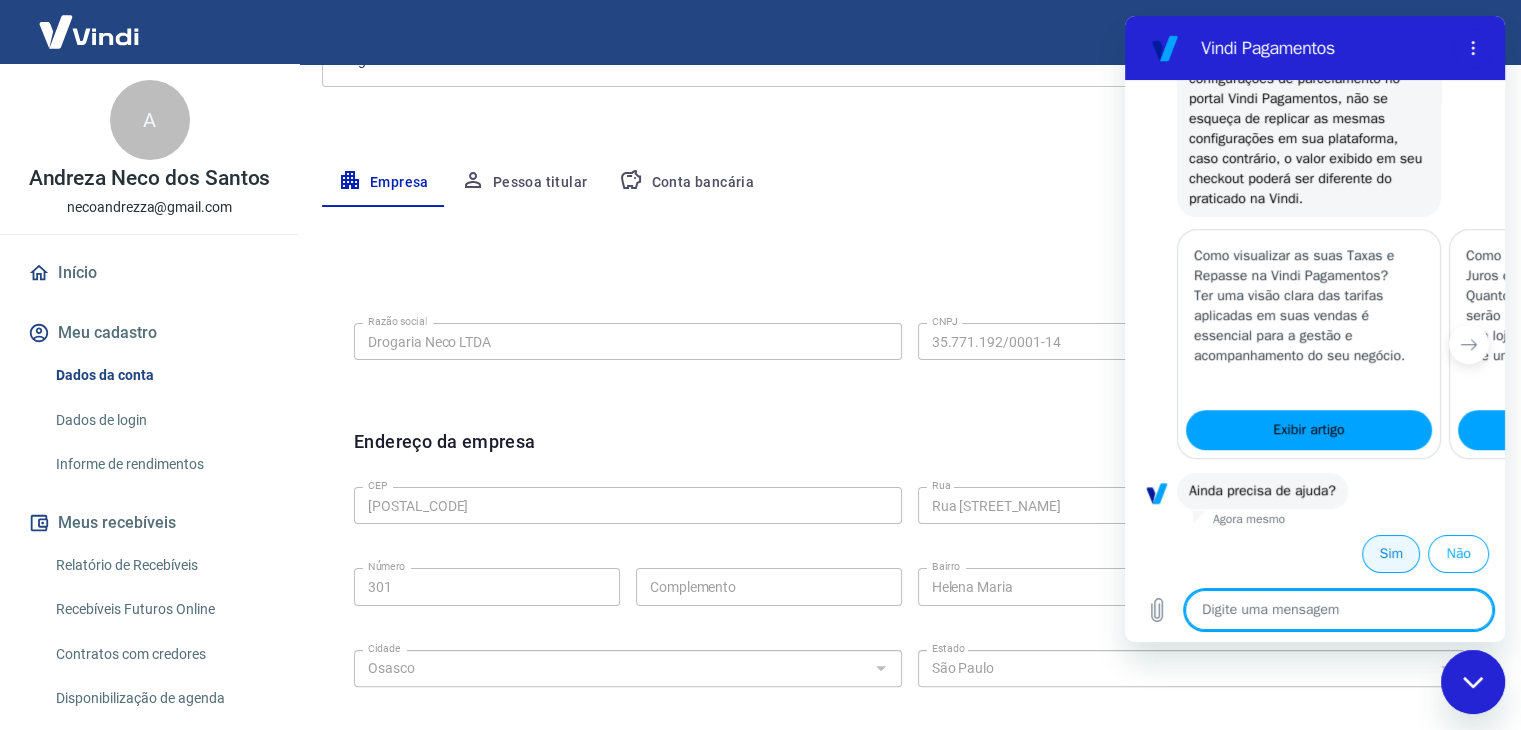 click on "Sim" at bounding box center (1391, 554) 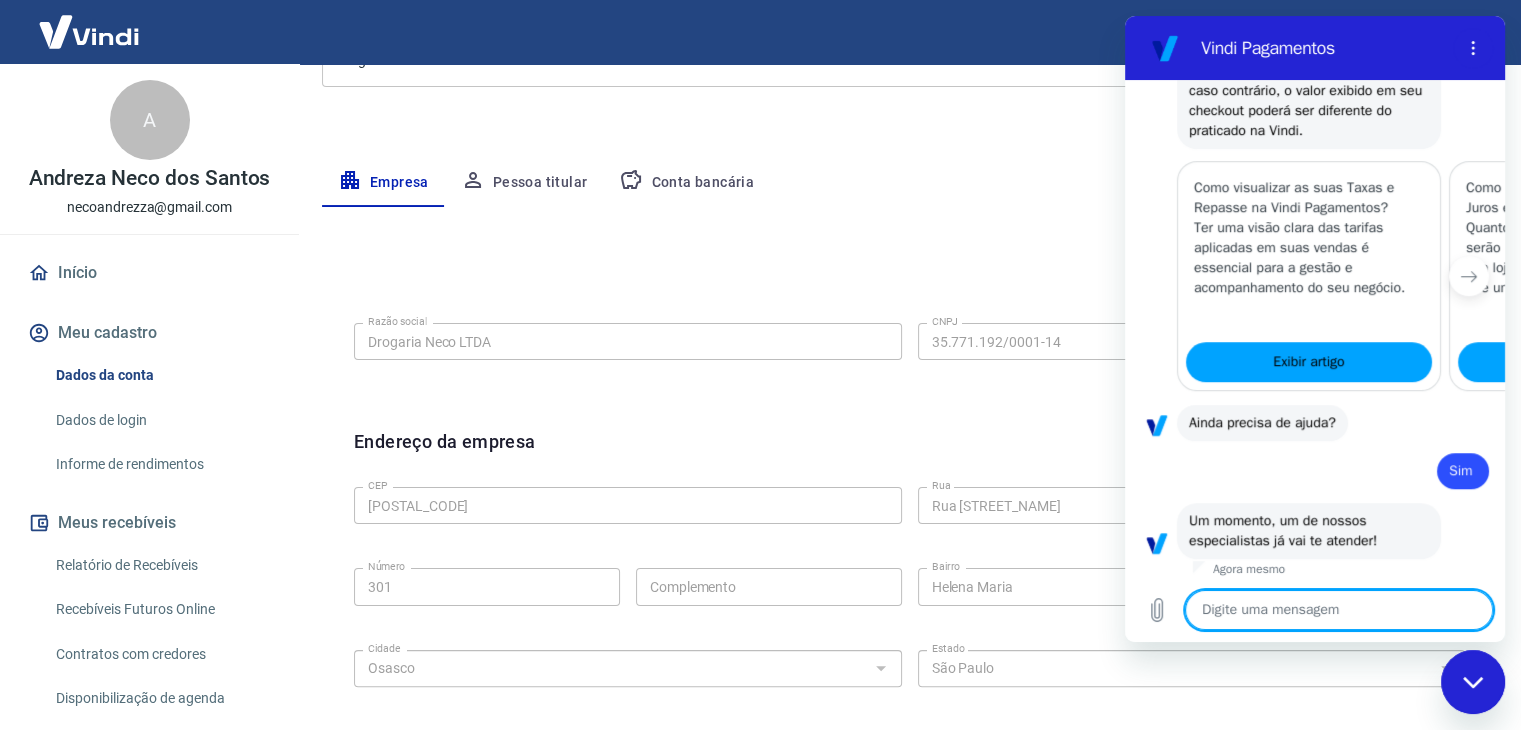 scroll, scrollTop: 1459, scrollLeft: 0, axis: vertical 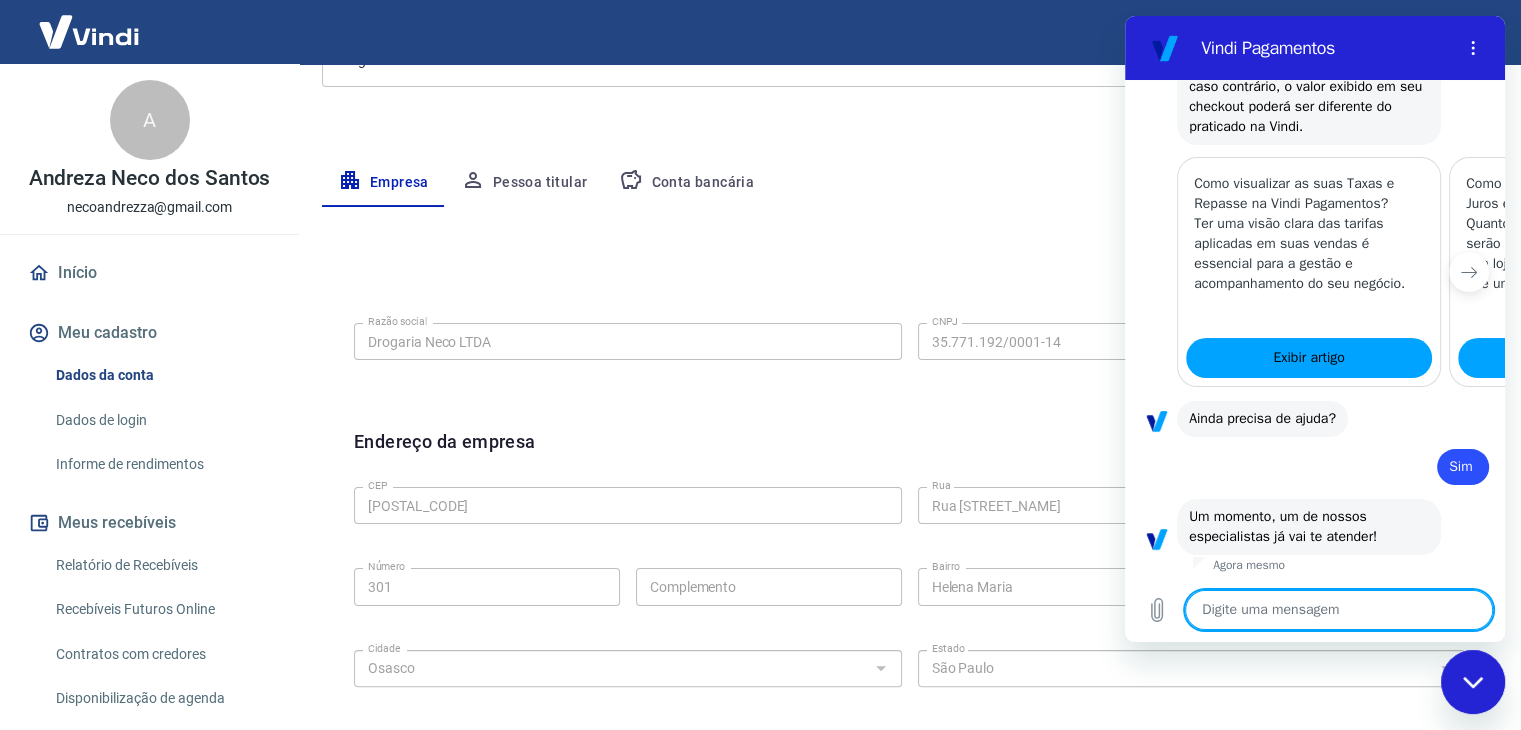 type on "x" 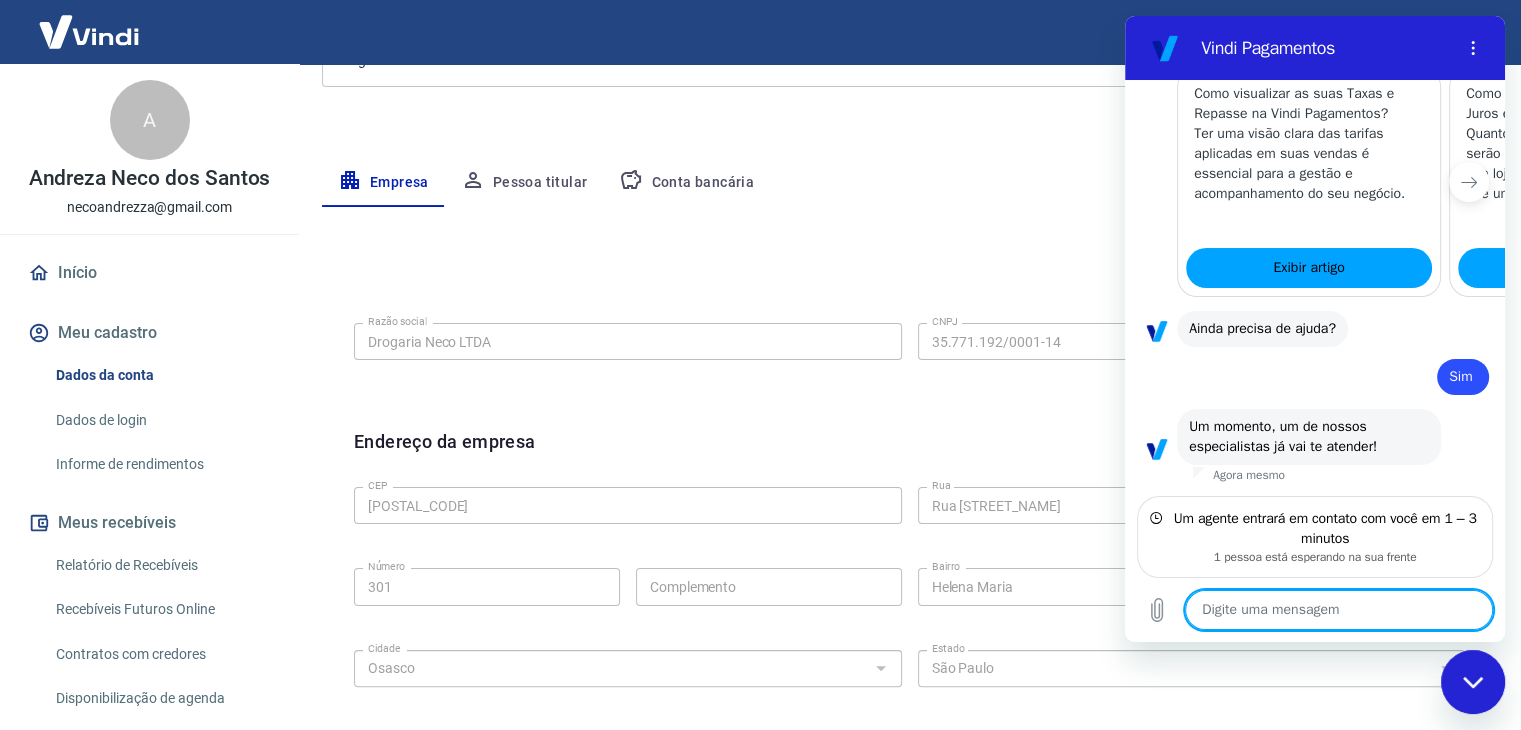 scroll, scrollTop: 1548, scrollLeft: 0, axis: vertical 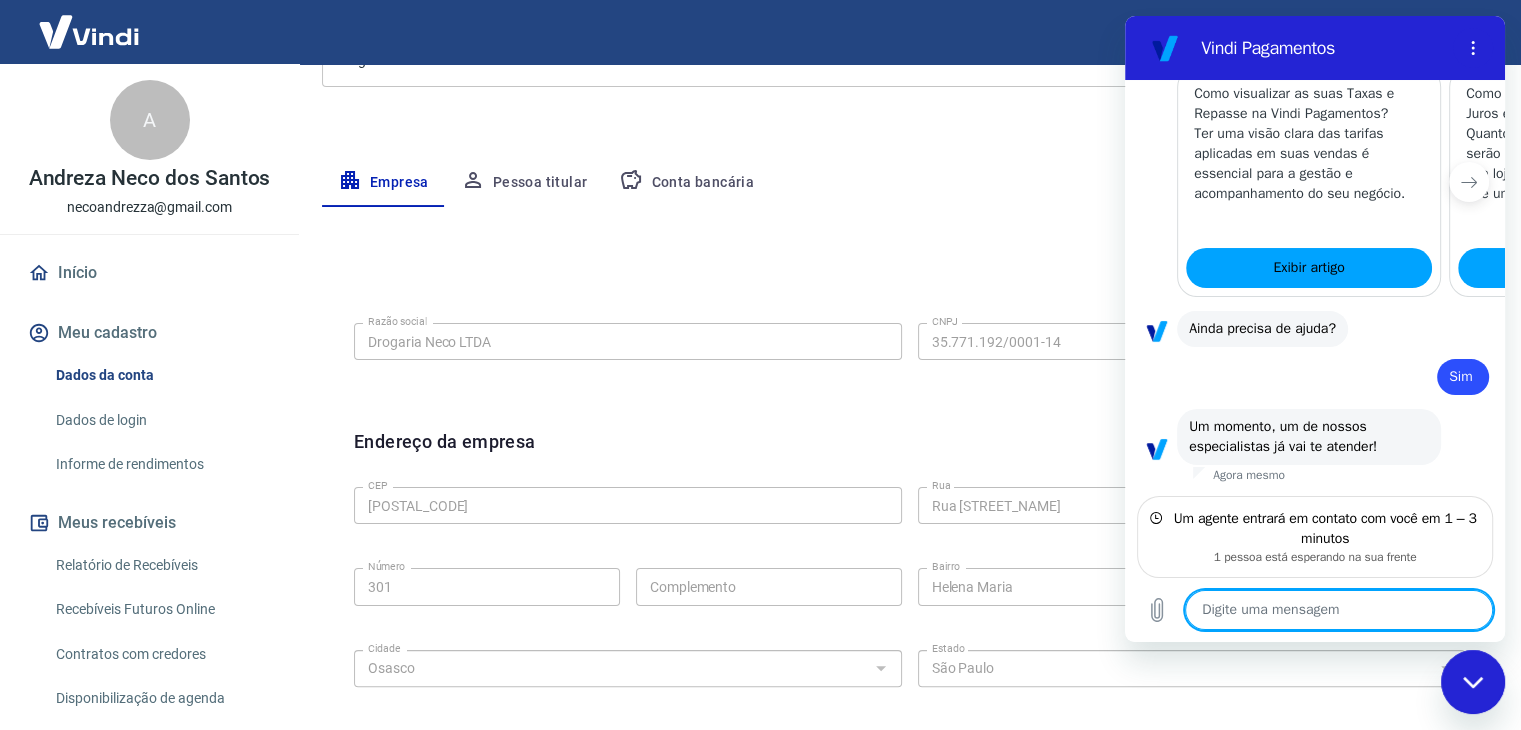 click at bounding box center [1339, 610] 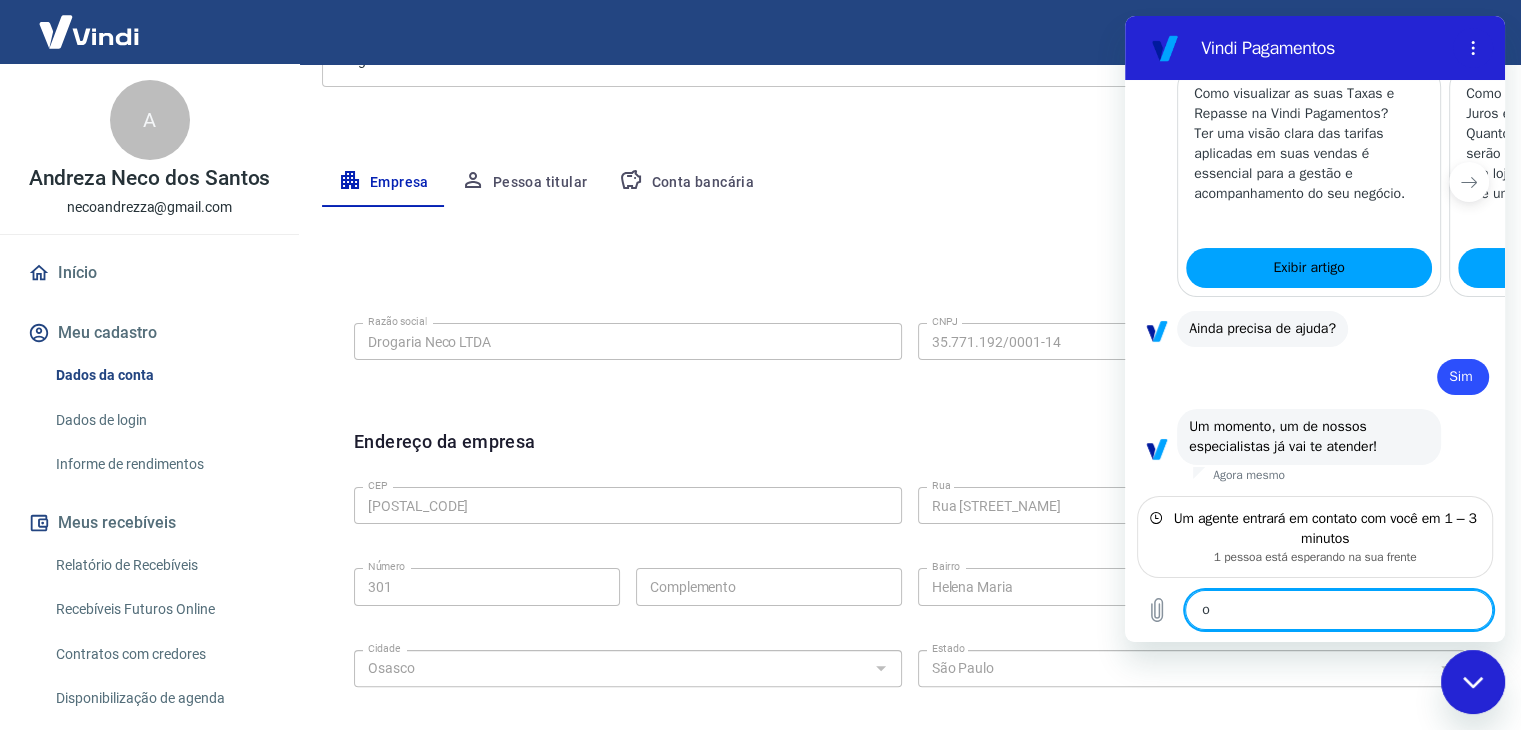 type on "ok" 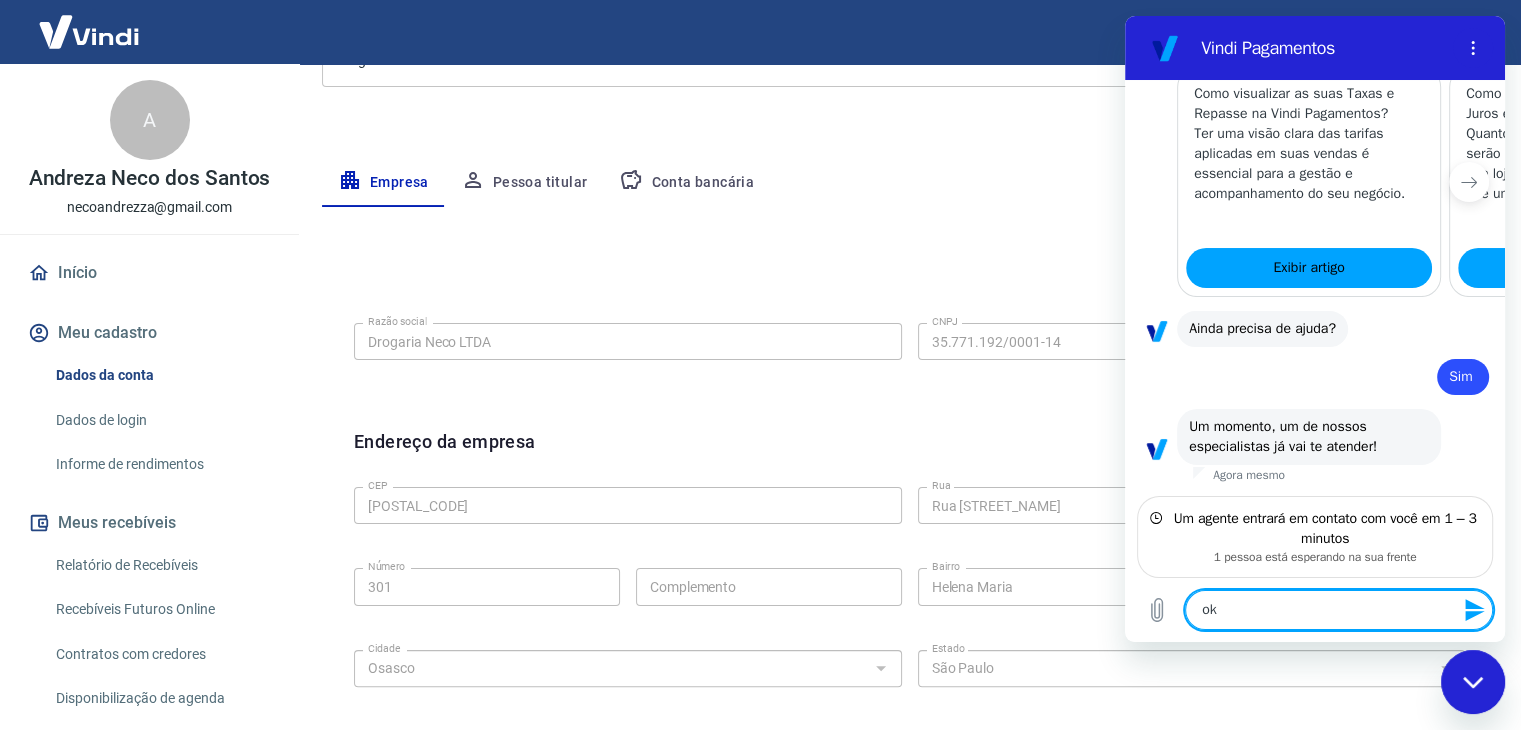 type on "x" 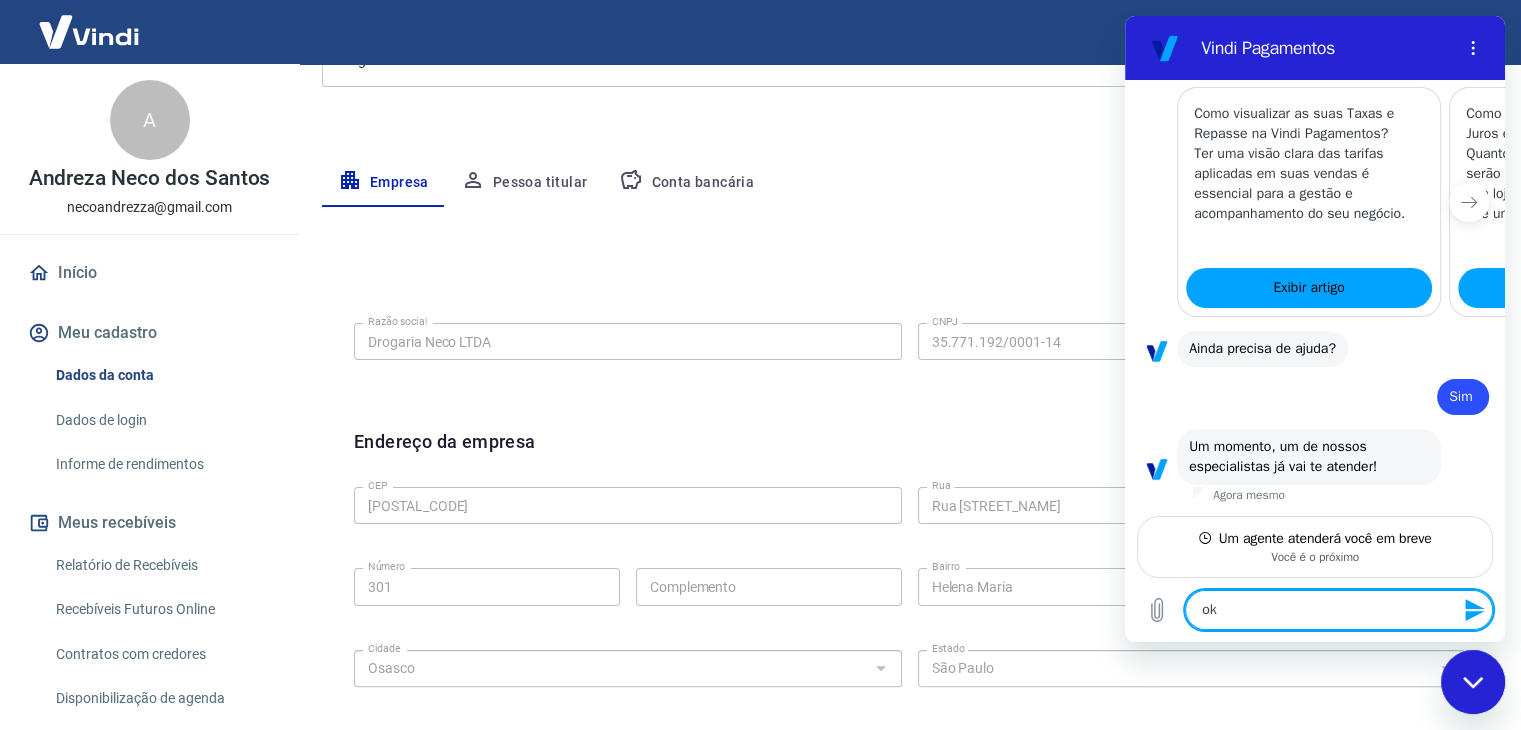 type 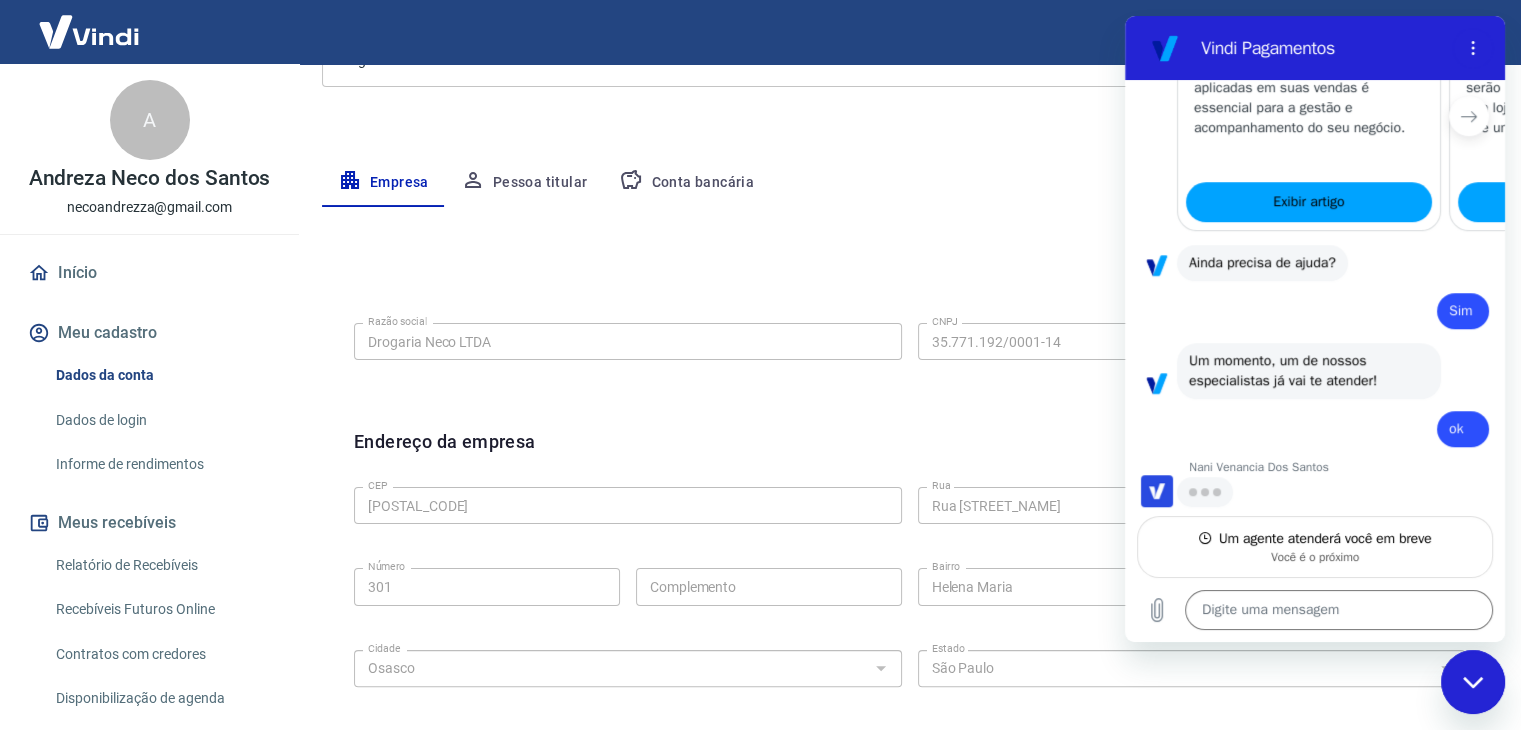 scroll, scrollTop: 1614, scrollLeft: 0, axis: vertical 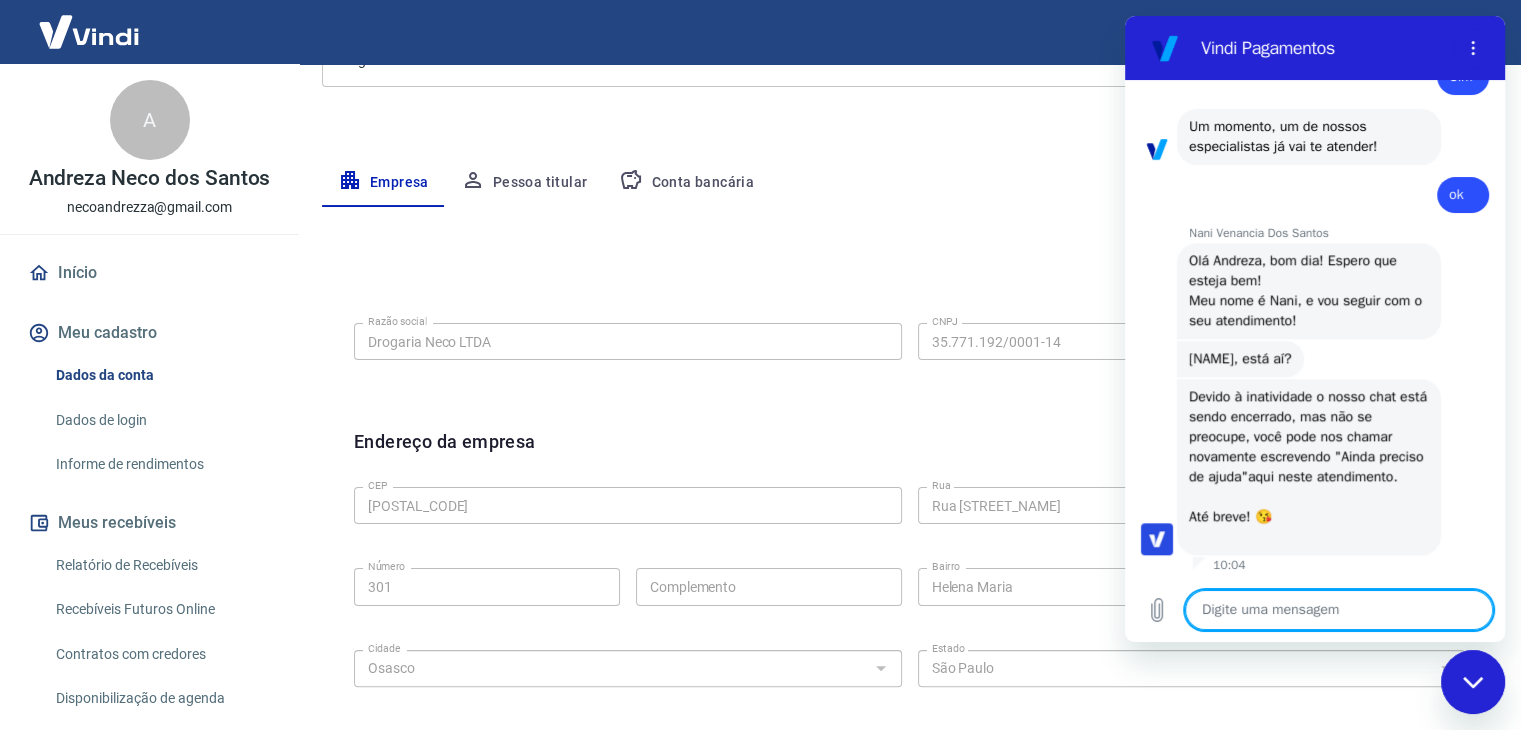 type on "x" 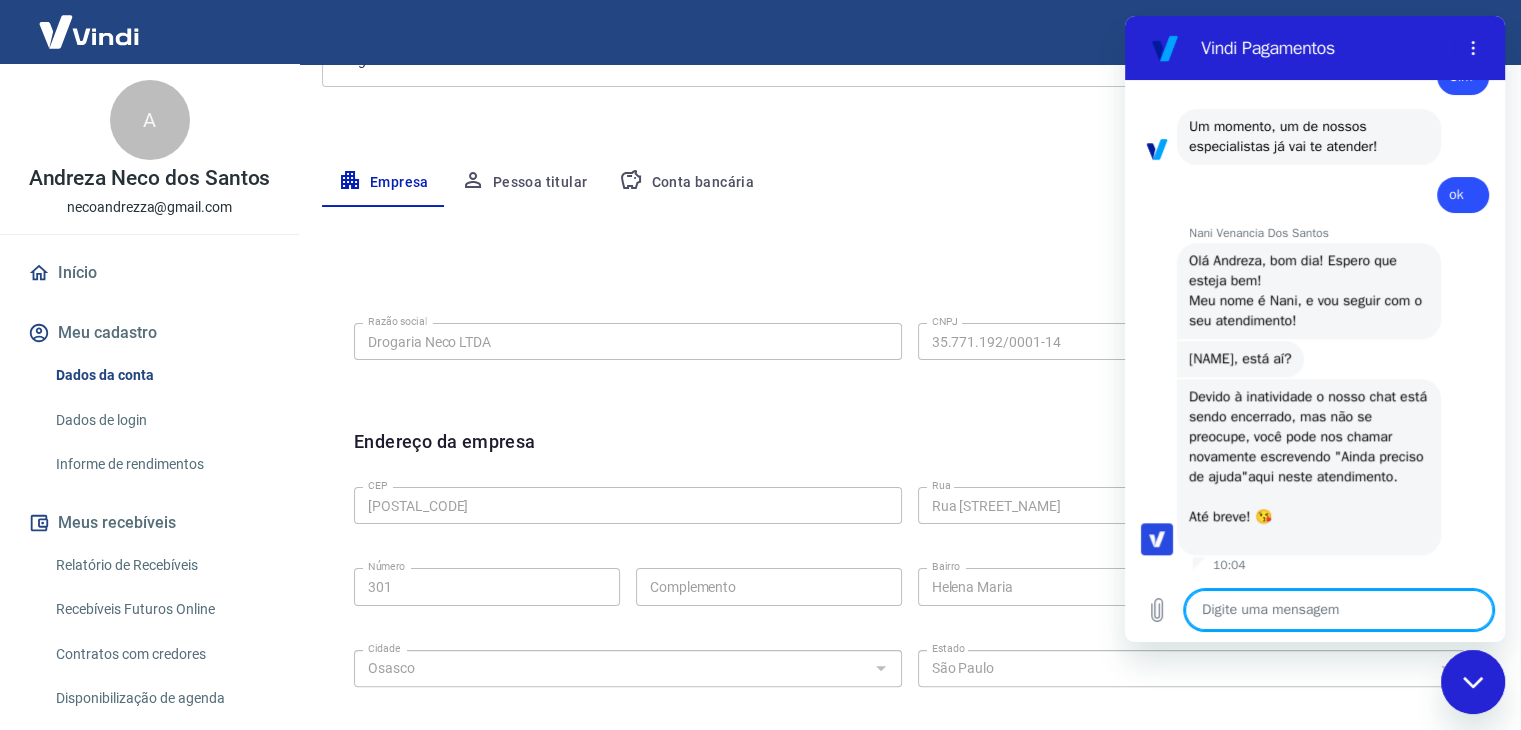 click at bounding box center (1339, 610) 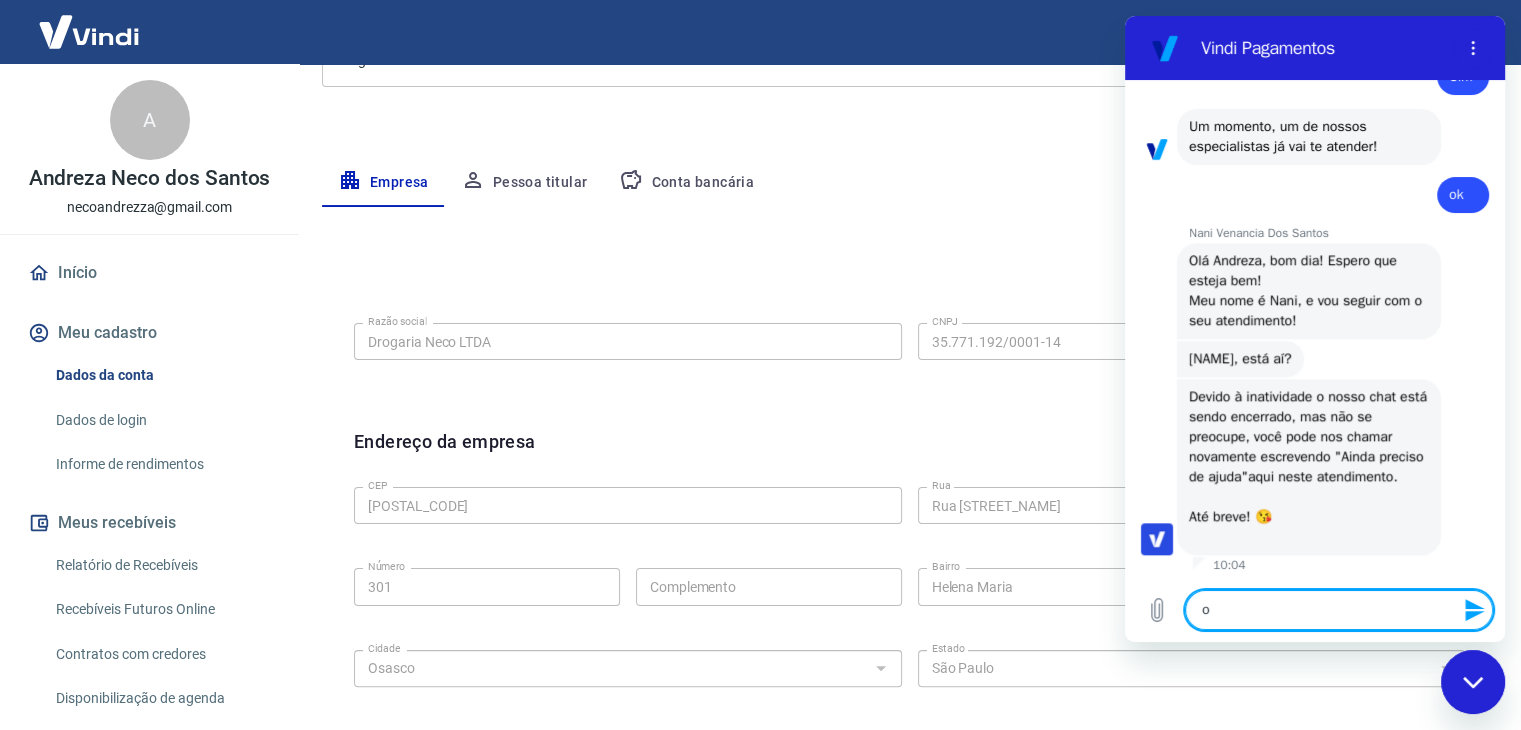 type on "oi" 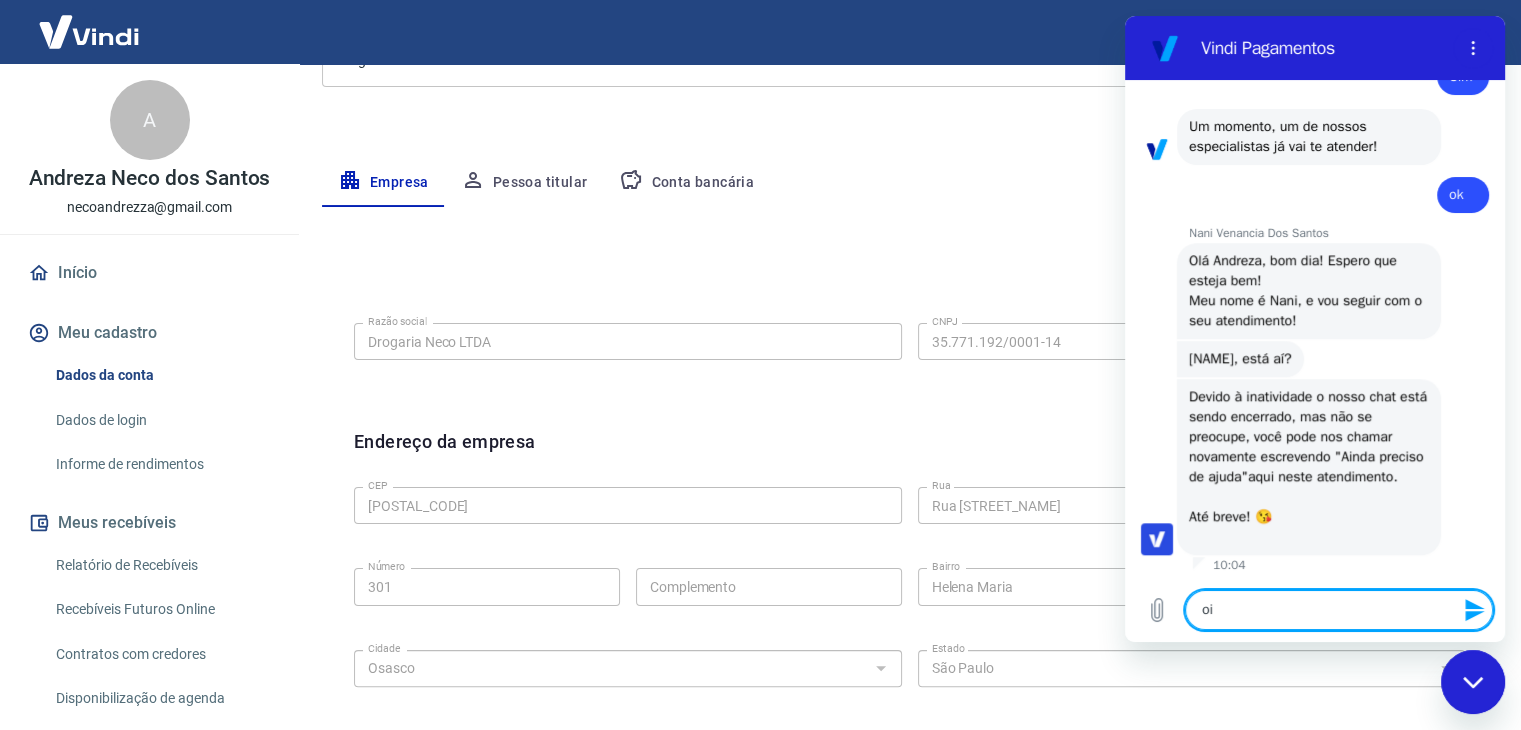 type 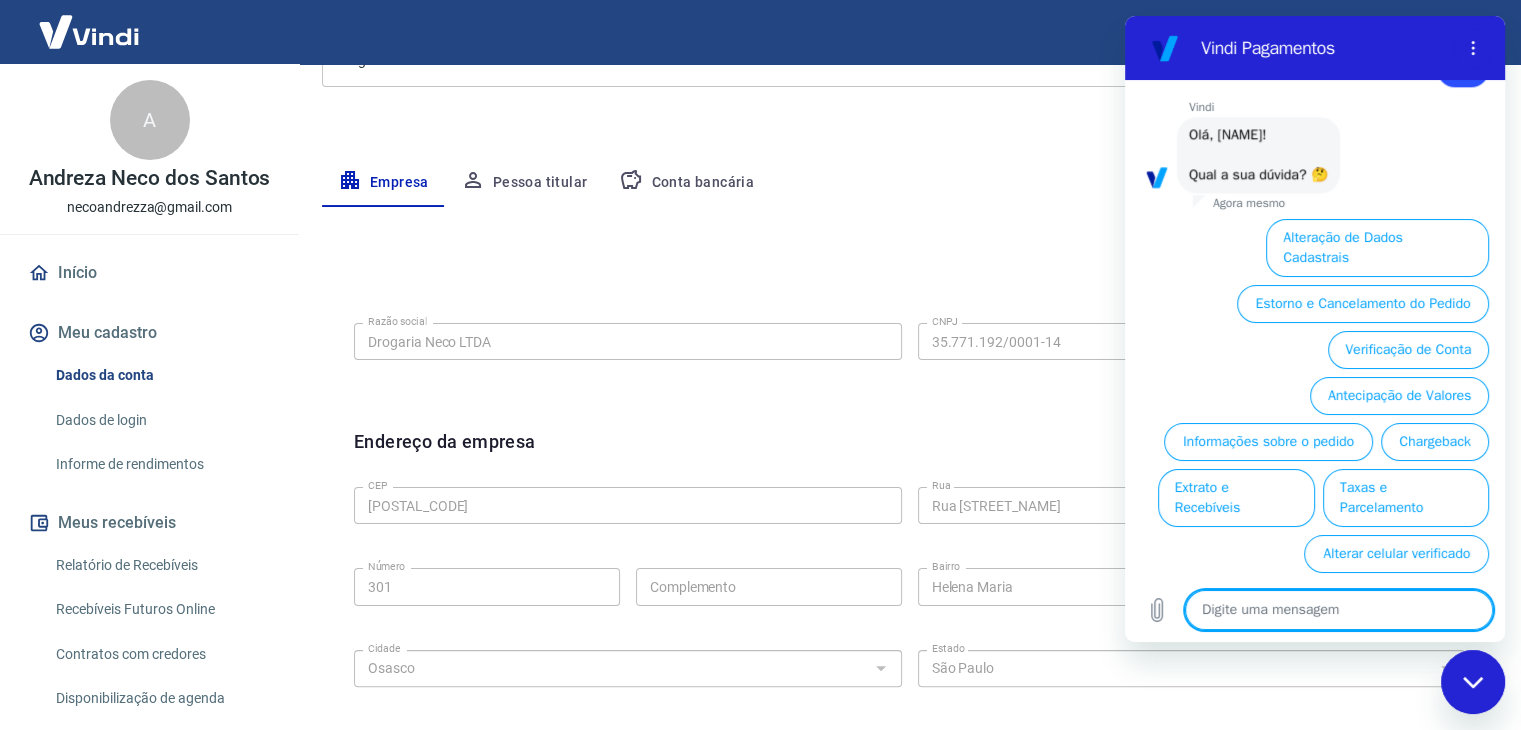 scroll, scrollTop: 2388, scrollLeft: 0, axis: vertical 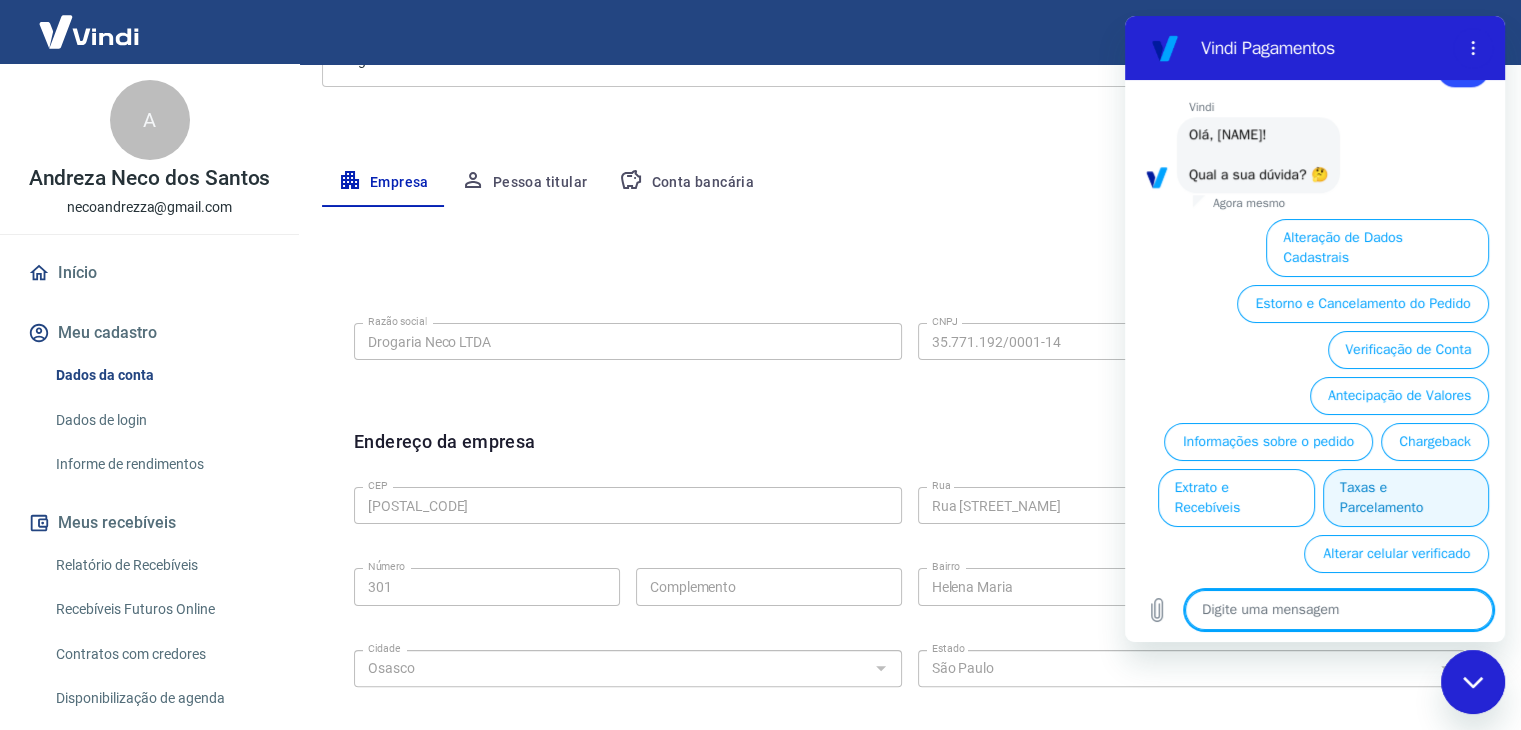 click on "Taxas e Parcelamento" at bounding box center [1406, 498] 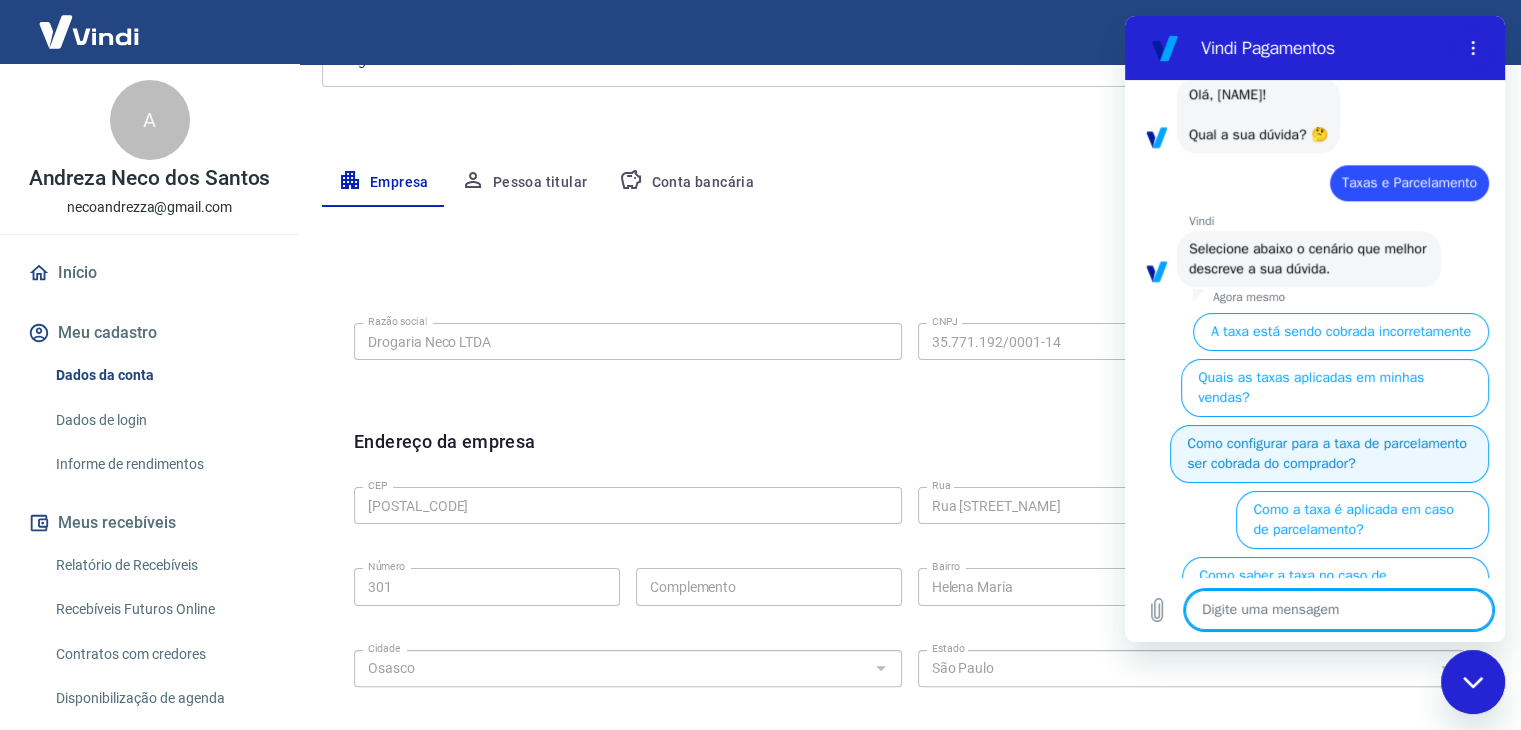 scroll, scrollTop: 2424, scrollLeft: 0, axis: vertical 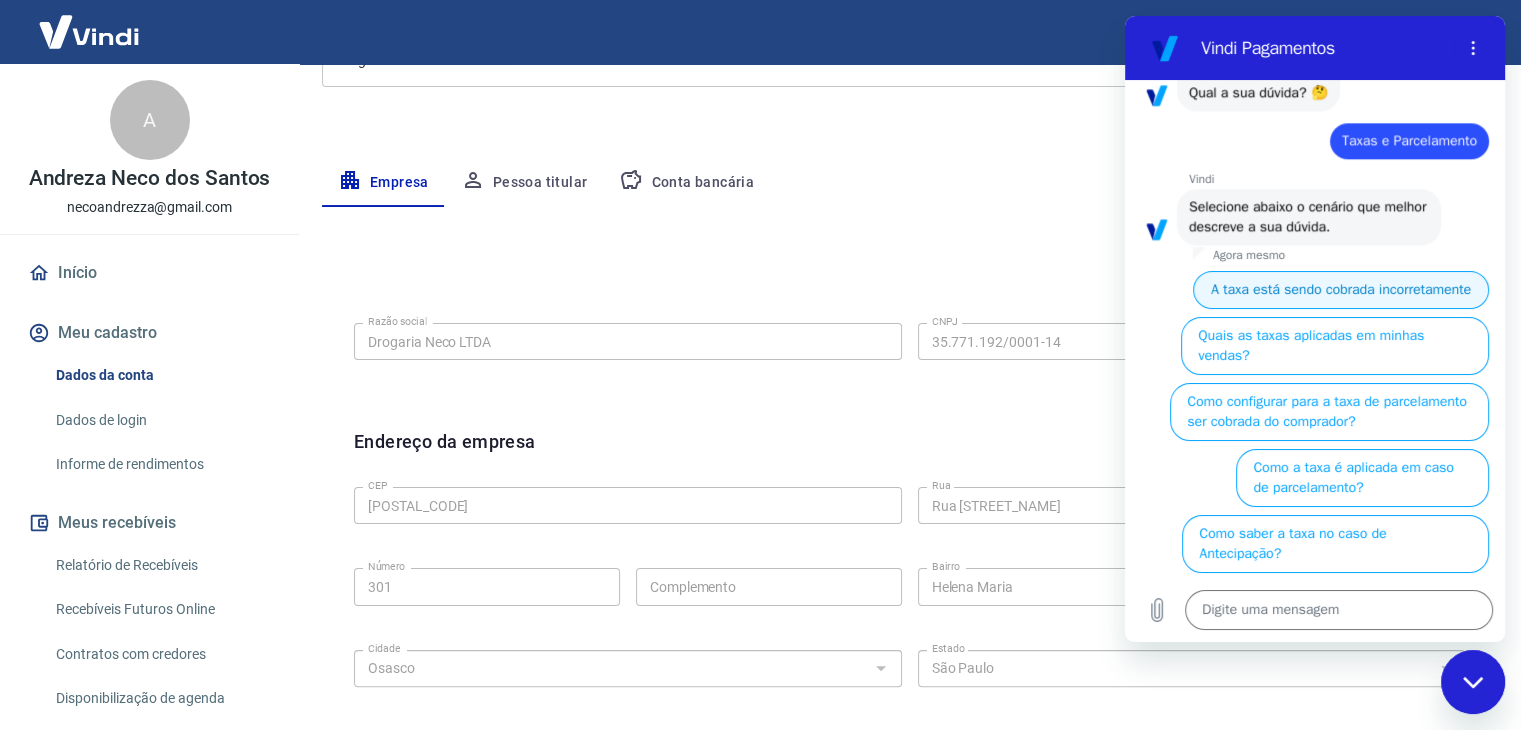 click on "A taxa está sendo cobrada incorretamente" at bounding box center (1341, 290) 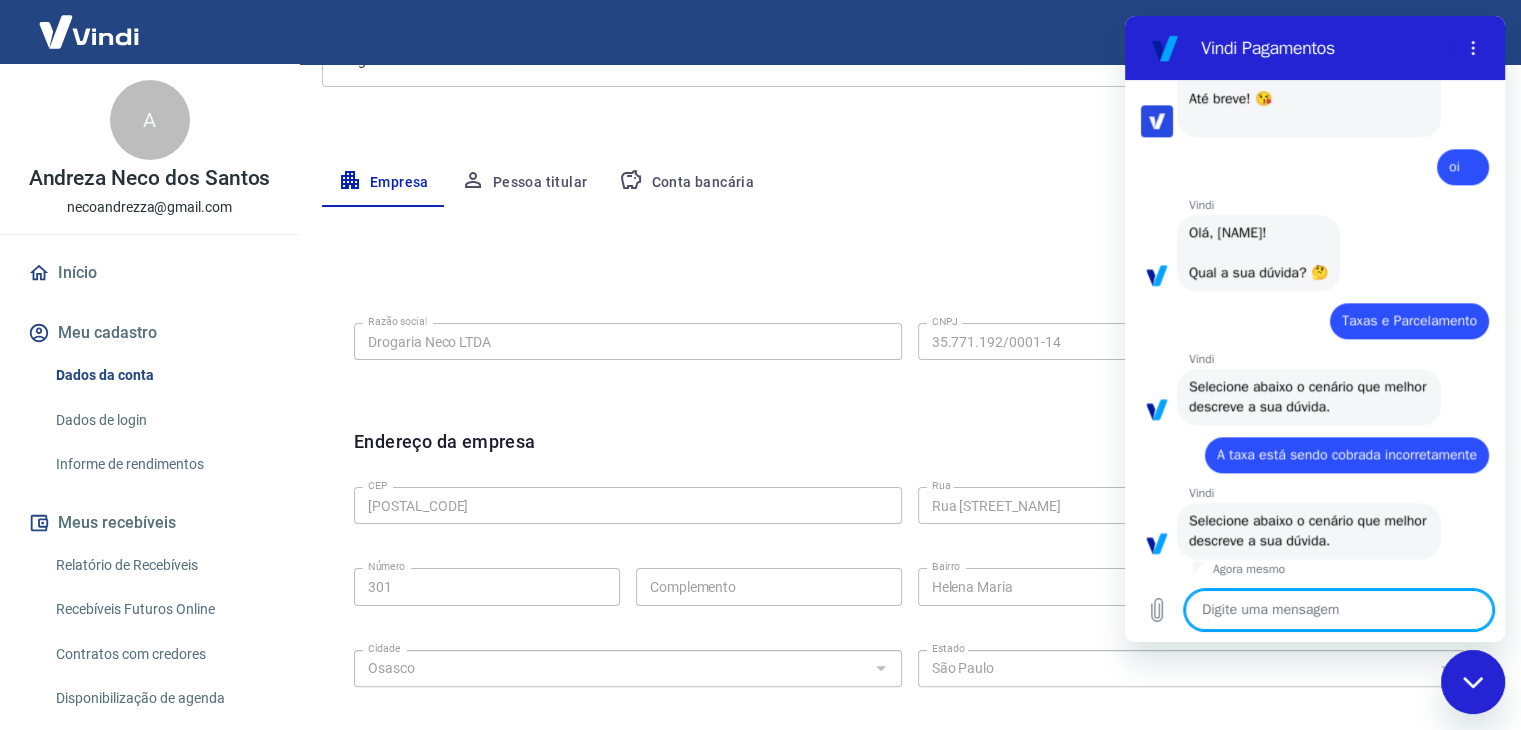 scroll, scrollTop: 2402, scrollLeft: 0, axis: vertical 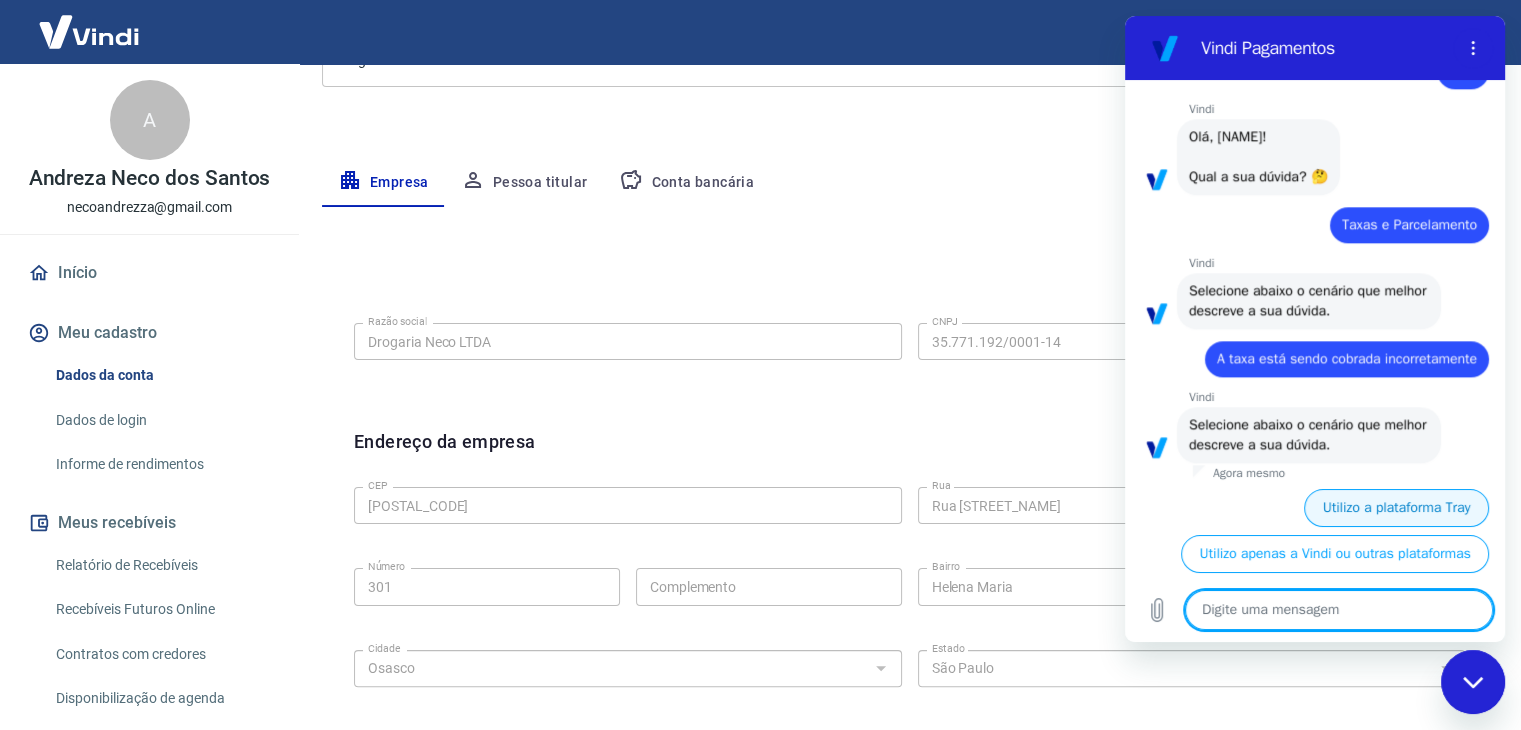 click on "Utilizo a plataforma Tray" at bounding box center [1396, 508] 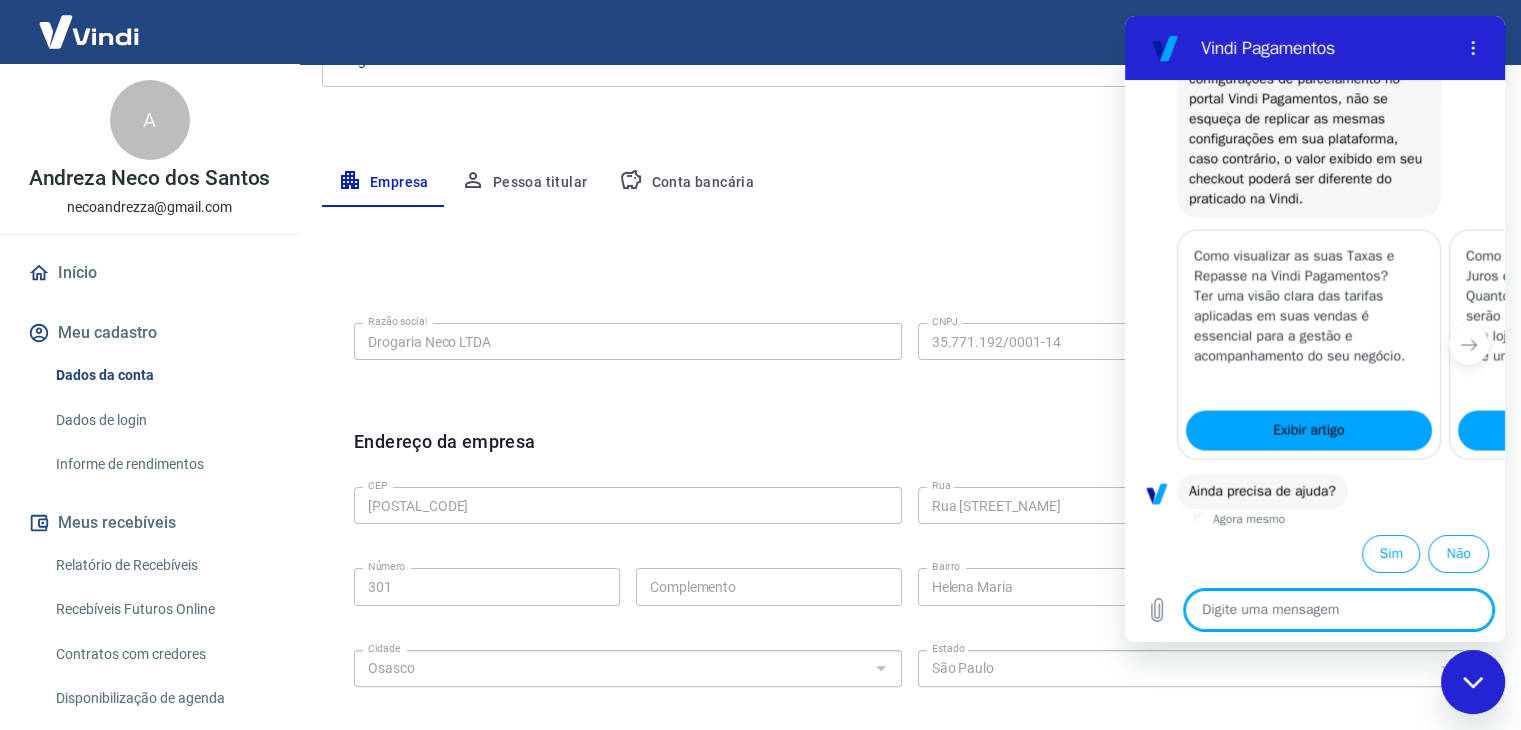 scroll, scrollTop: 3702, scrollLeft: 0, axis: vertical 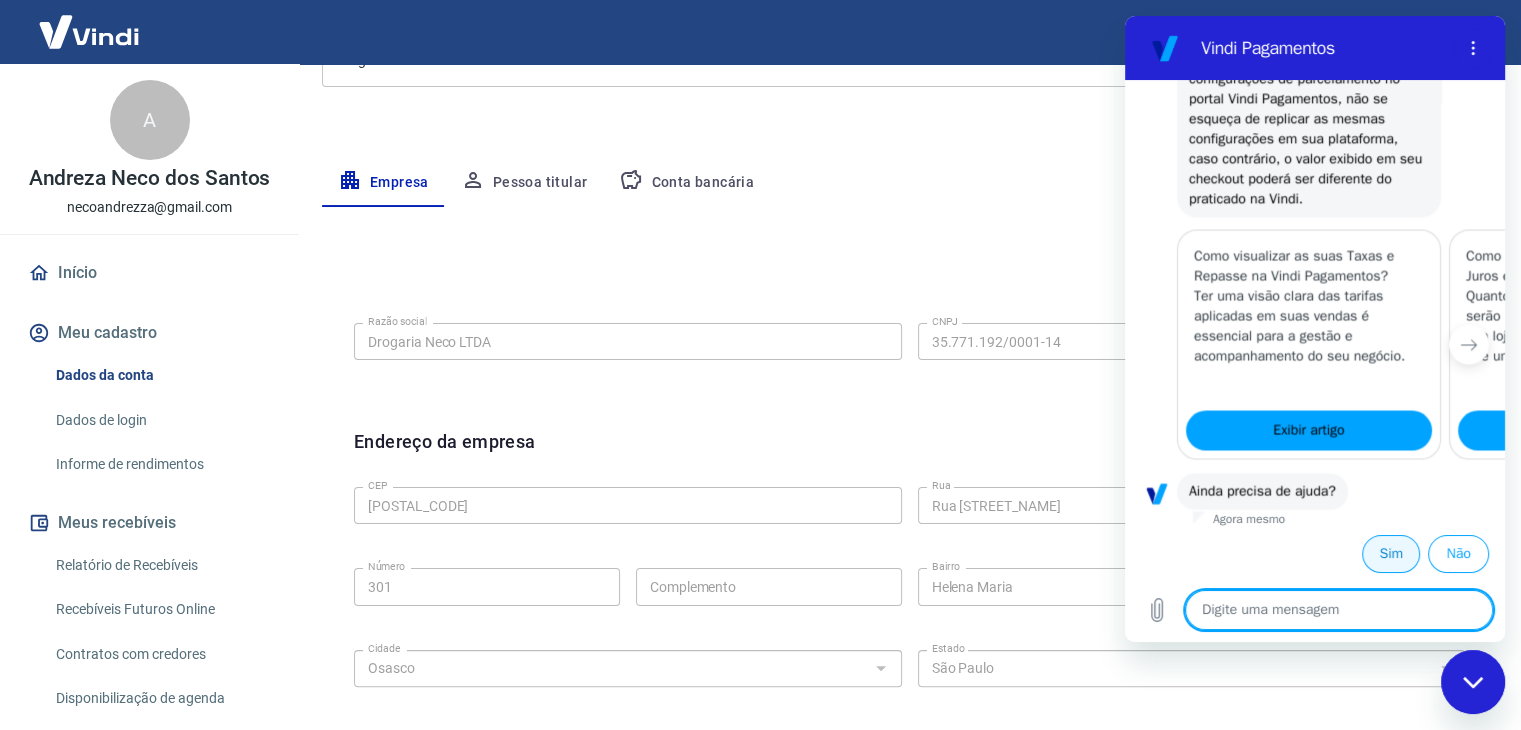click on "Sim" at bounding box center (1391, 554) 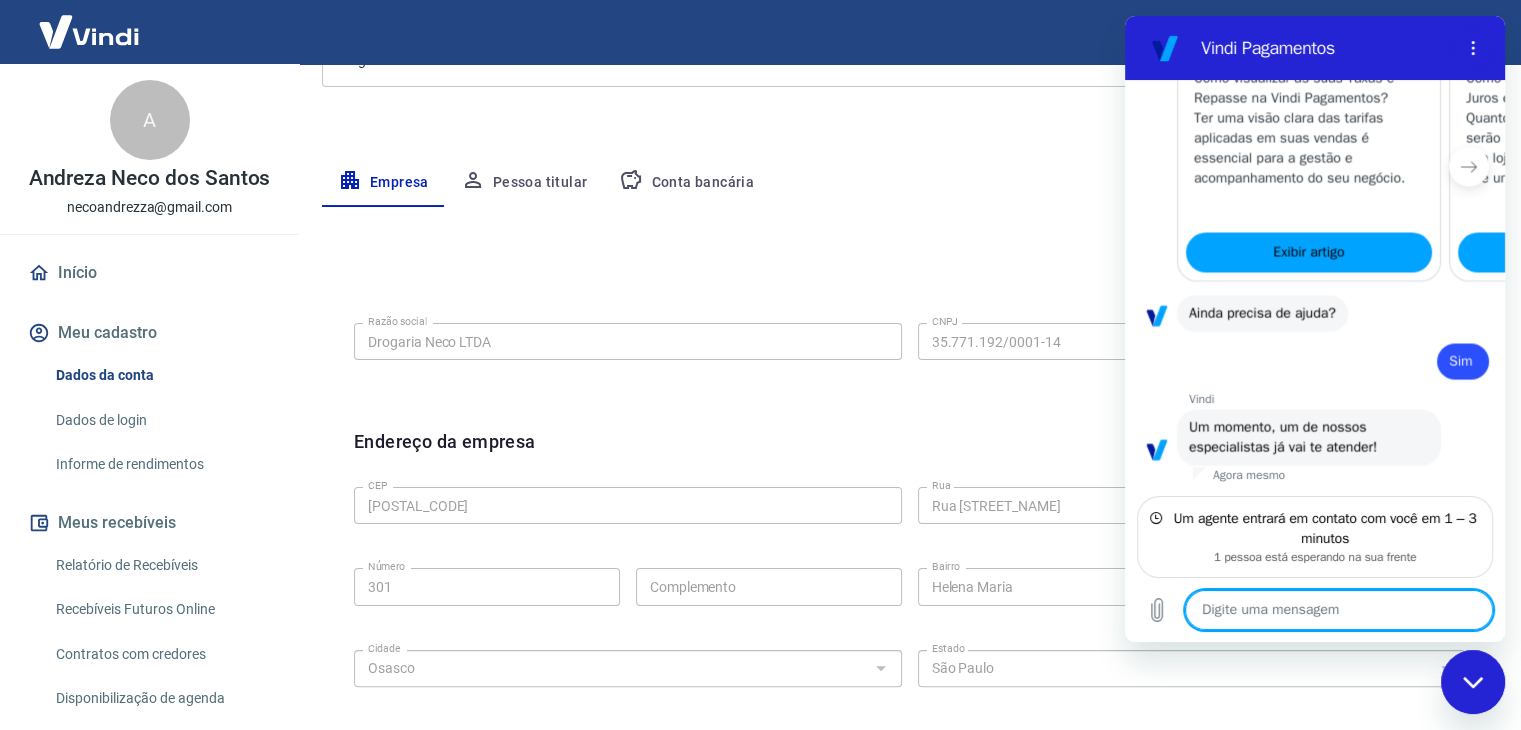 scroll, scrollTop: 3880, scrollLeft: 0, axis: vertical 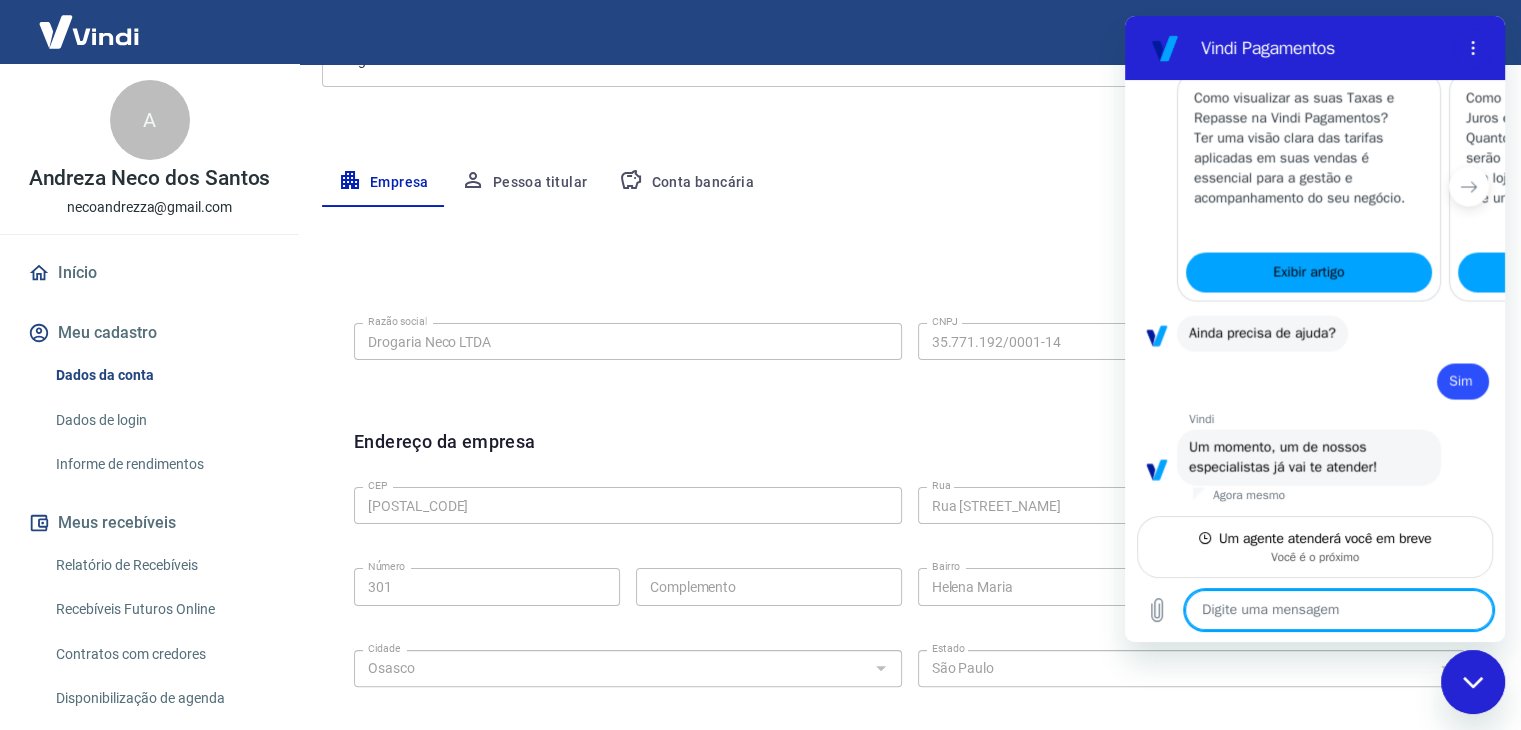 type on "x" 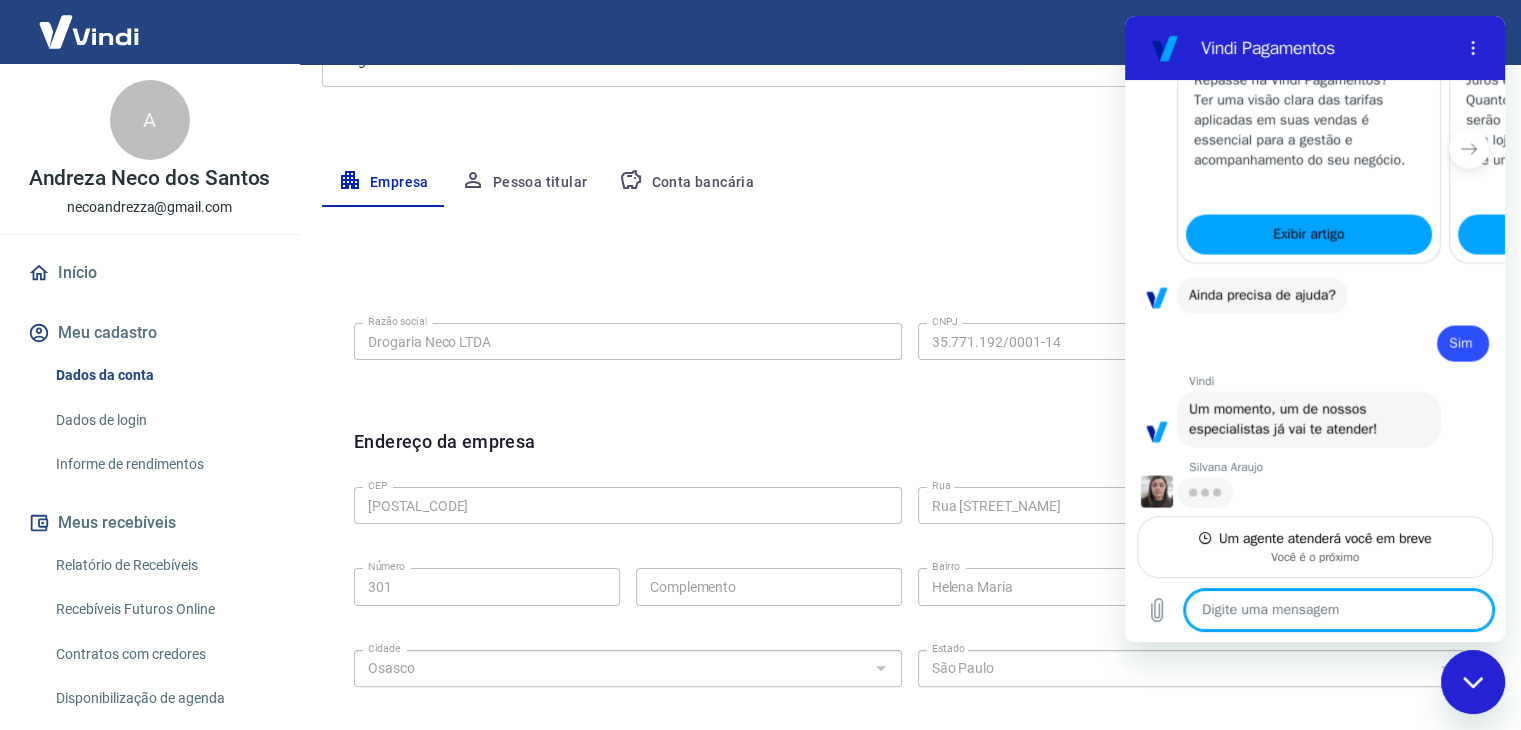 scroll, scrollTop: 3898, scrollLeft: 0, axis: vertical 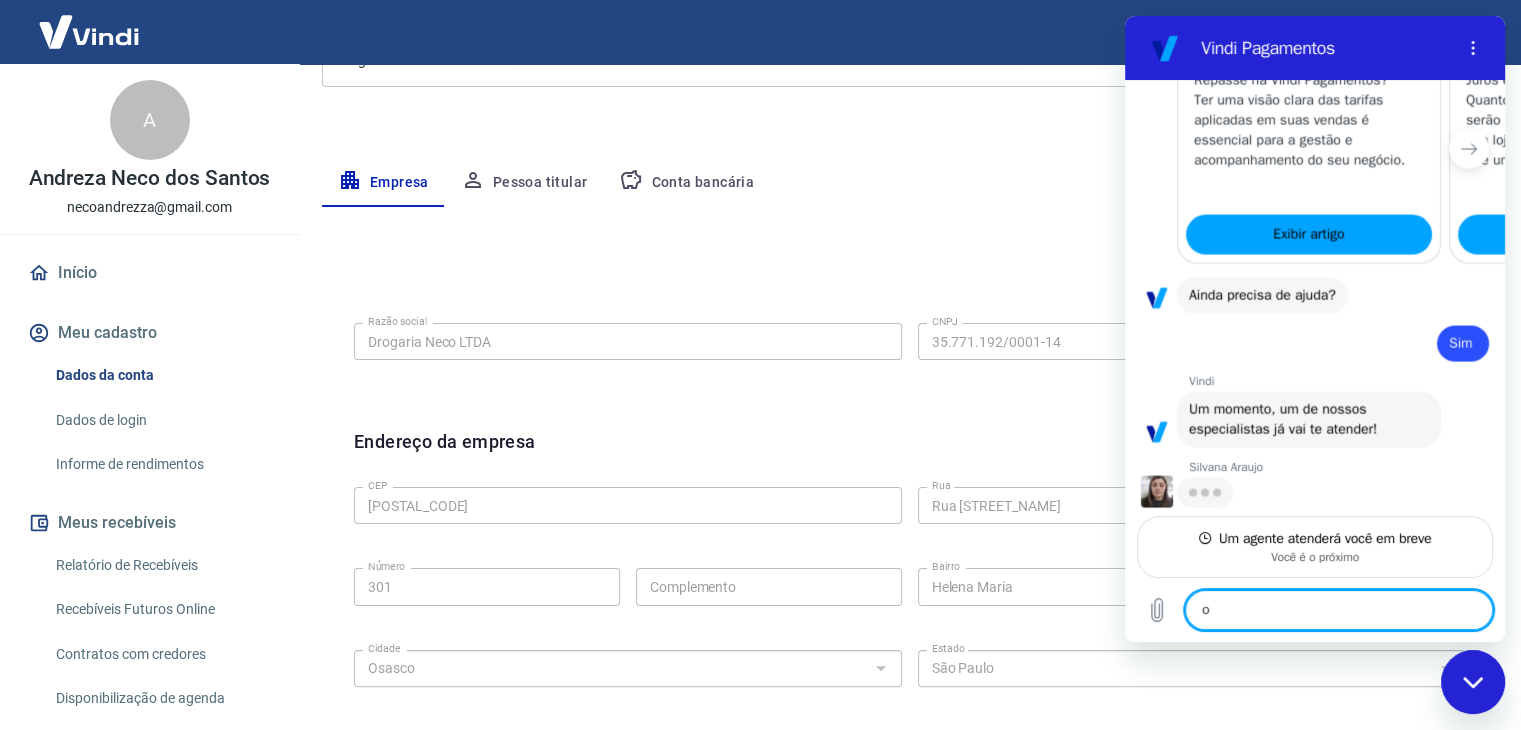 type on "oi" 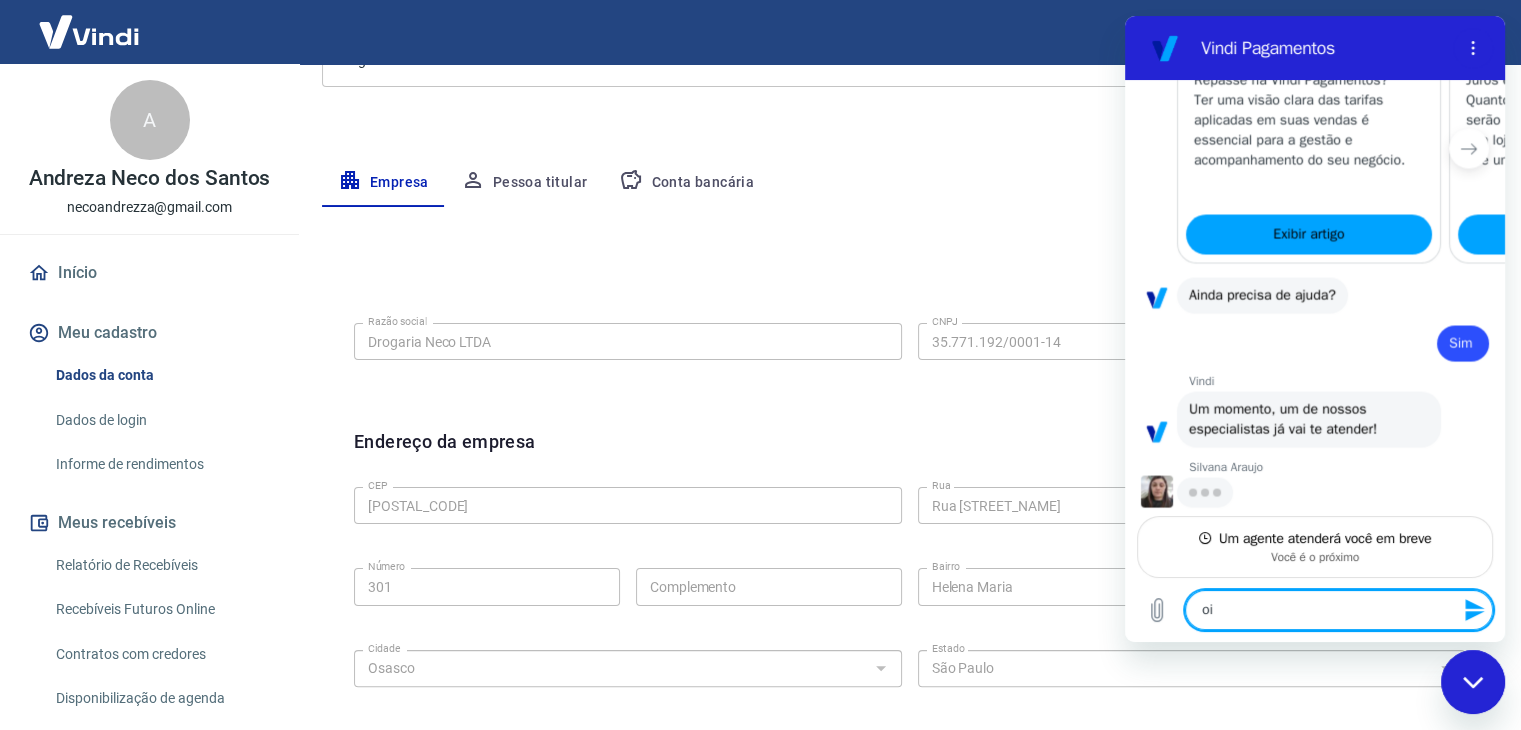 type 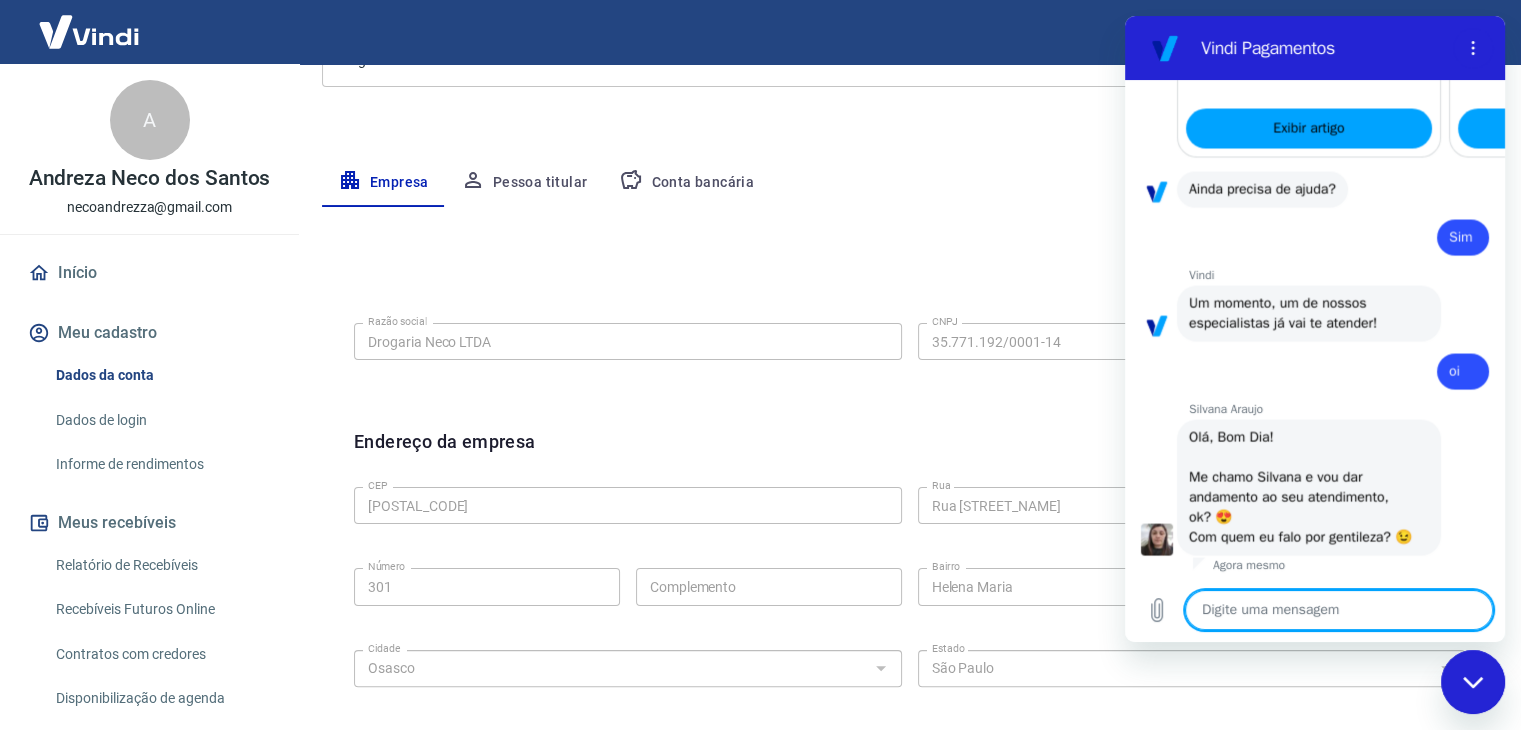 scroll, scrollTop: 4024, scrollLeft: 0, axis: vertical 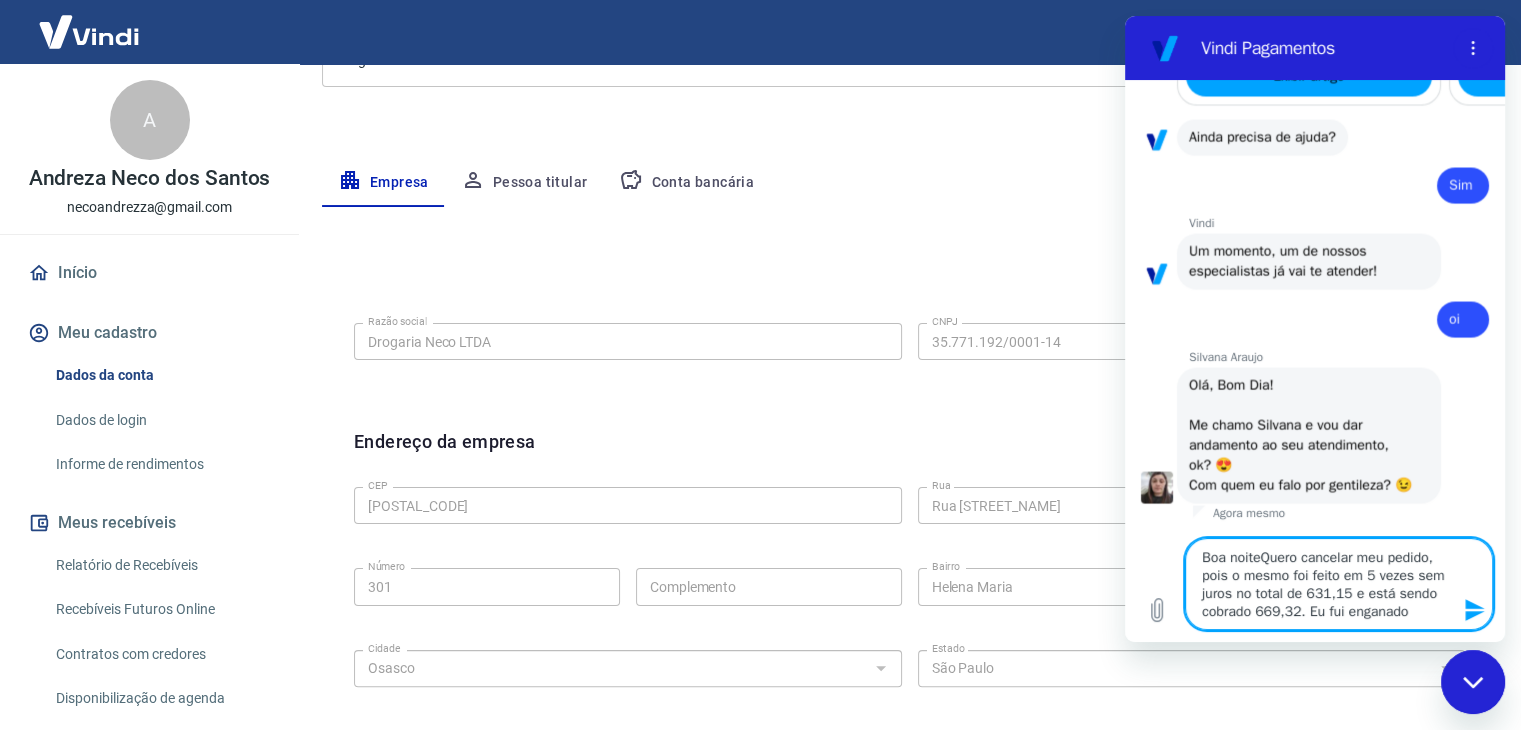 type 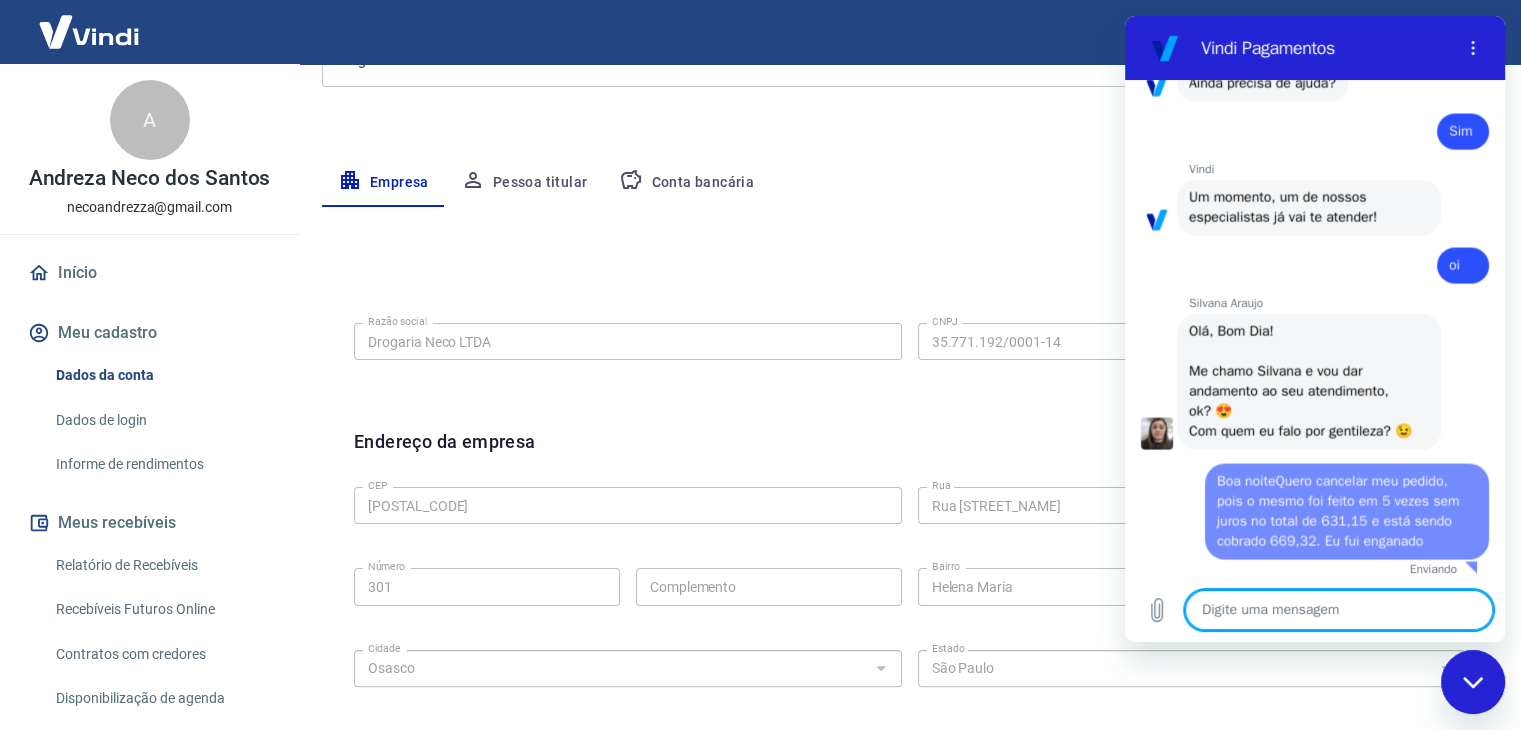 type on "x" 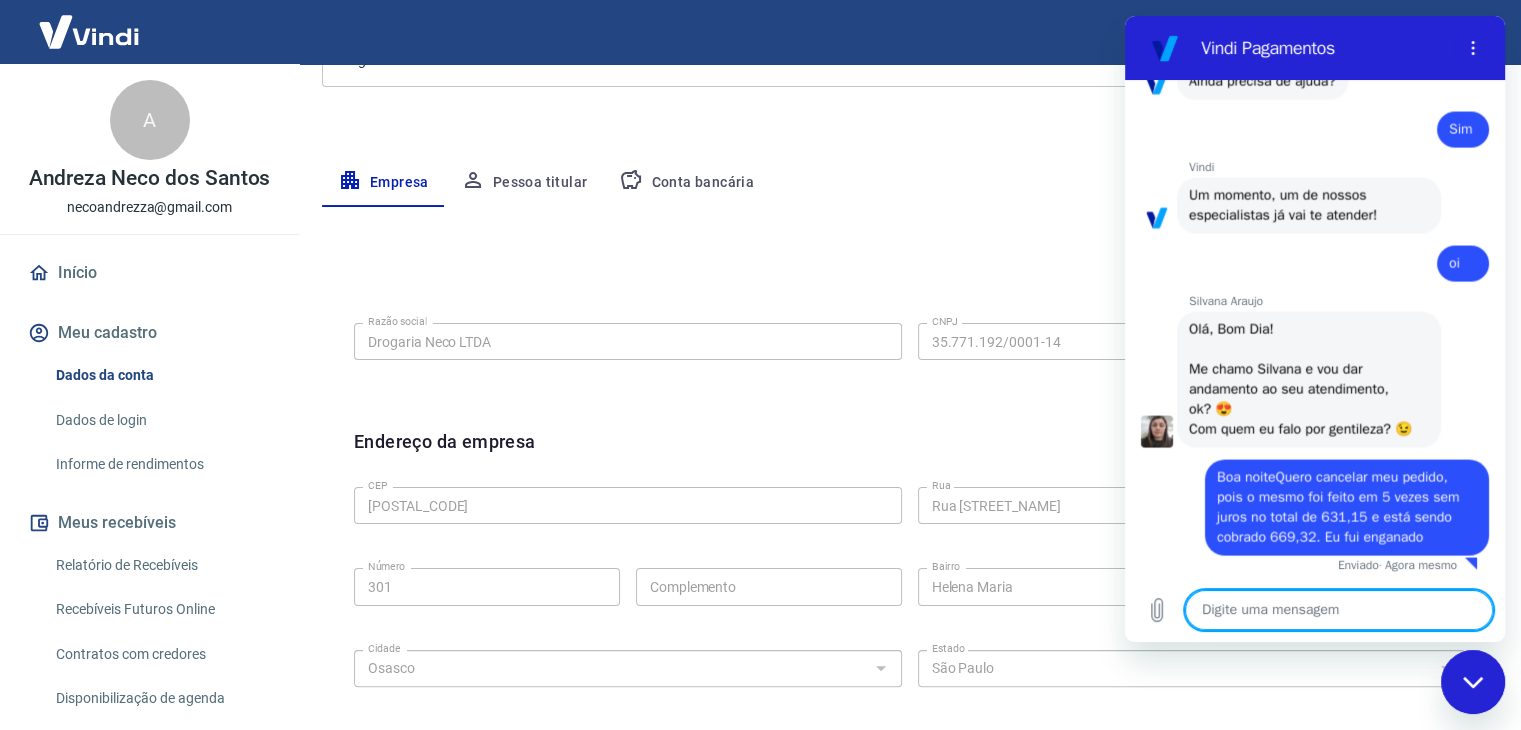 scroll, scrollTop: 4132, scrollLeft: 0, axis: vertical 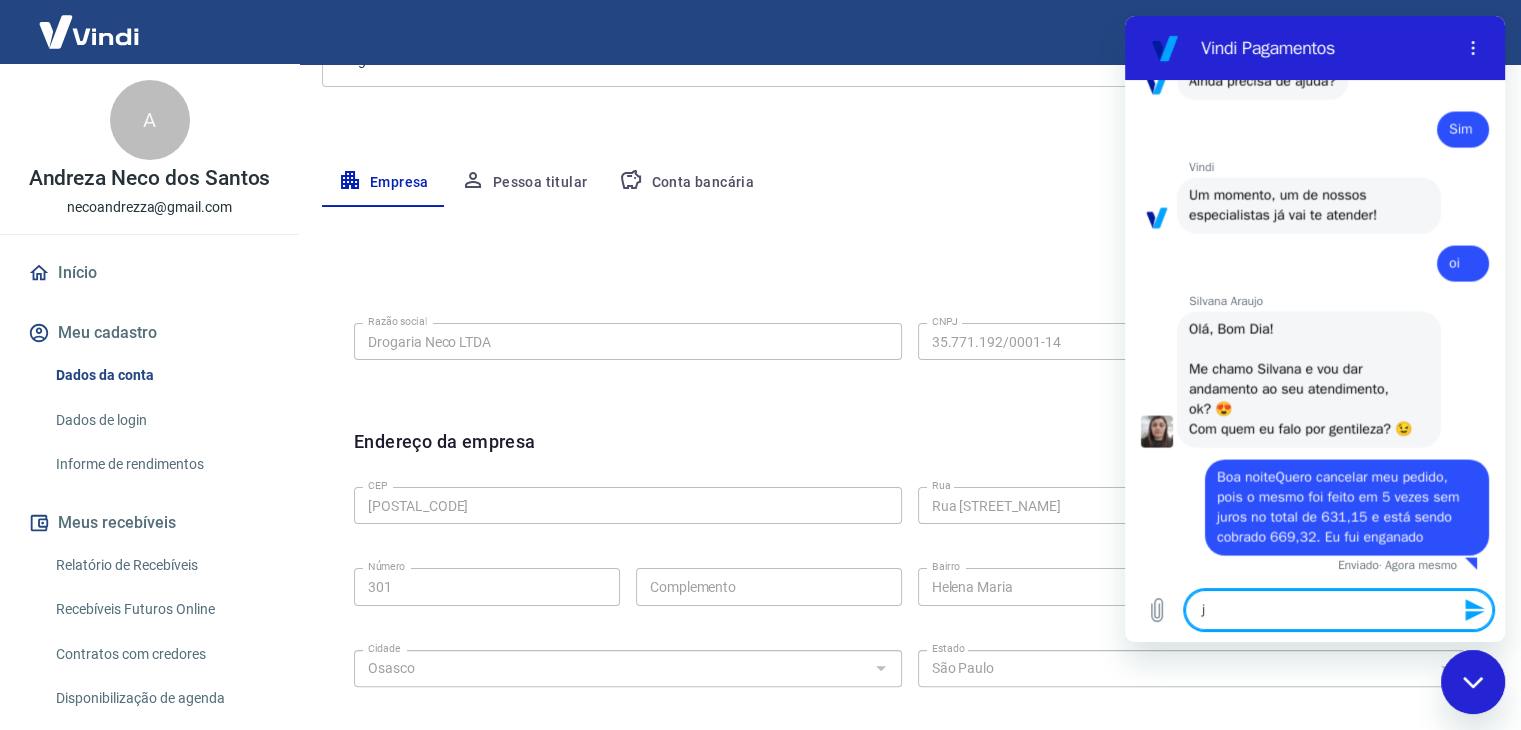 type on "já" 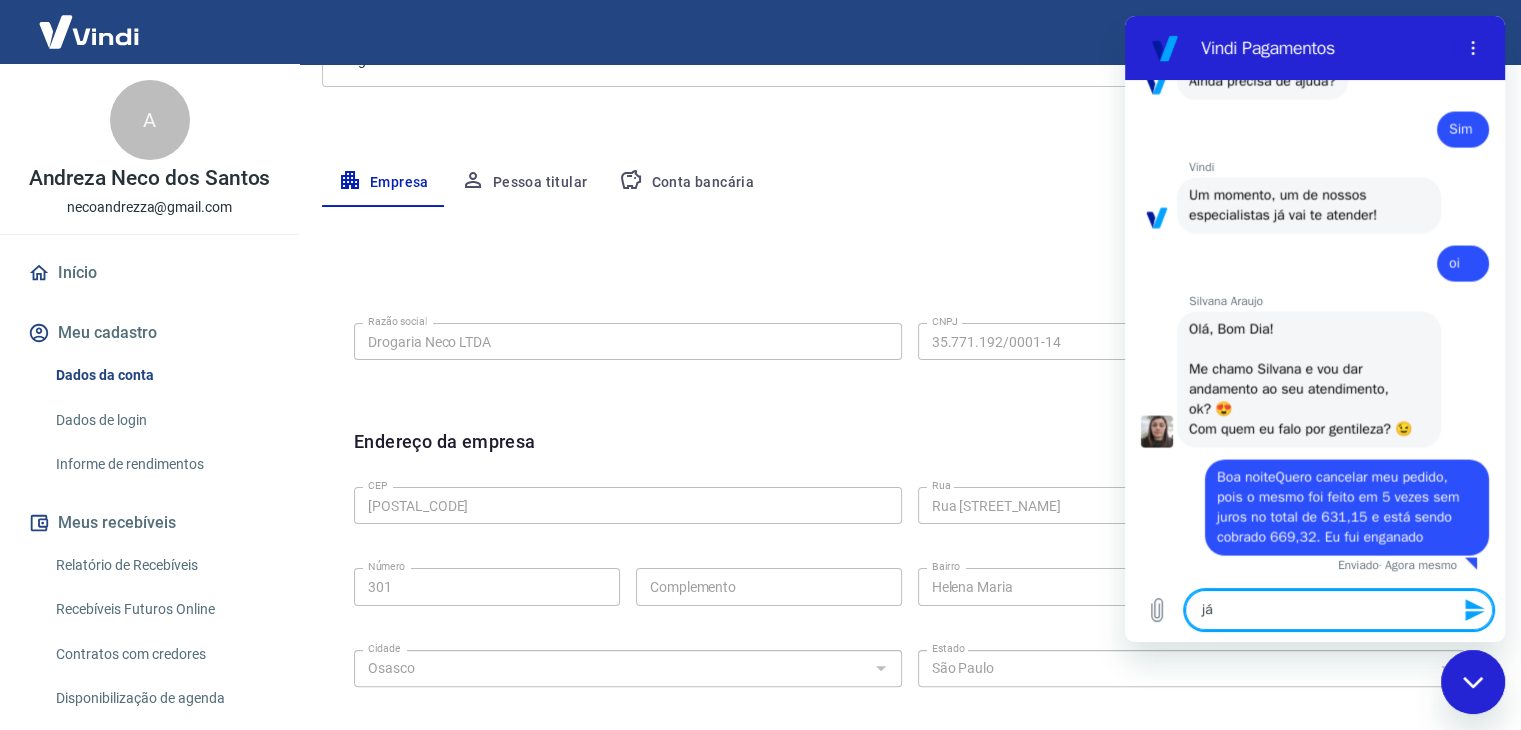 type on "já" 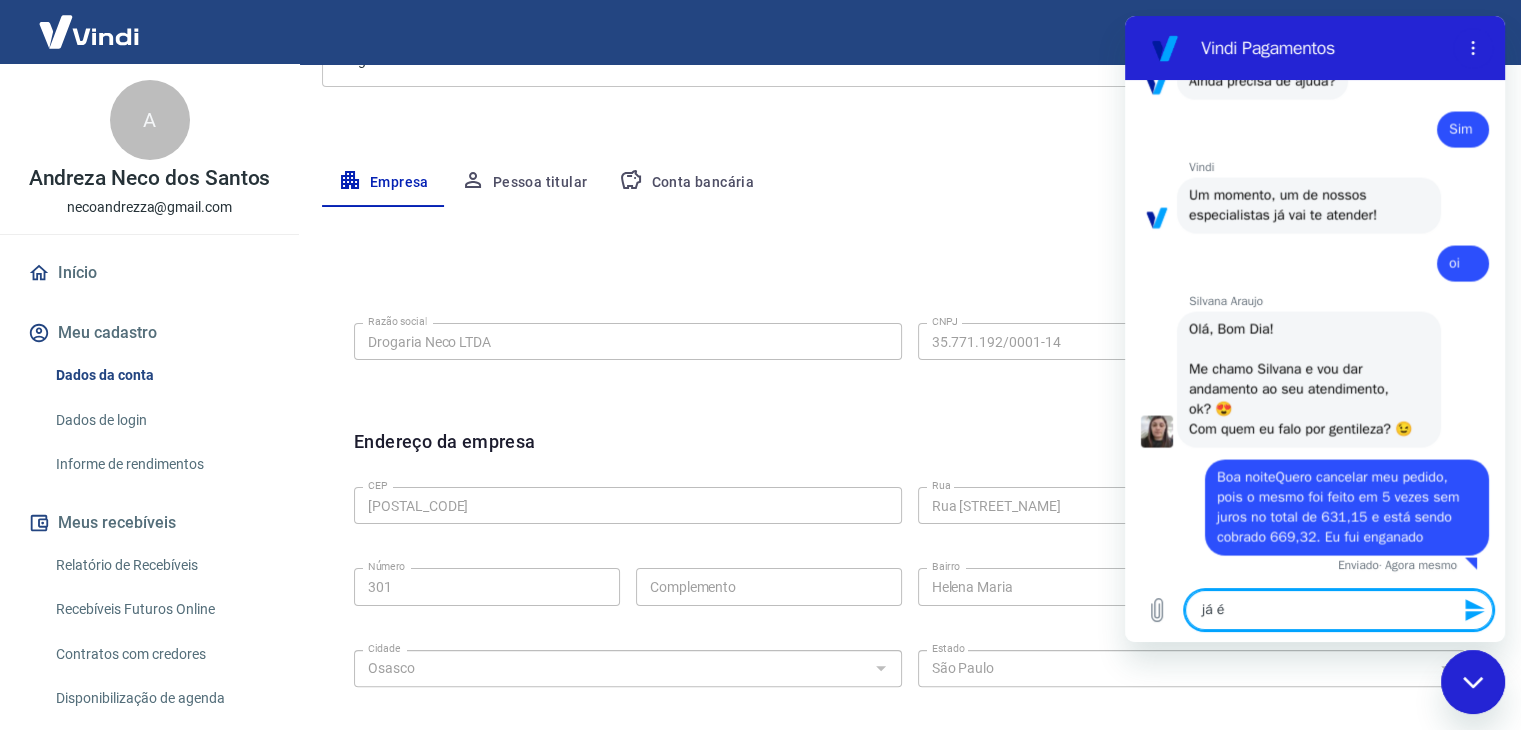 type on "já é" 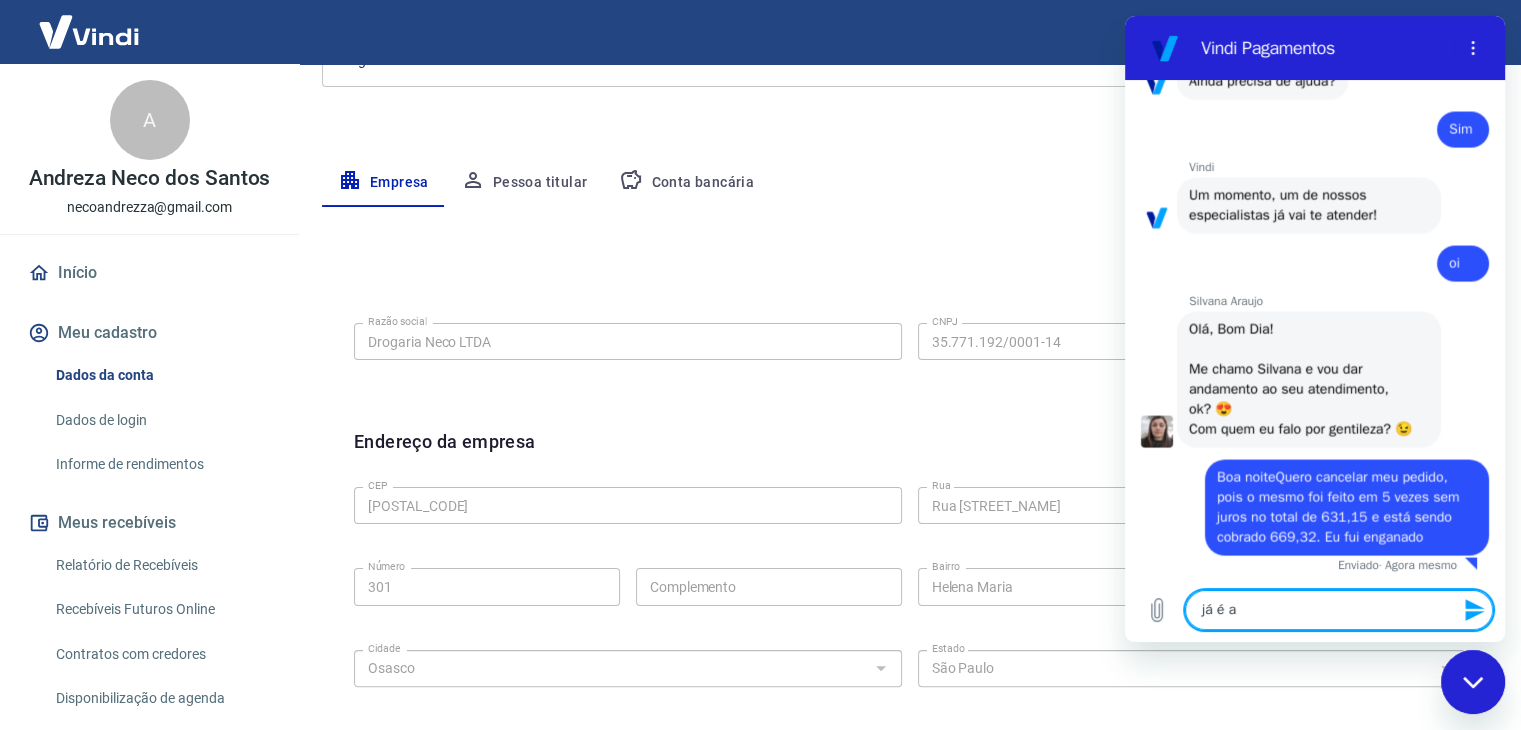 type on "já é a" 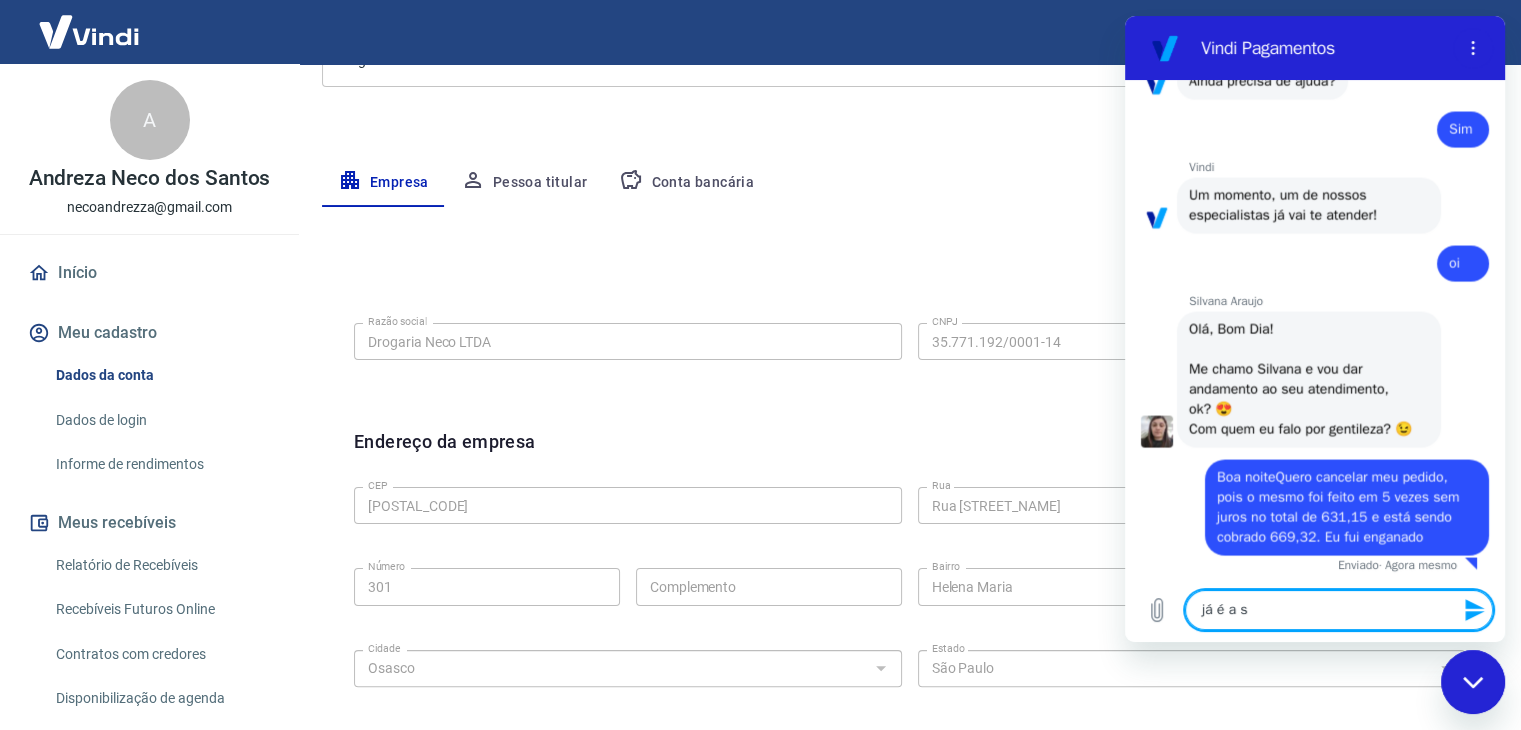 type on "já é a se" 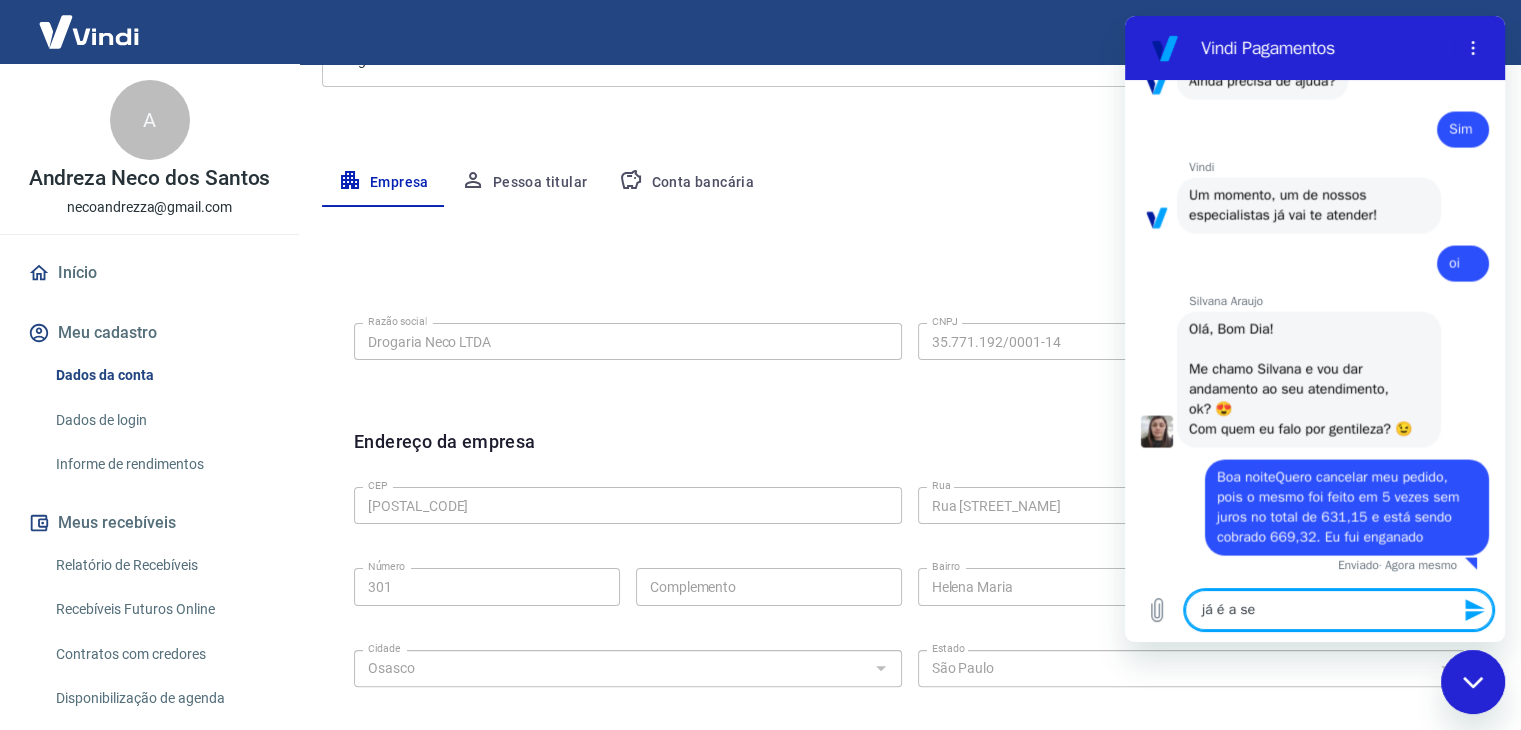 type on "já é a seu" 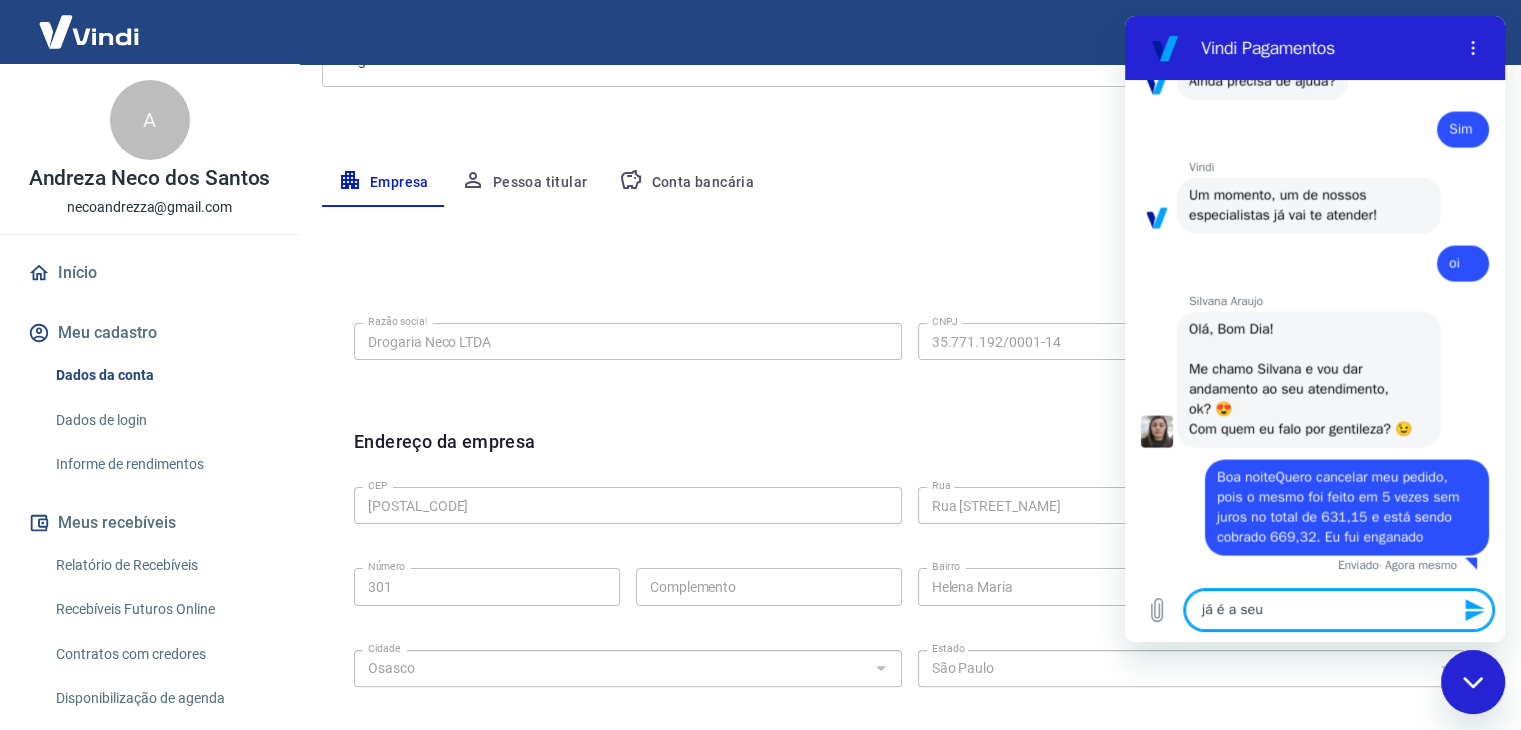 type on "já é a se" 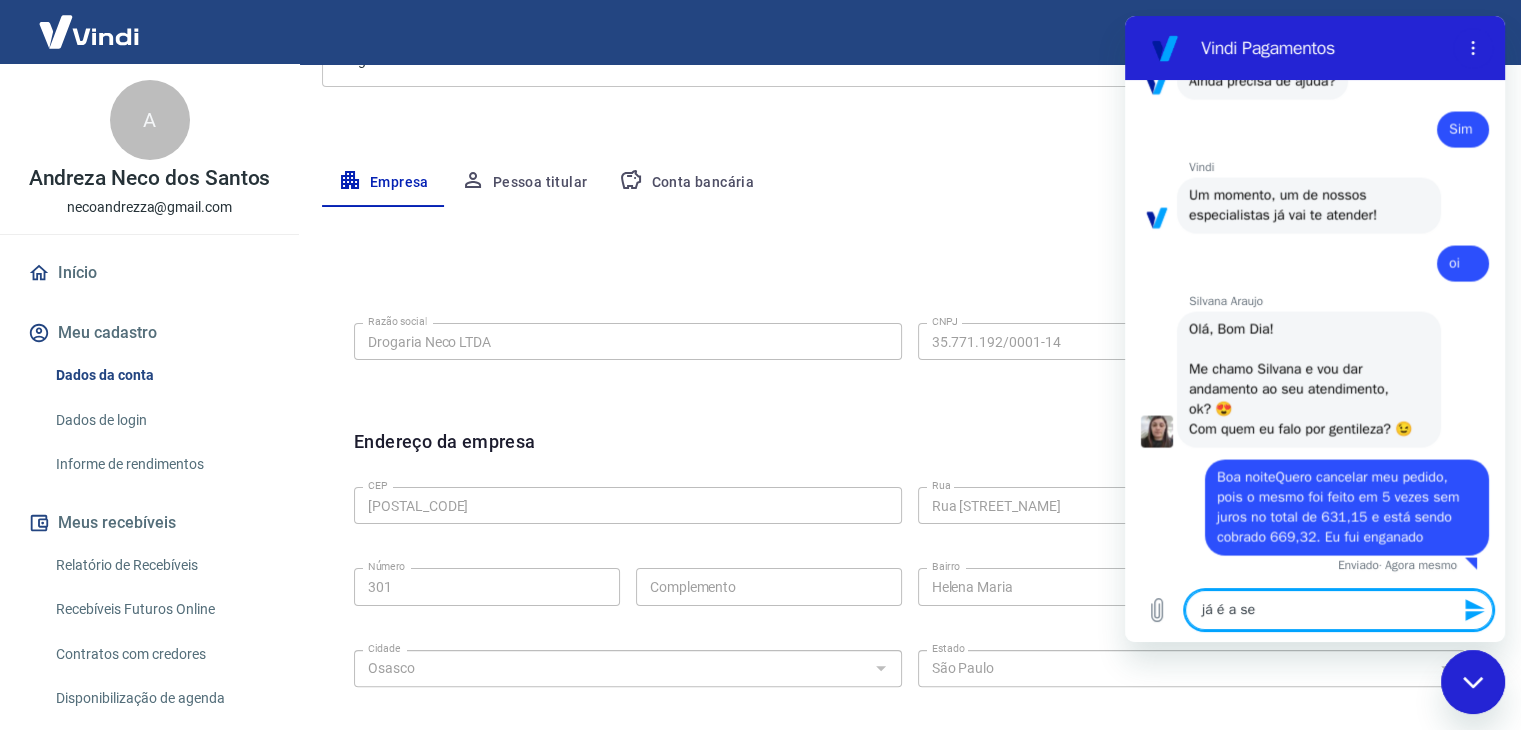 type on "já é a seg" 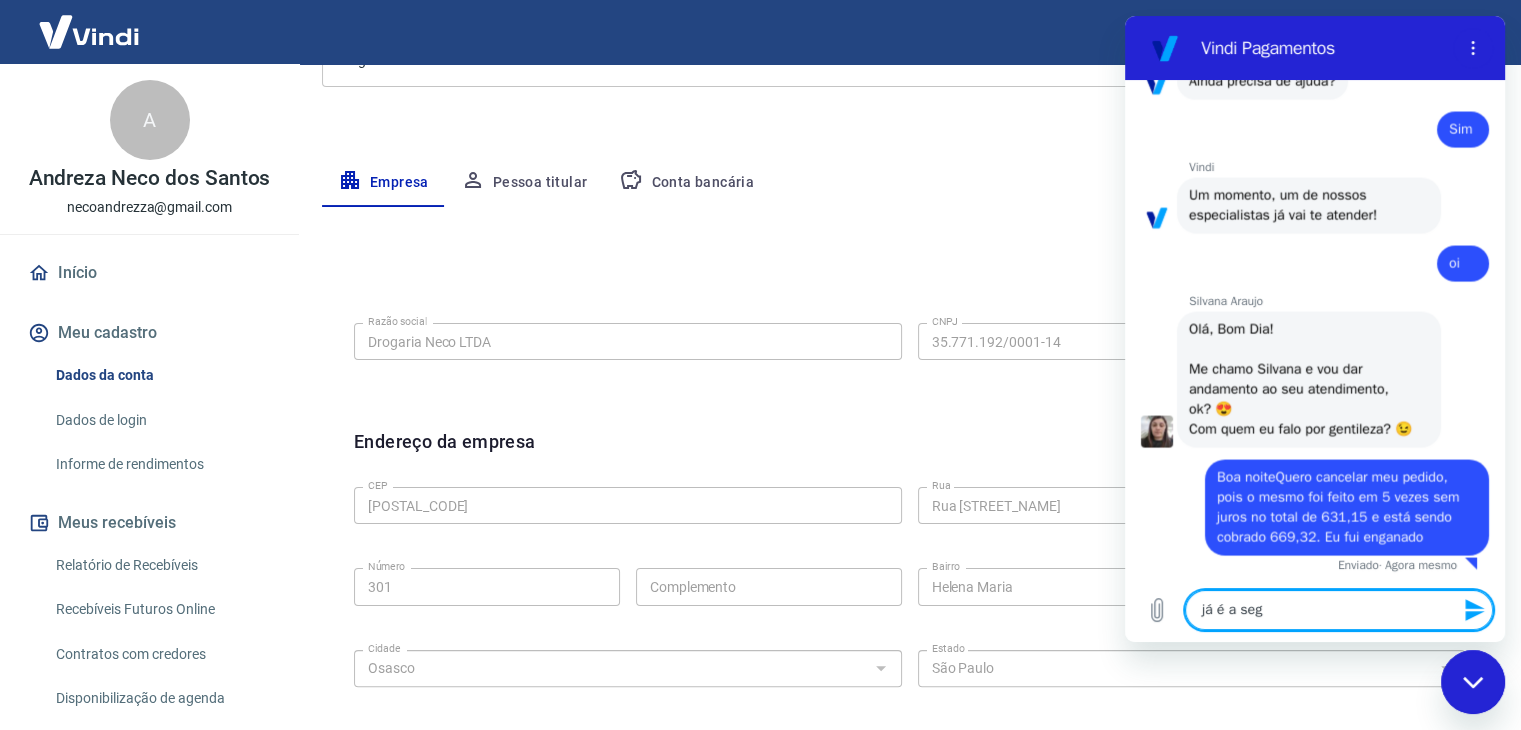 type on "já é a segu" 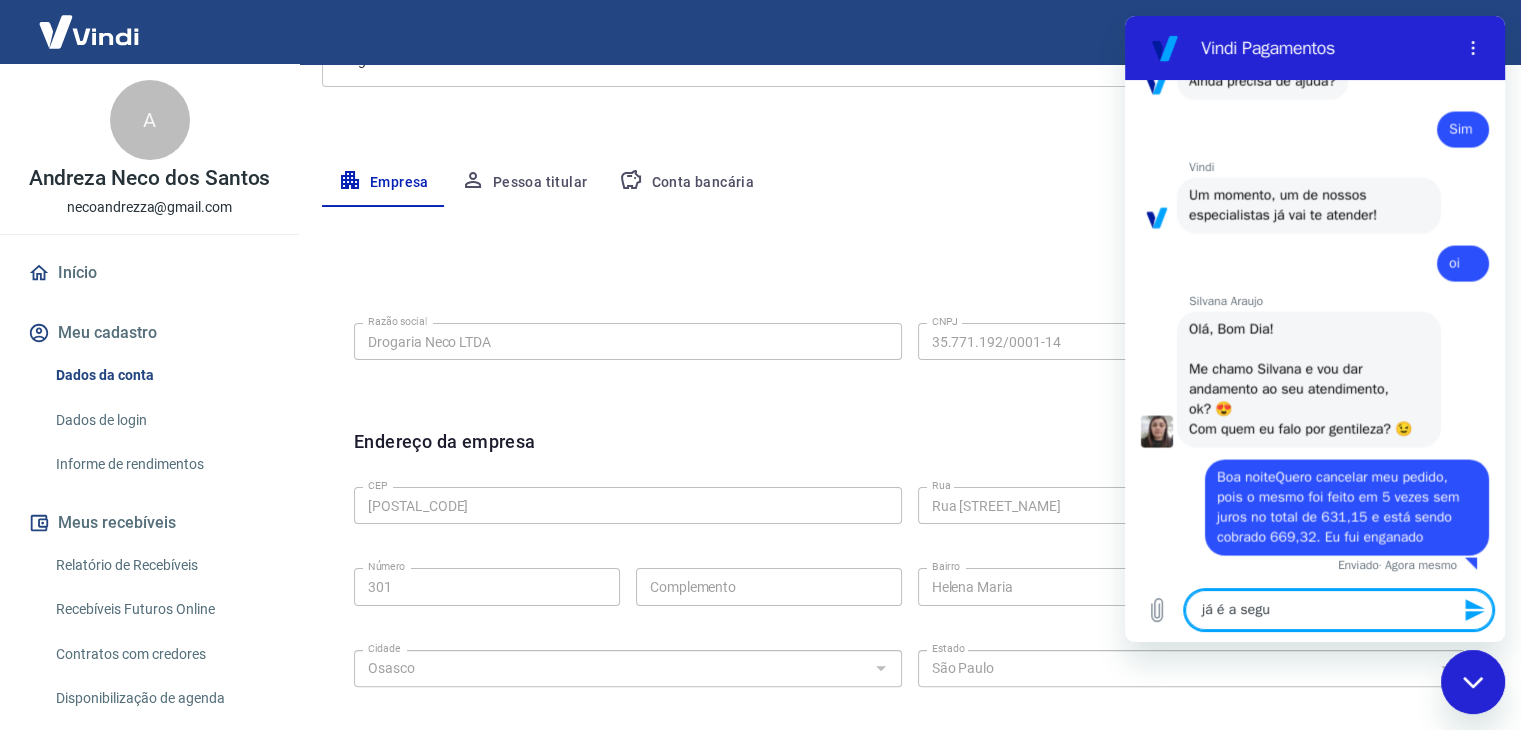 type on "já é a segun" 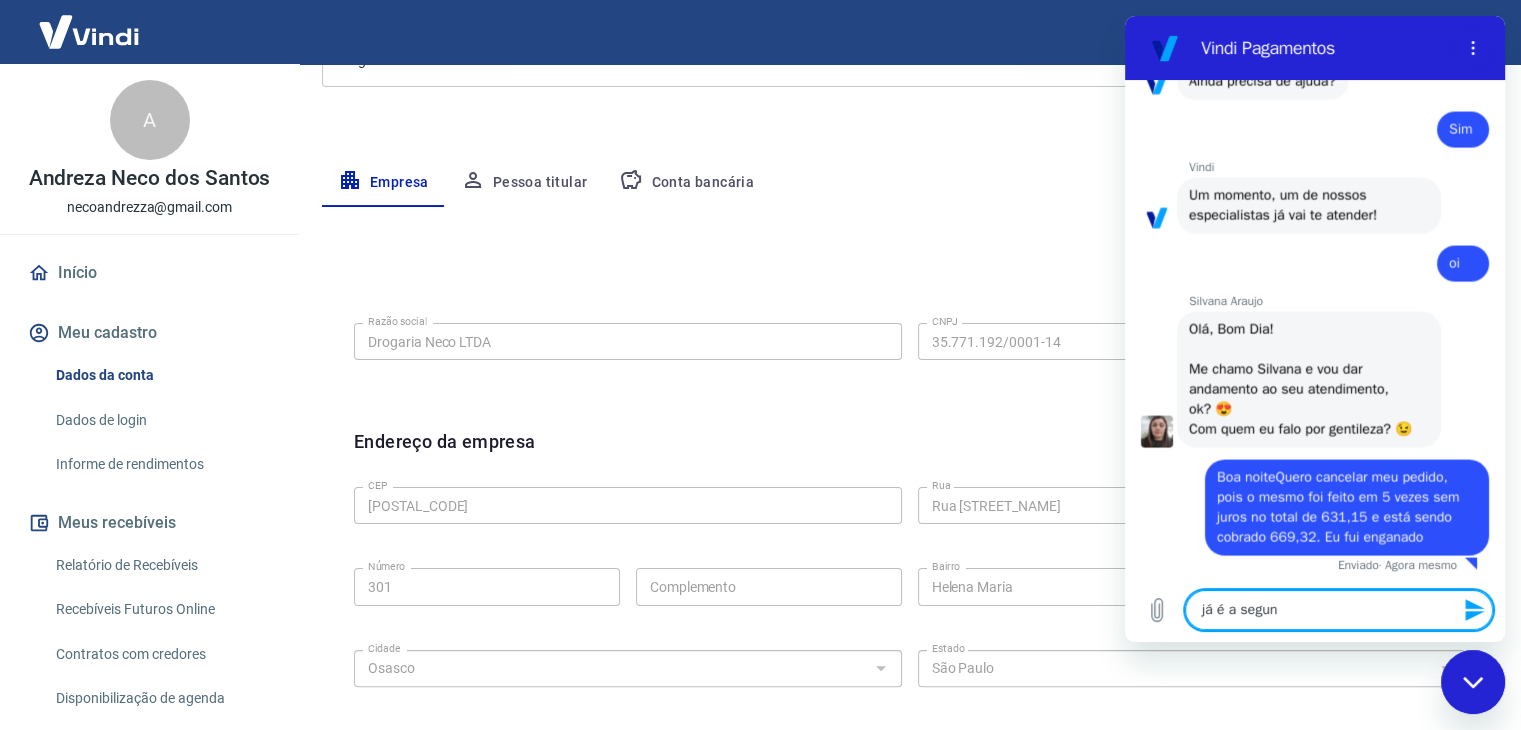 type on "já é a segund" 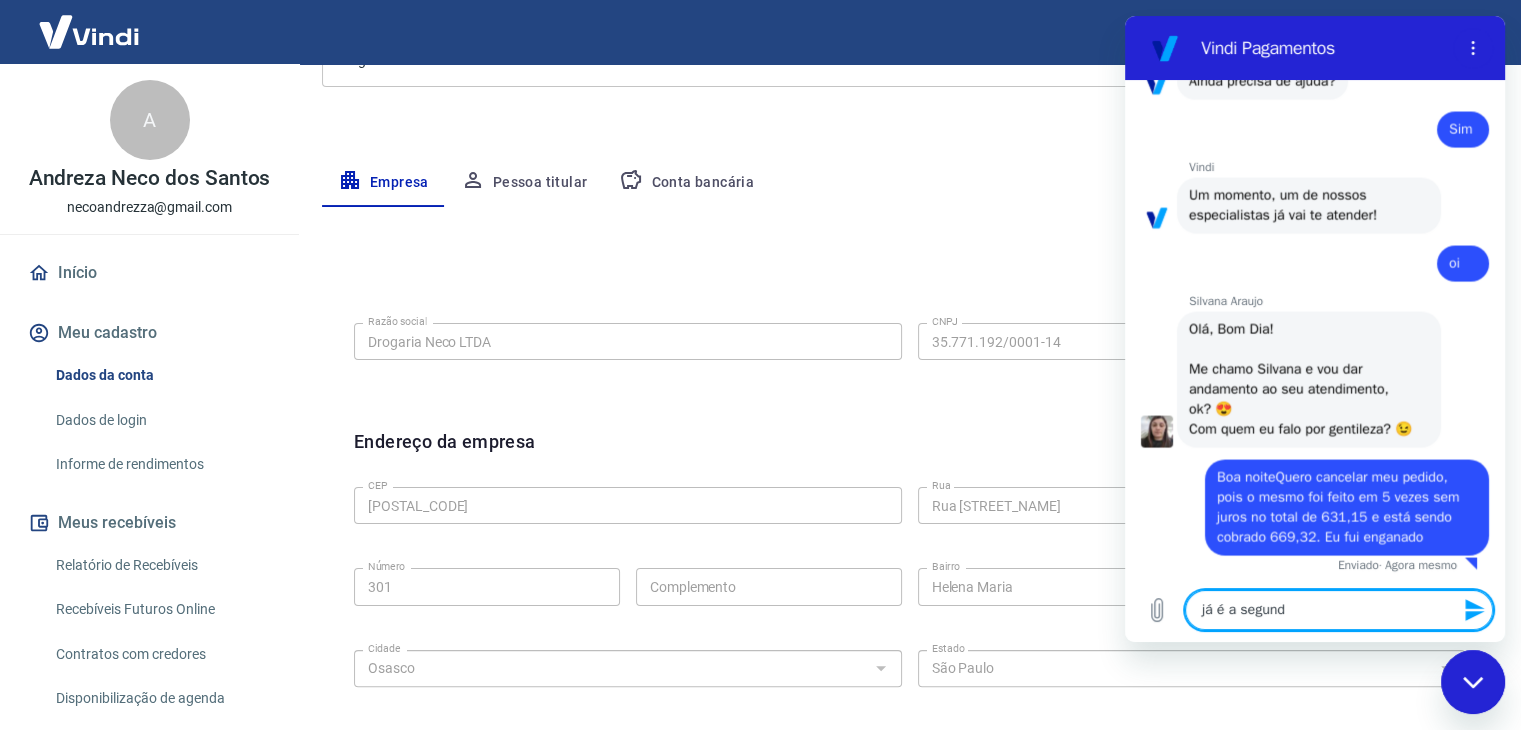 type on "já é a segunda" 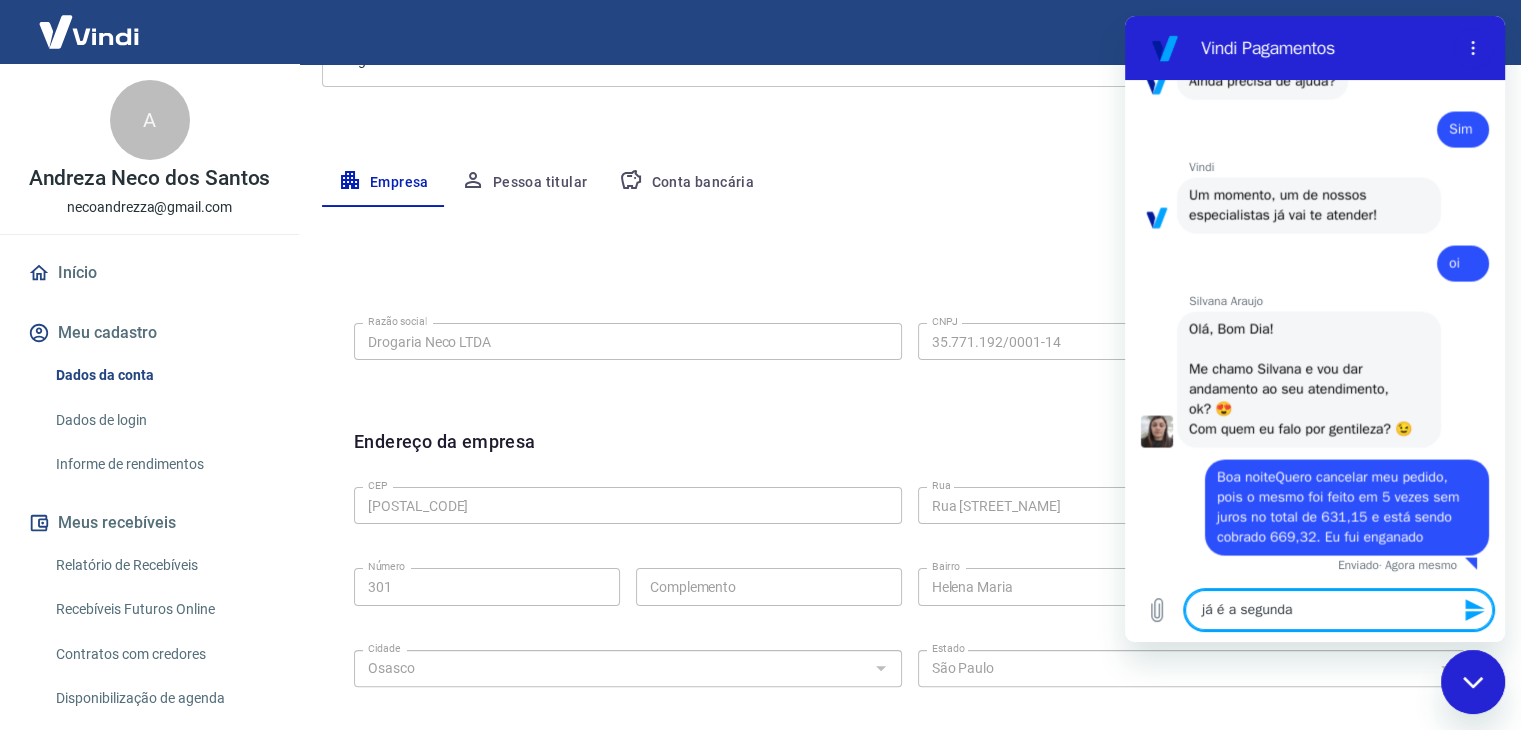 type on "já é a segunda" 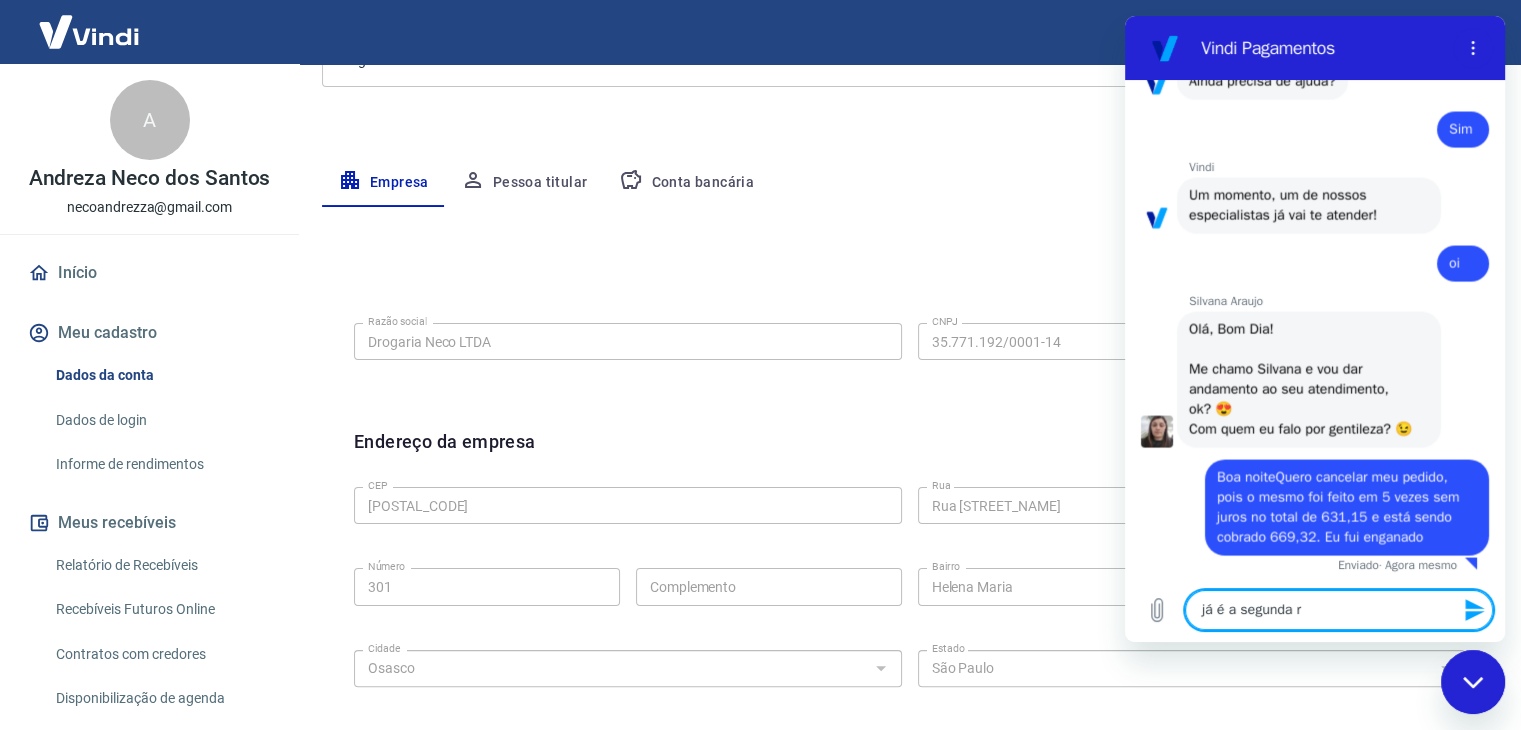 type on "x" 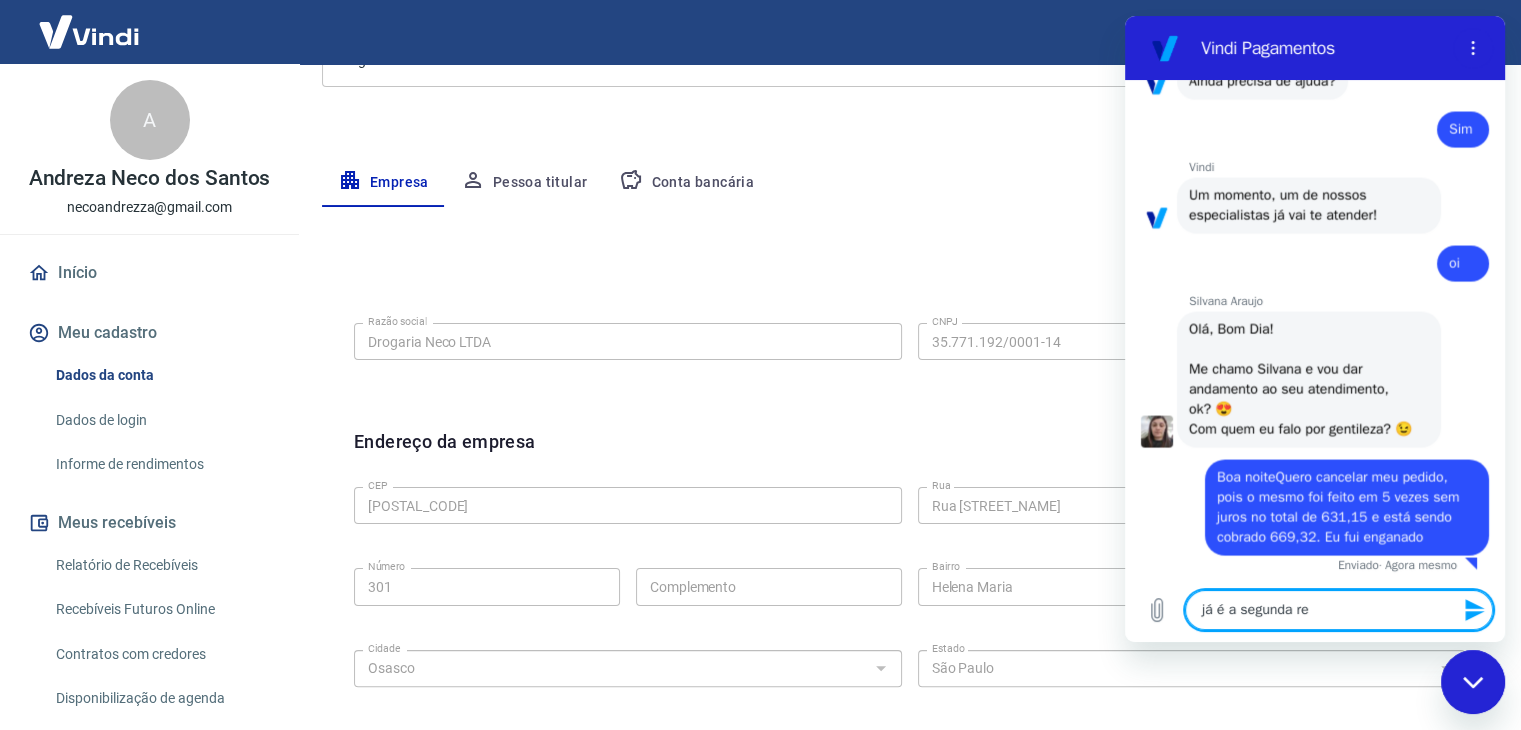 type on "já é a segunda rec" 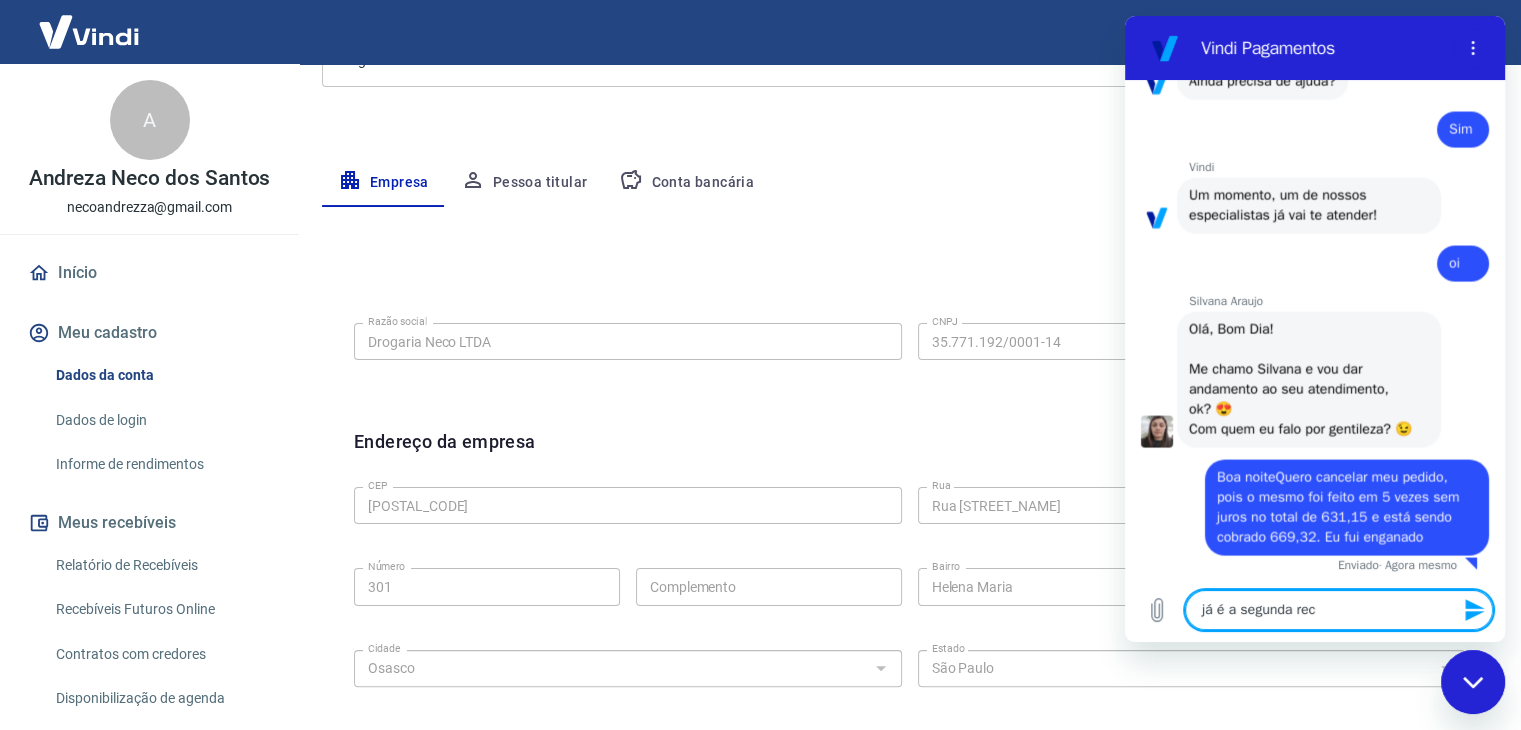 type on "já é a segunda recl" 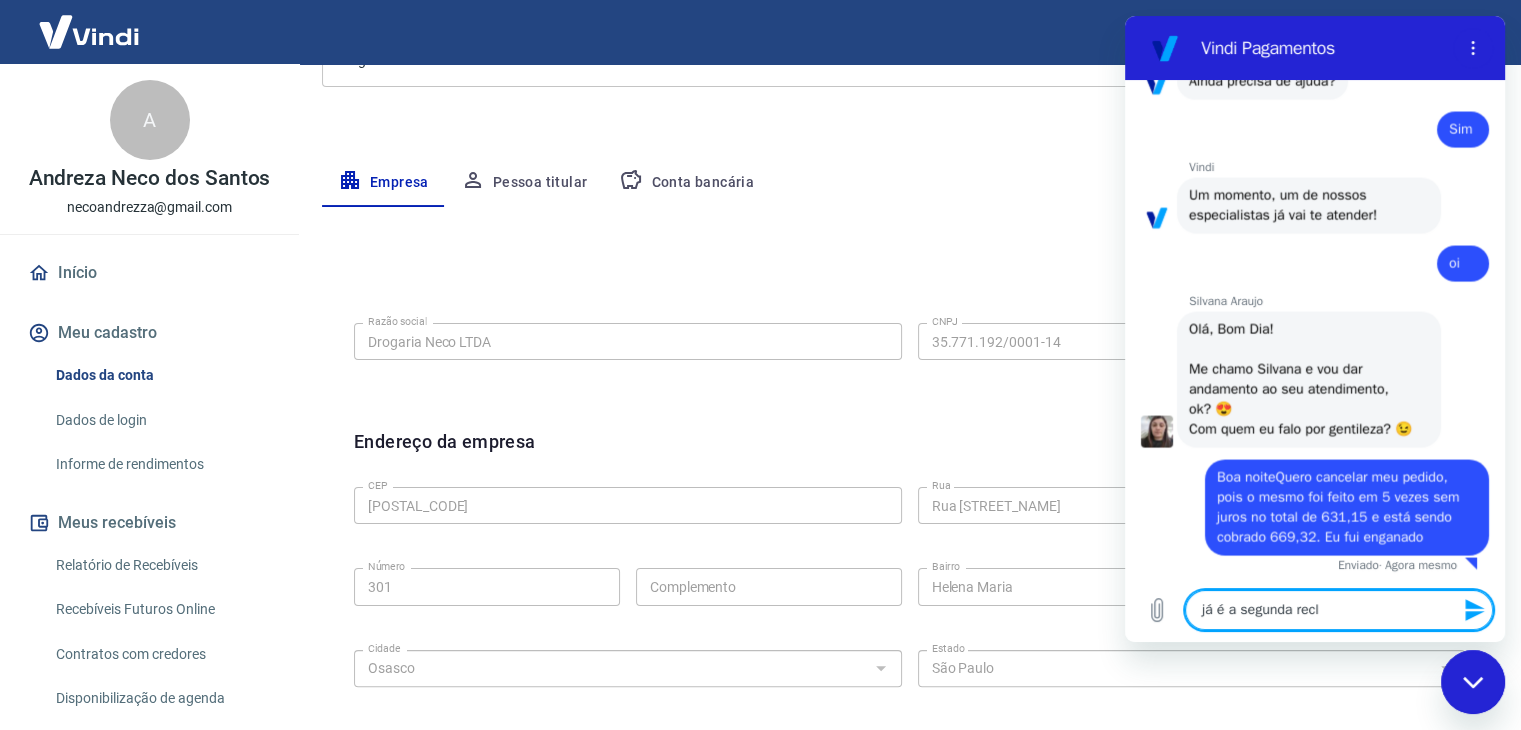 type on "já é a segunda recla" 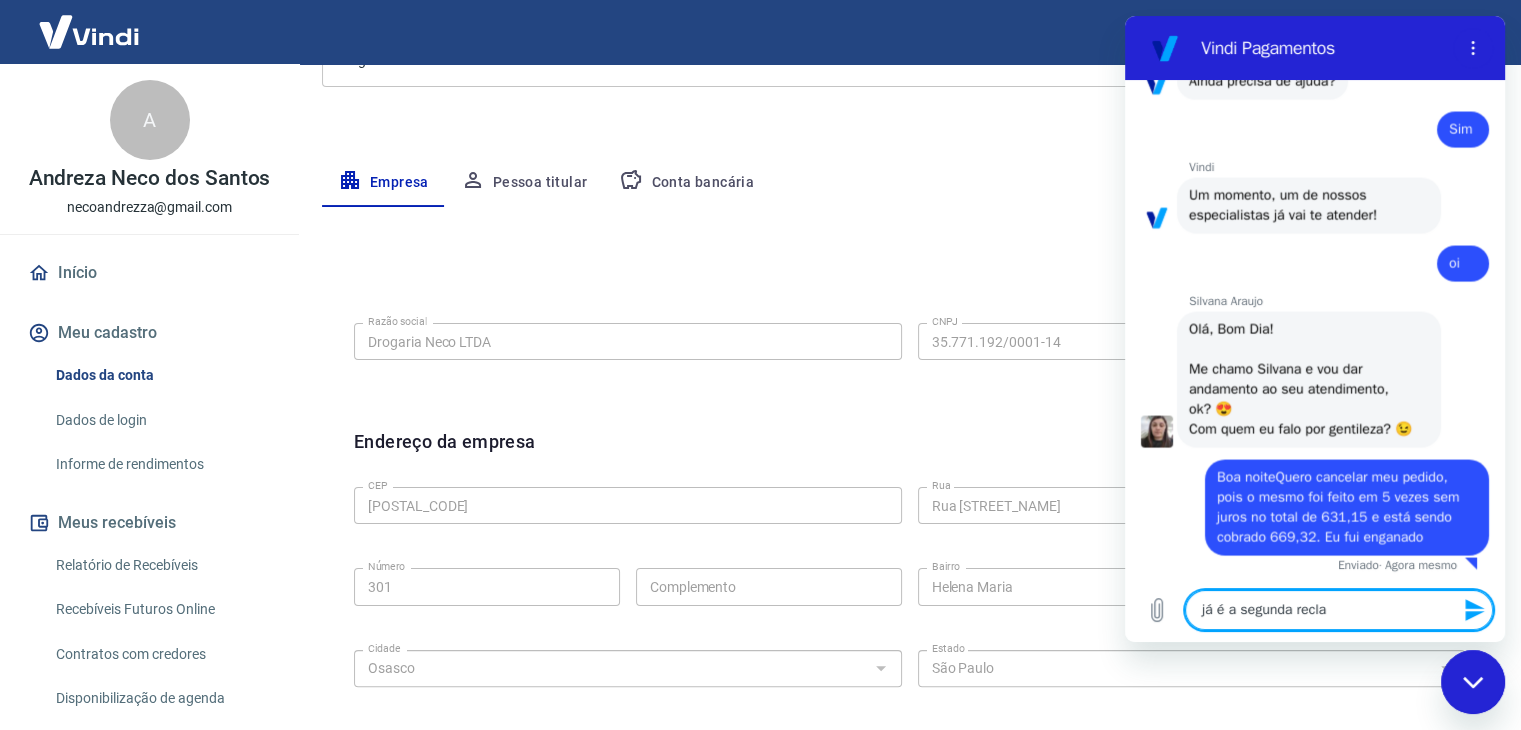 type on "já é a segunda reclam" 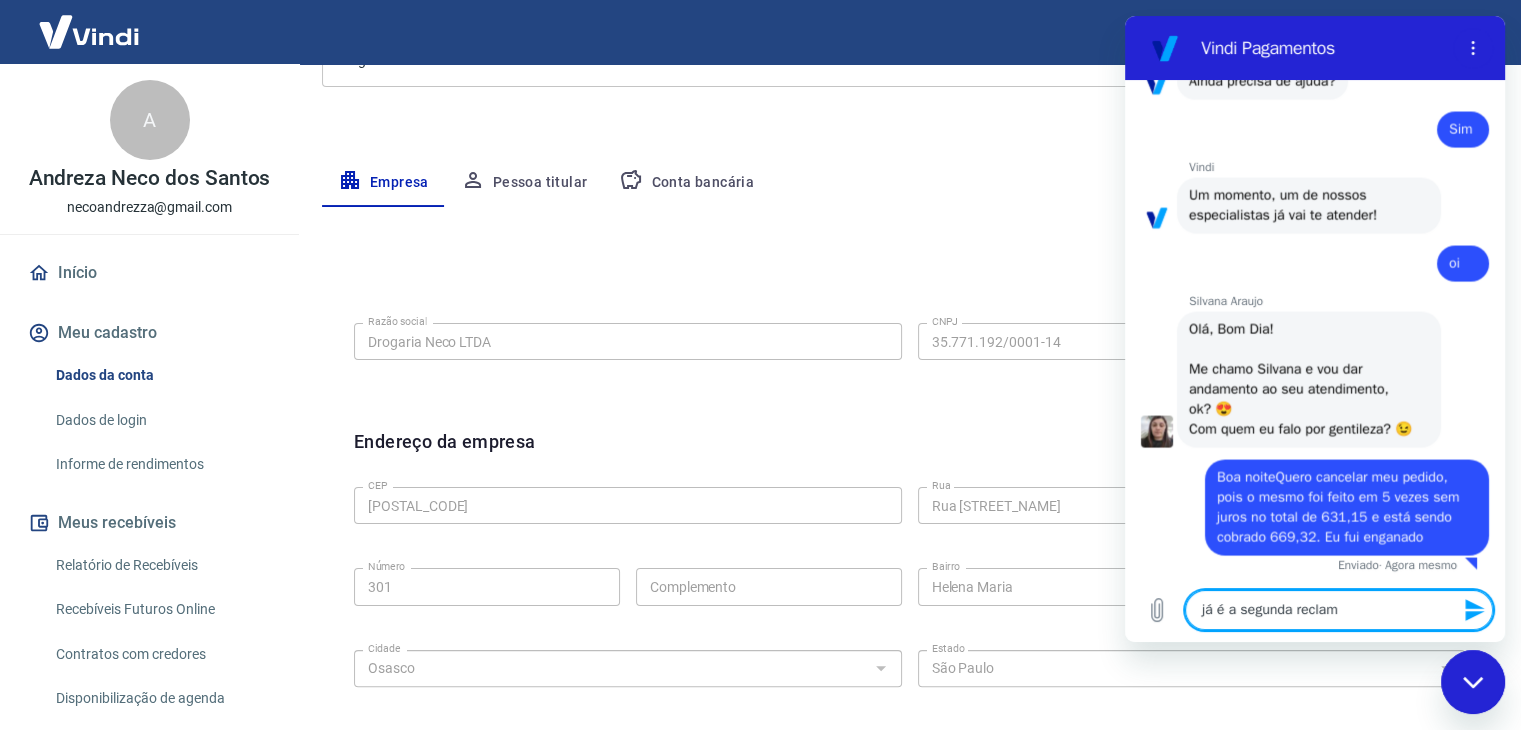 type on "já é a segunda reclama" 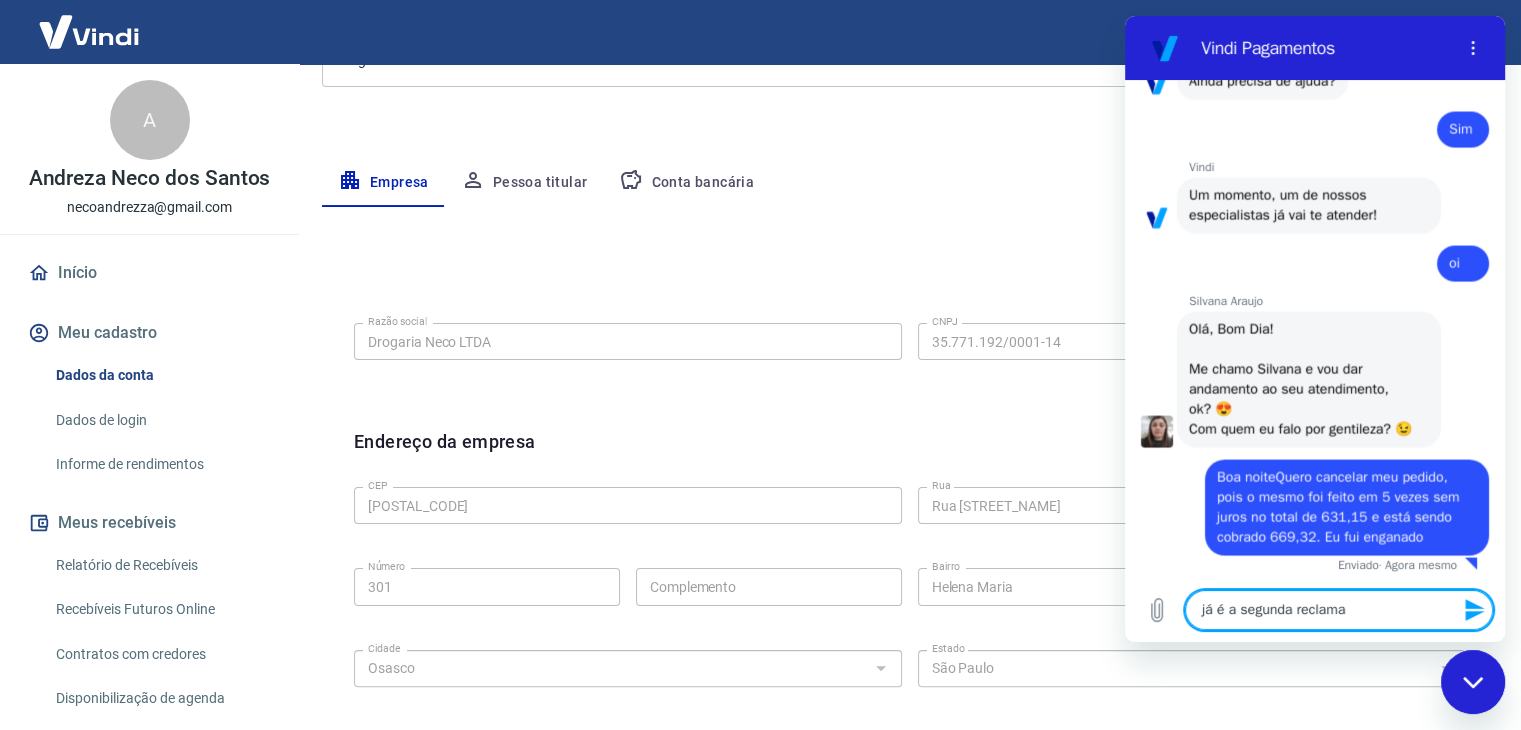 type on "já é a segunda reclamaç" 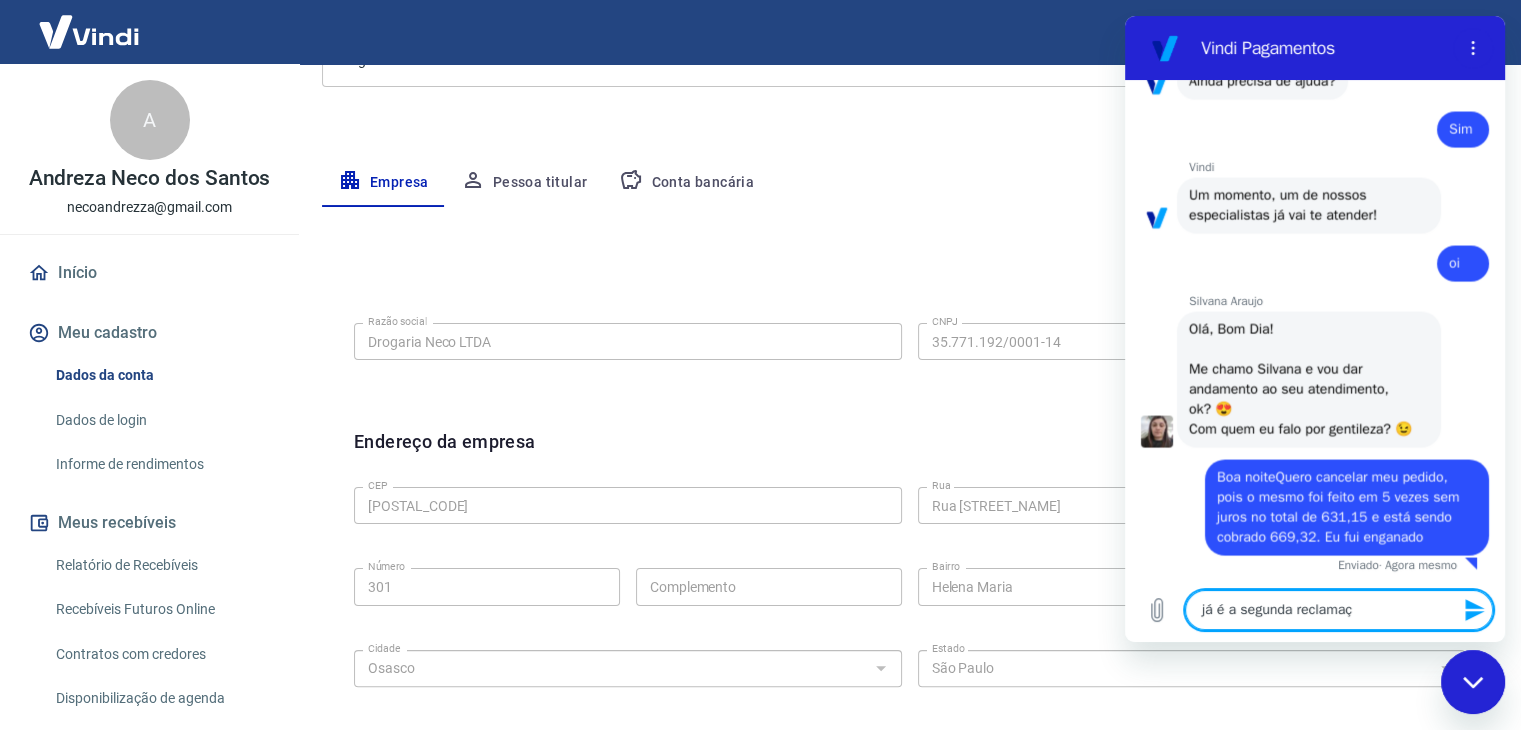type on "já é a segunda reclamaçã" 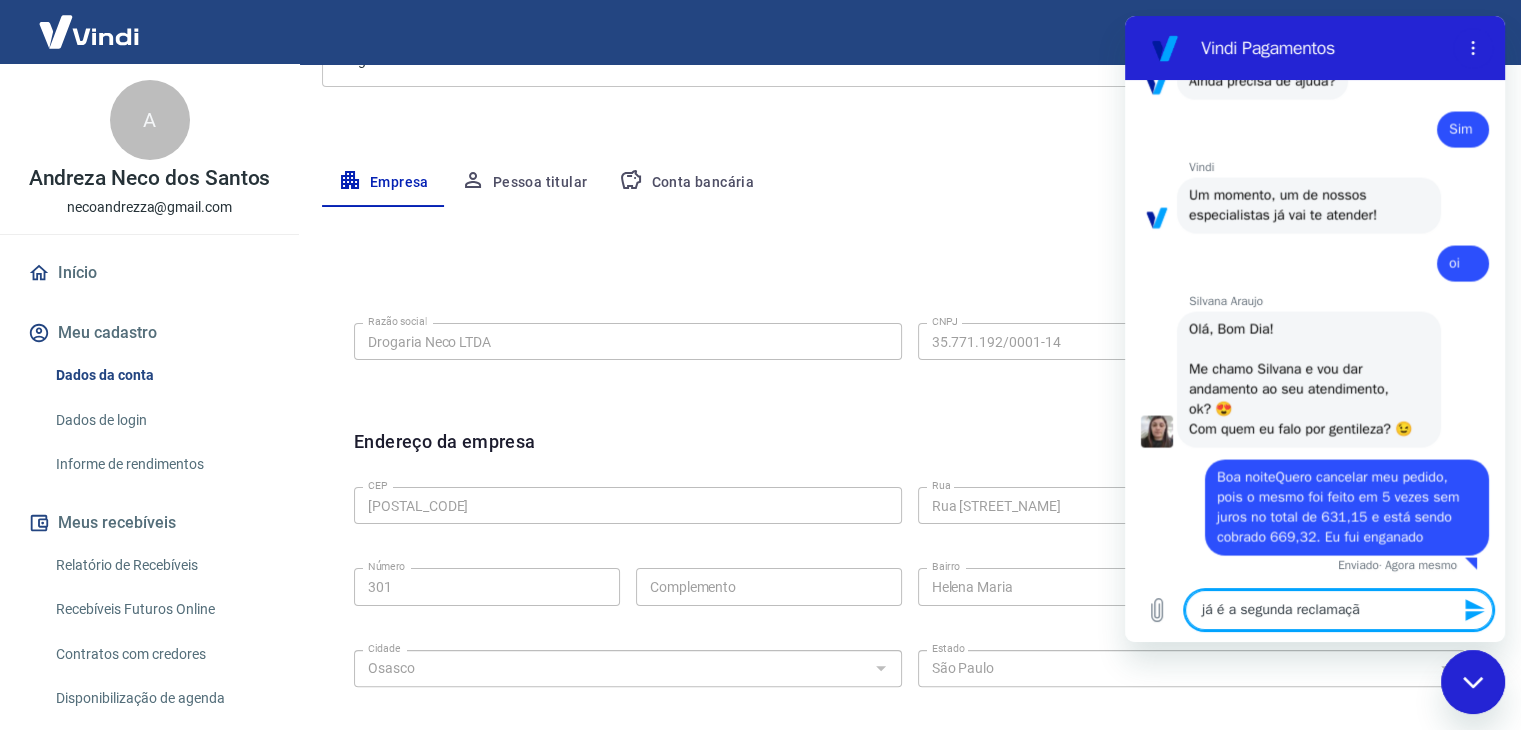 type on "já é a segunda reclamação" 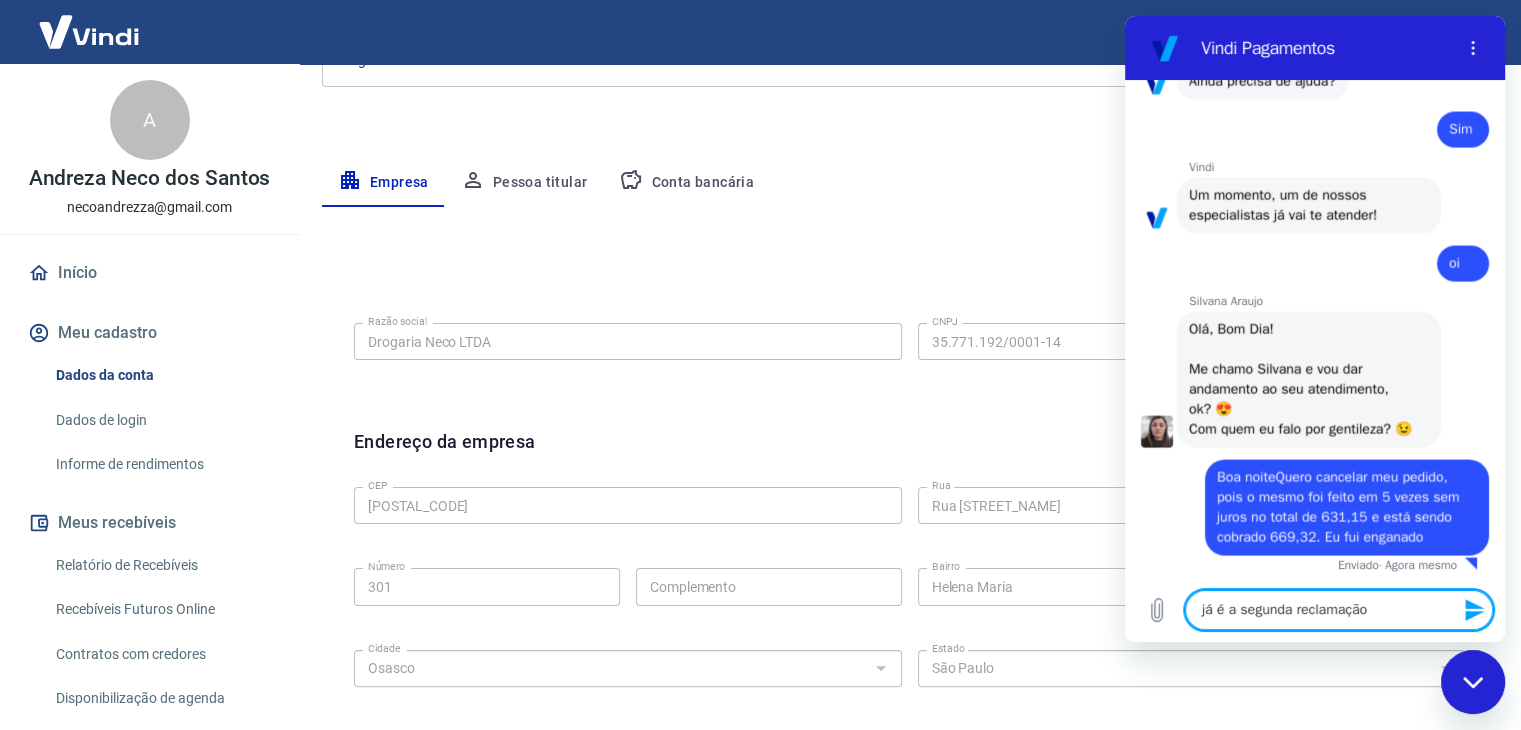 type on "já é a segunda reclamação" 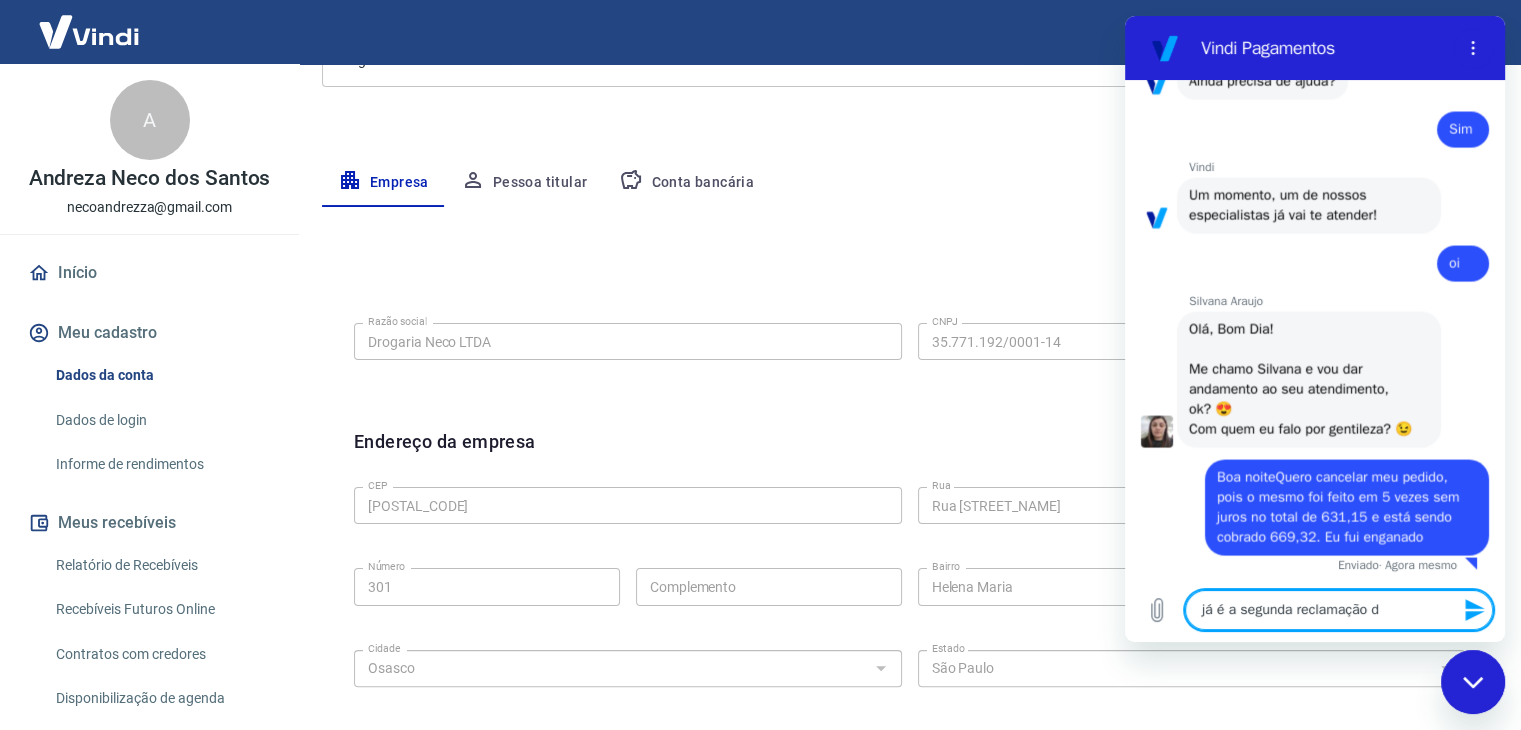type on "já é a segunda reclamação de" 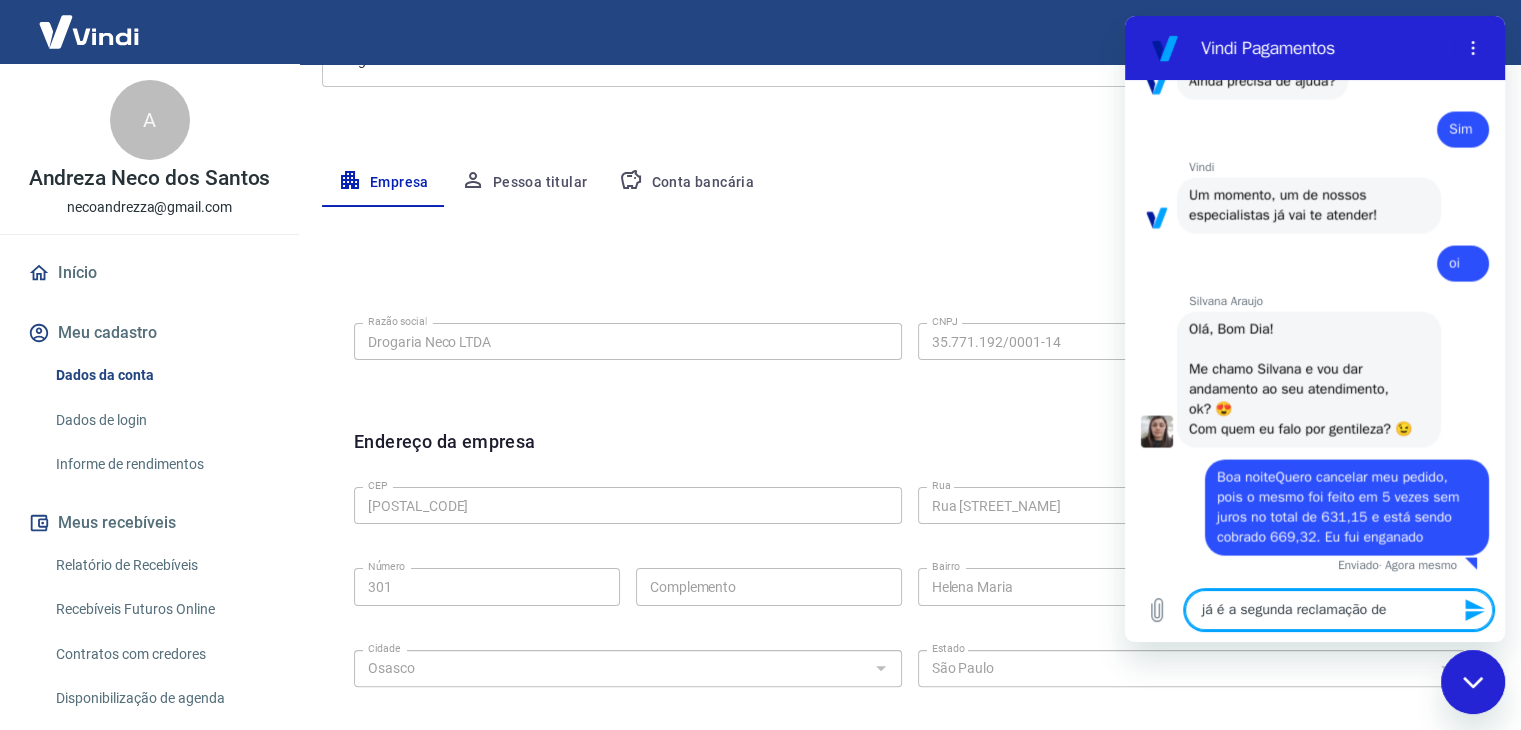 type on "já é a segunda reclamação d" 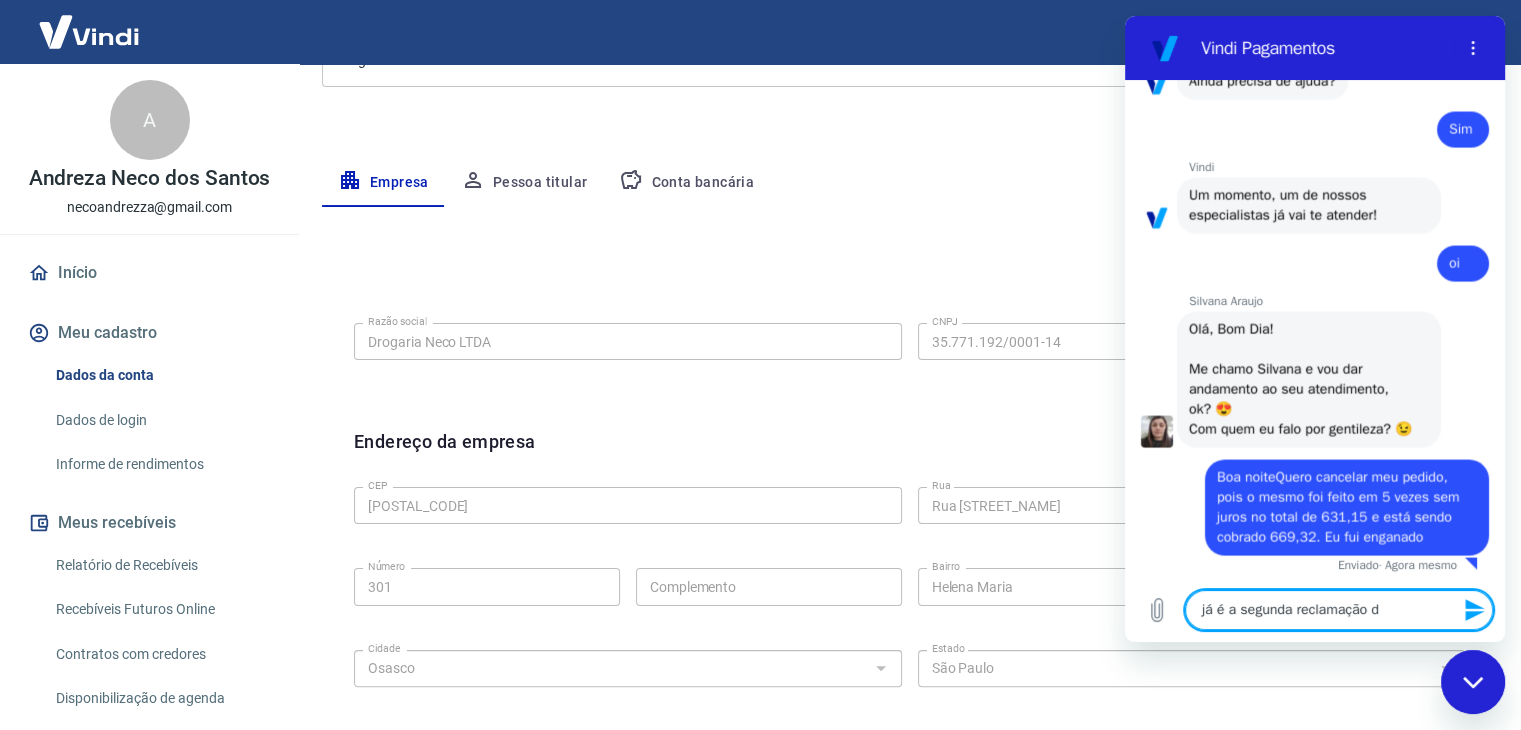 type on "x" 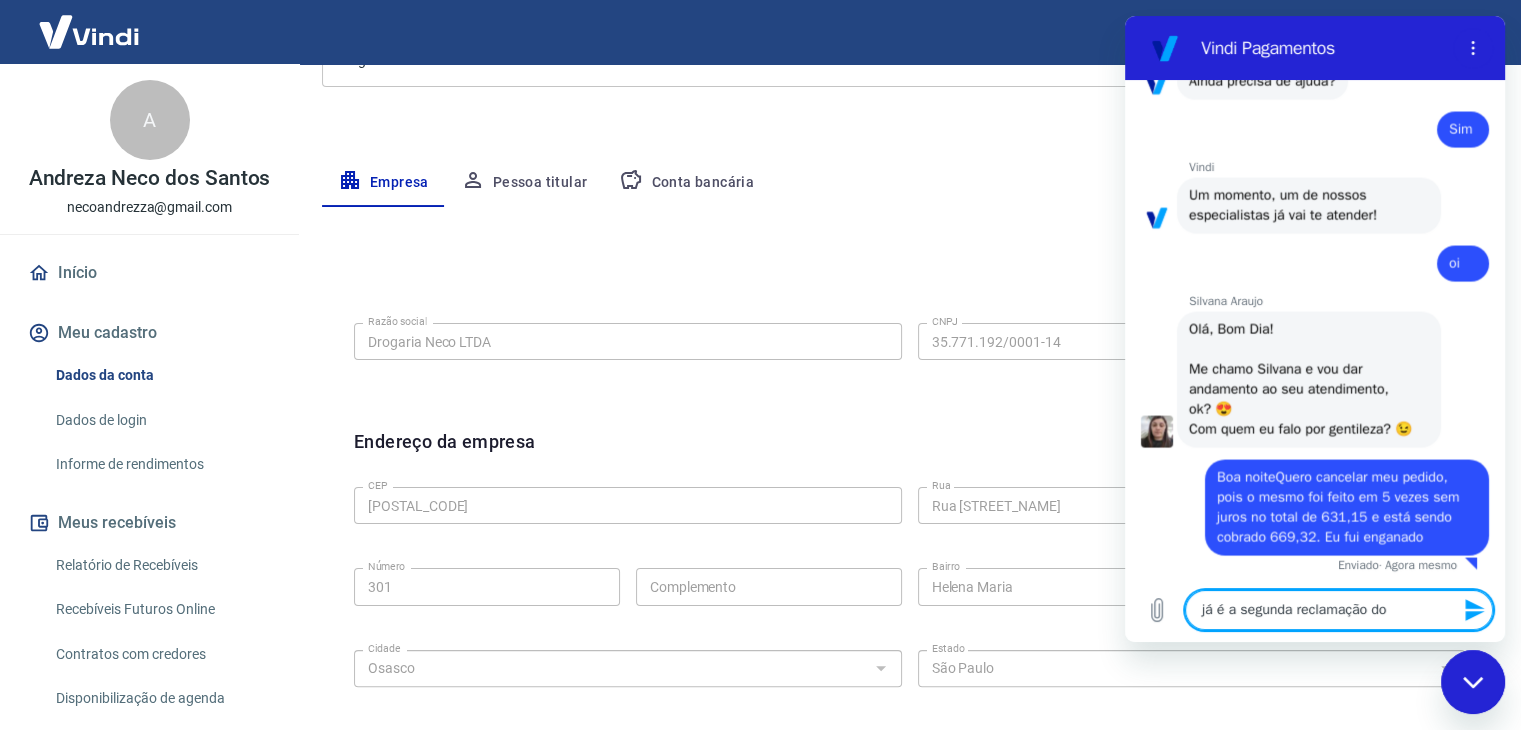type on "já é a segunda reclamação dos" 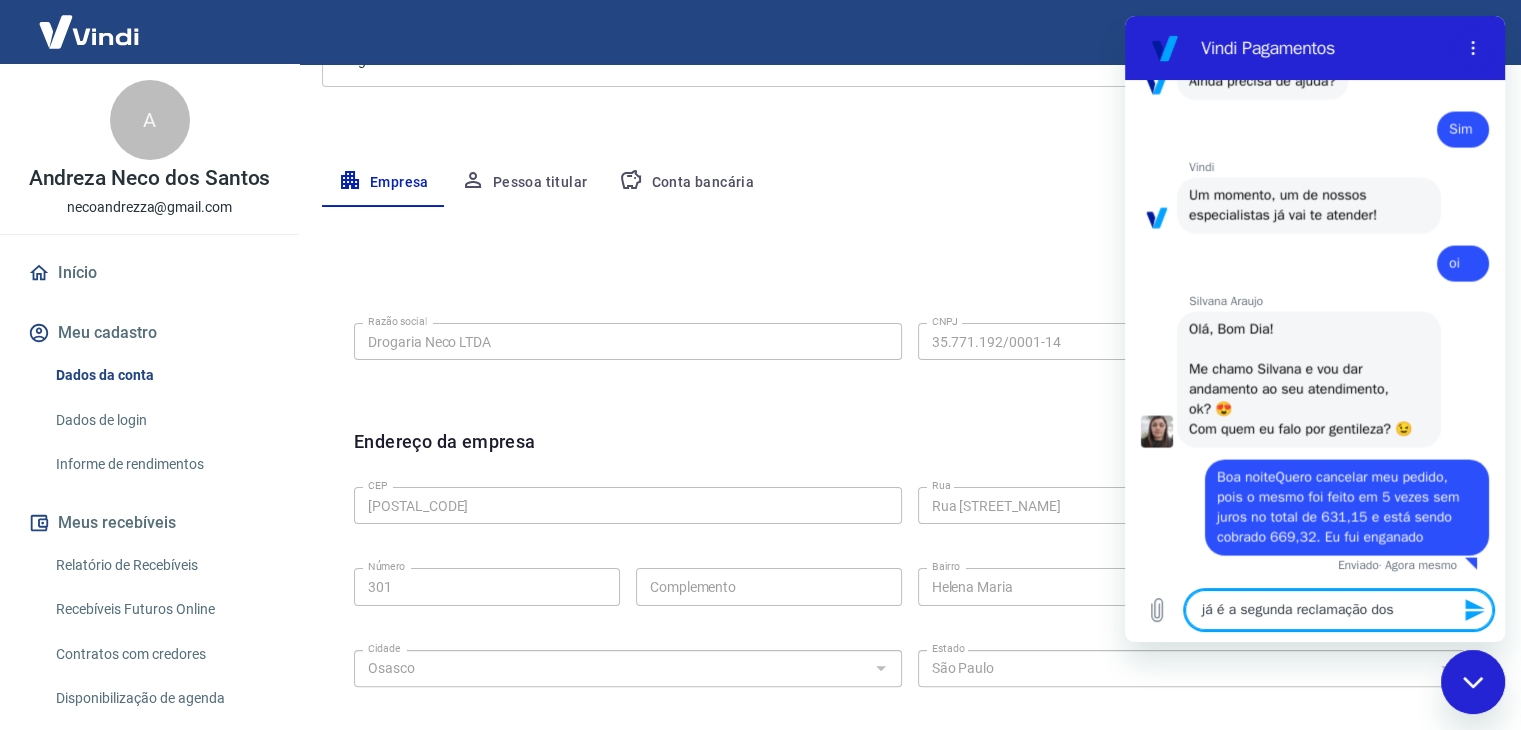 type on "já é a segunda reclamação dos" 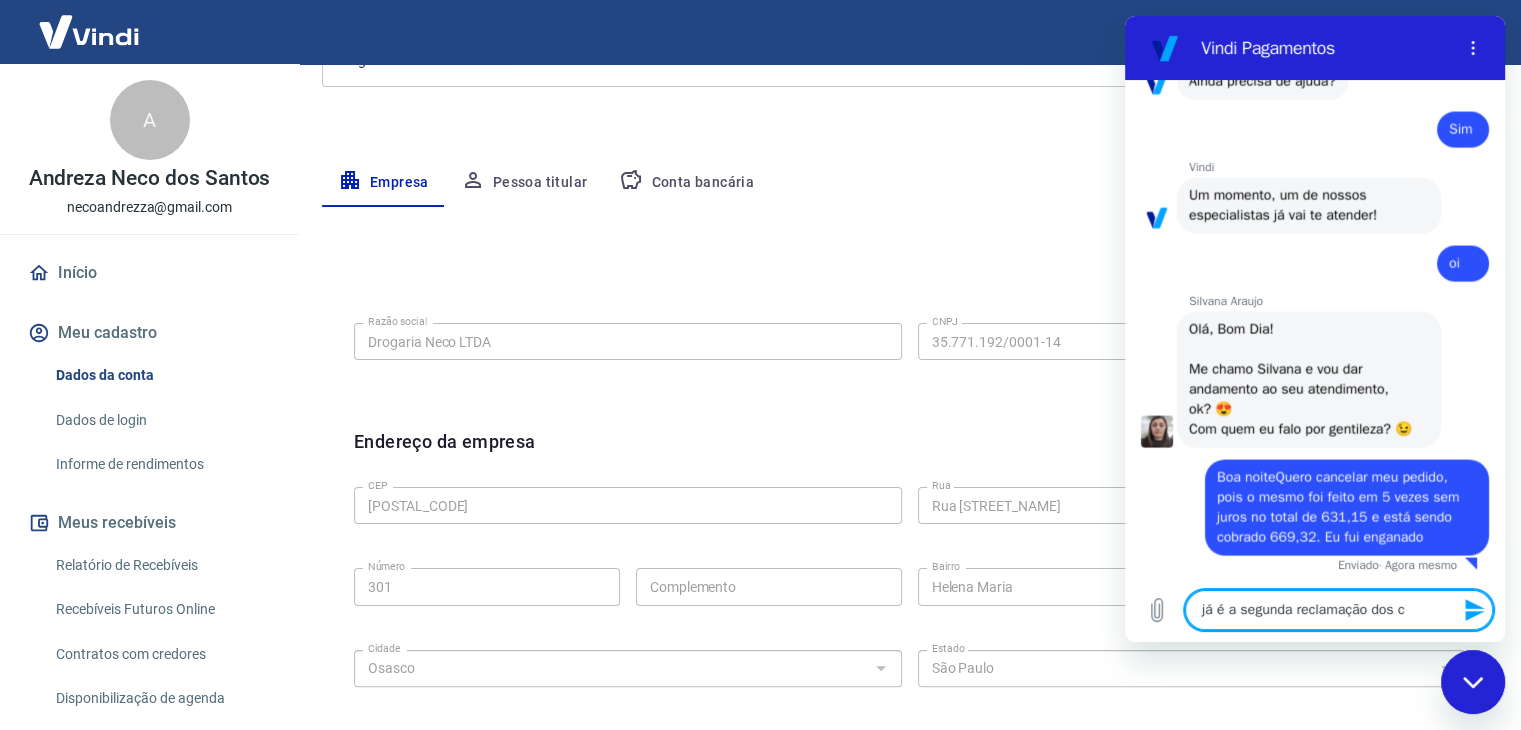 type on "já é a segunda reclamação dos cl" 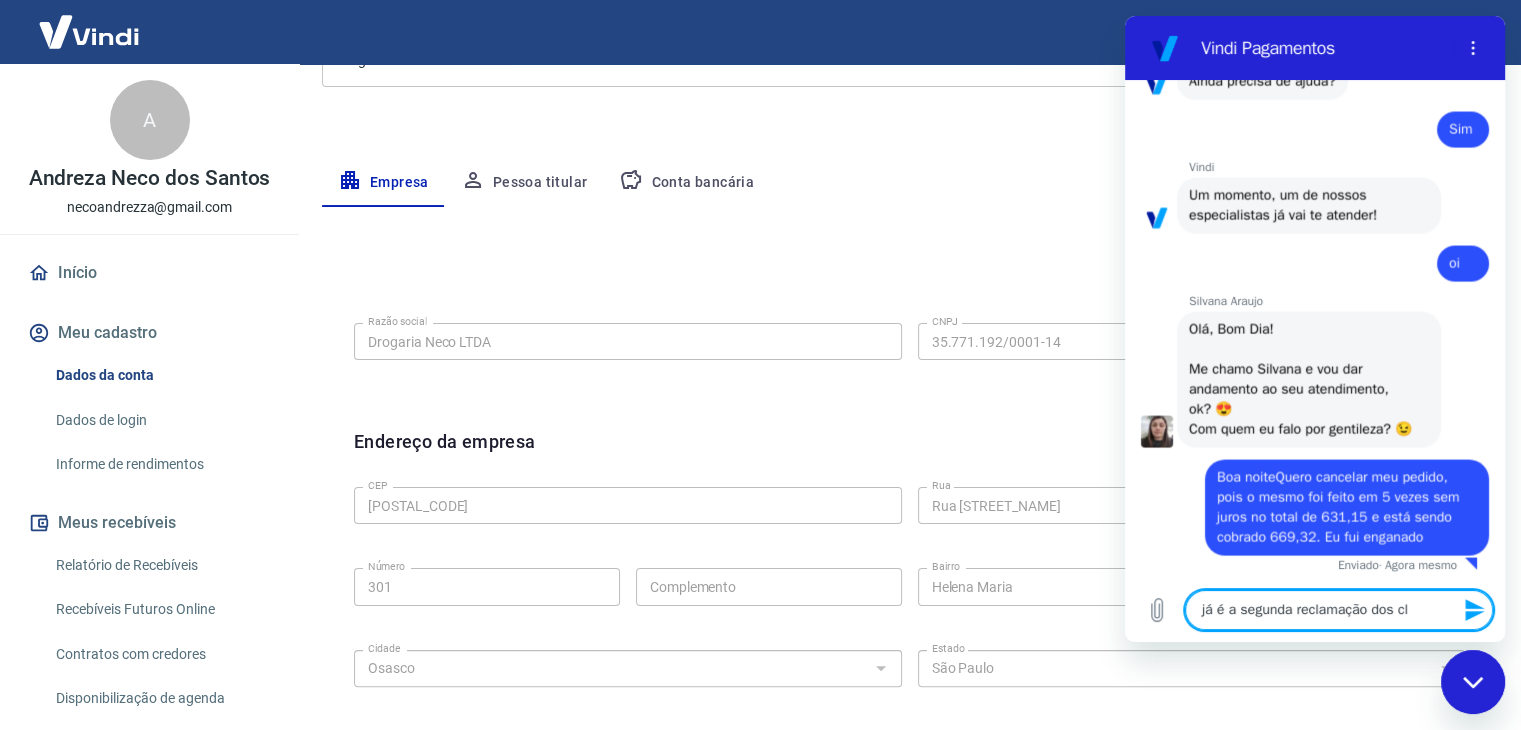 type on "já é a segunda reclamação dos cli" 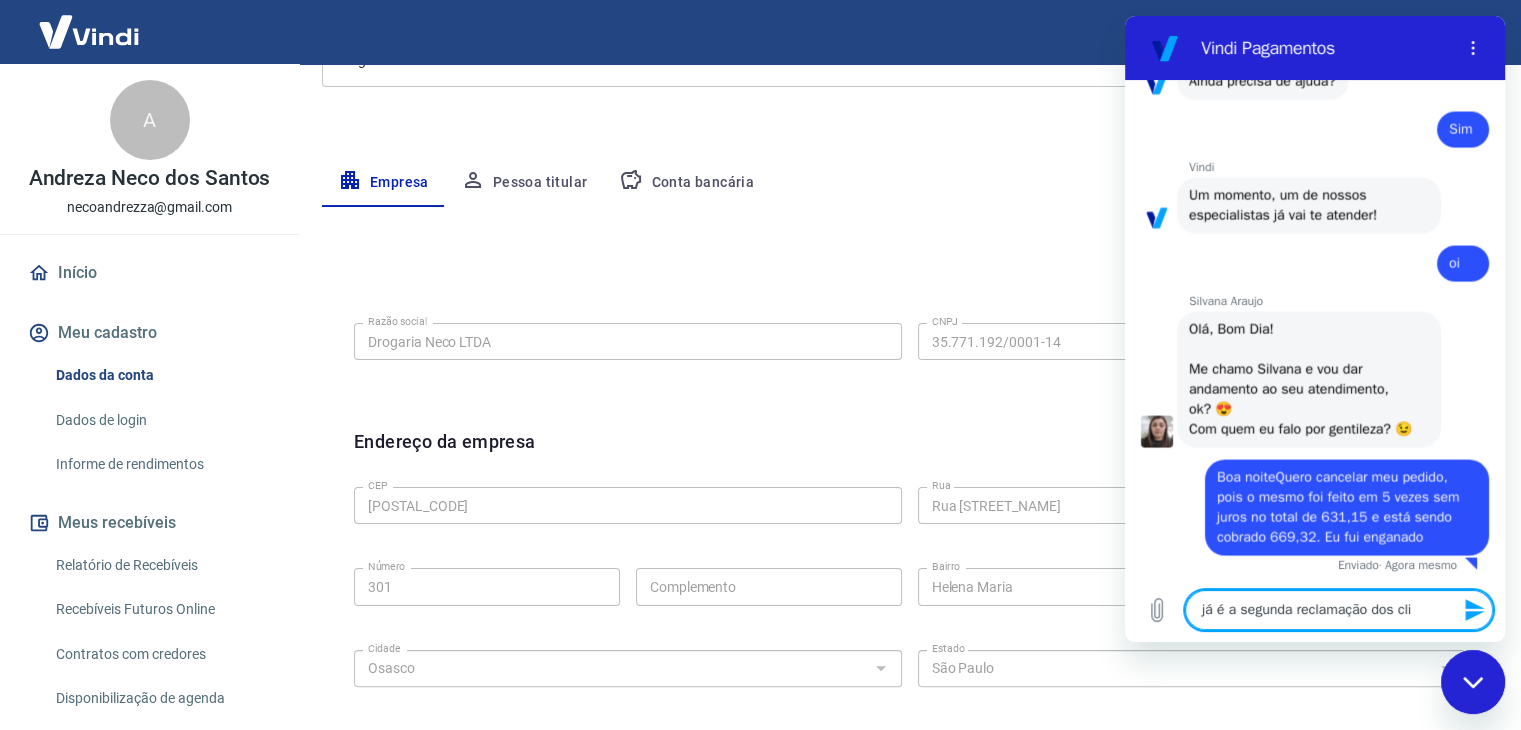 type on "x" 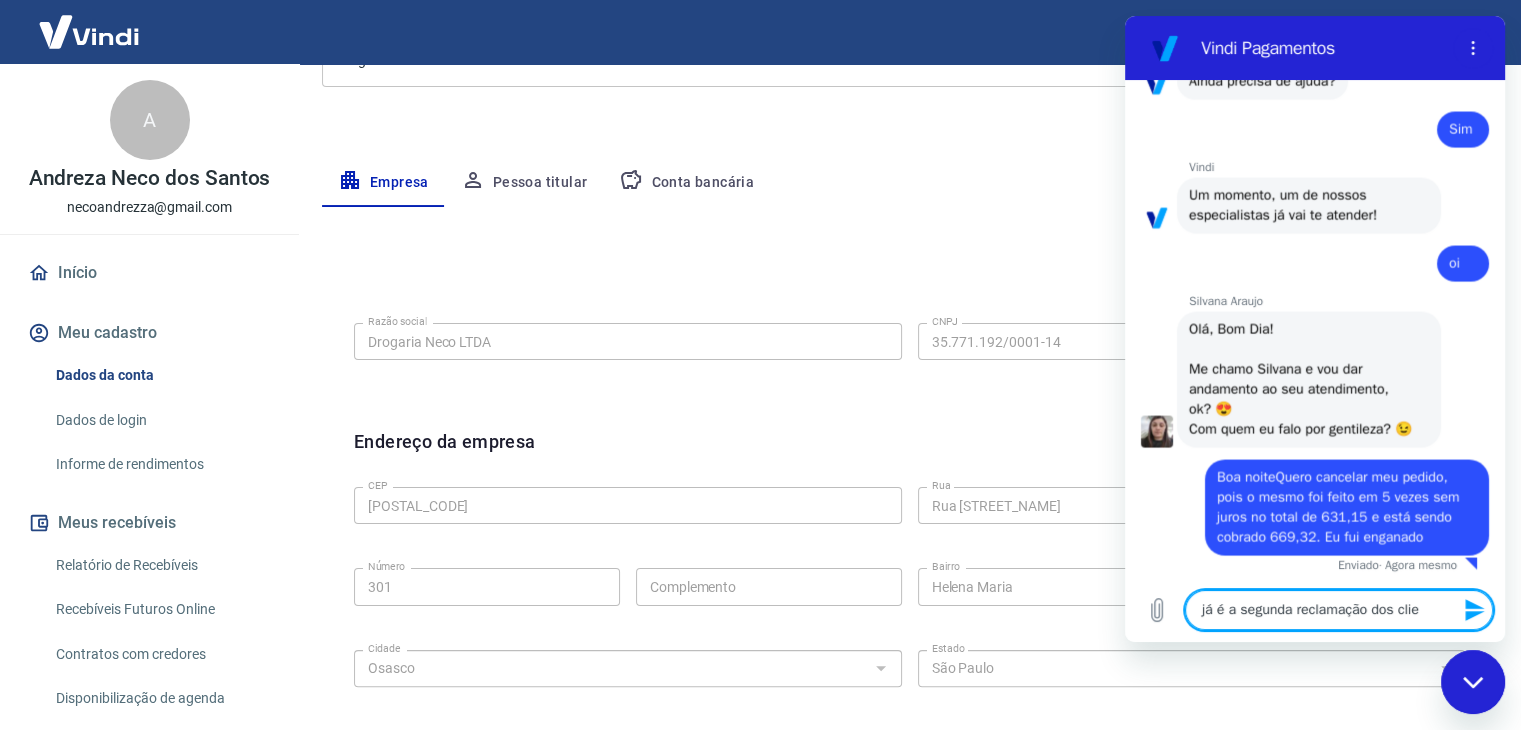 type on "já é a segunda reclamação dos clien" 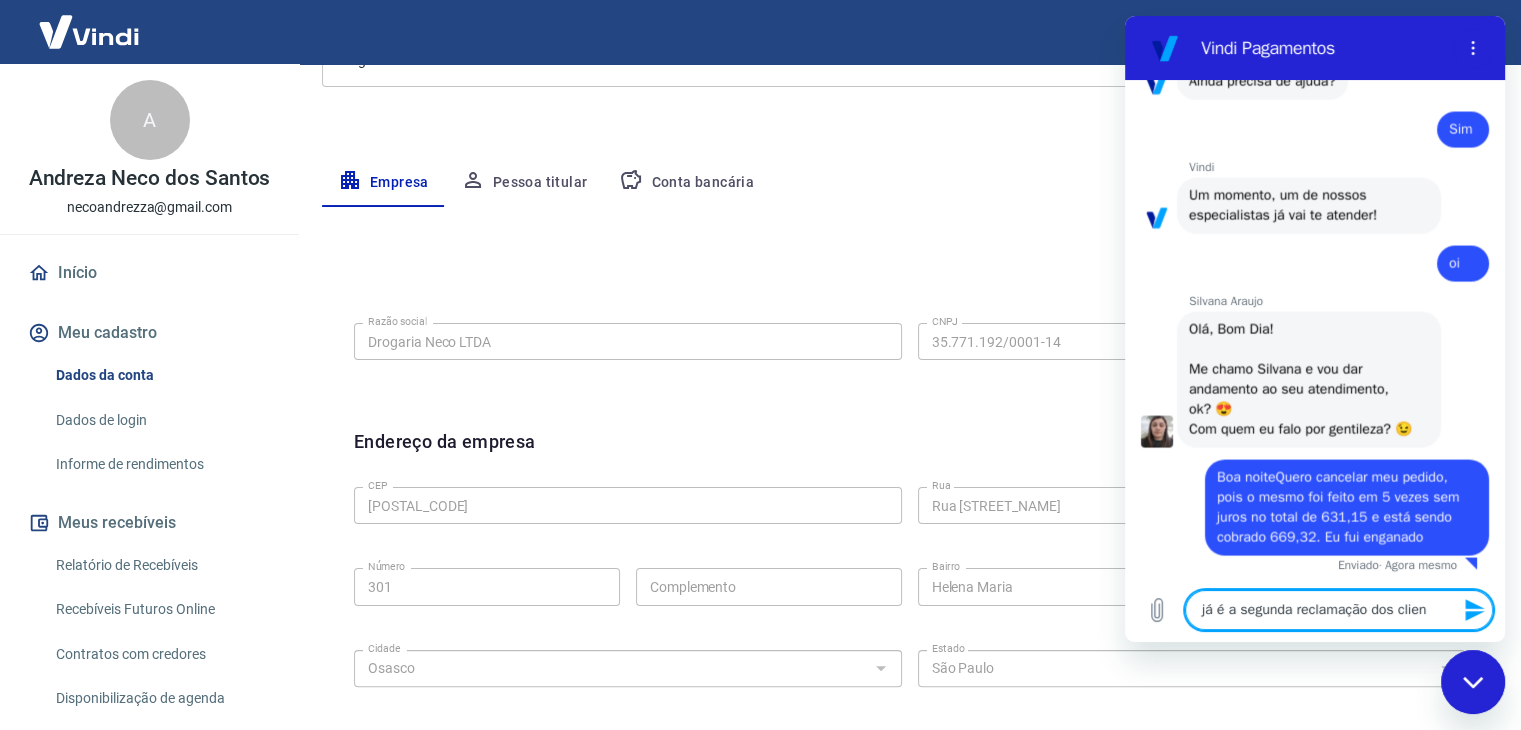 type on "já é a segunda reclamação dos client" 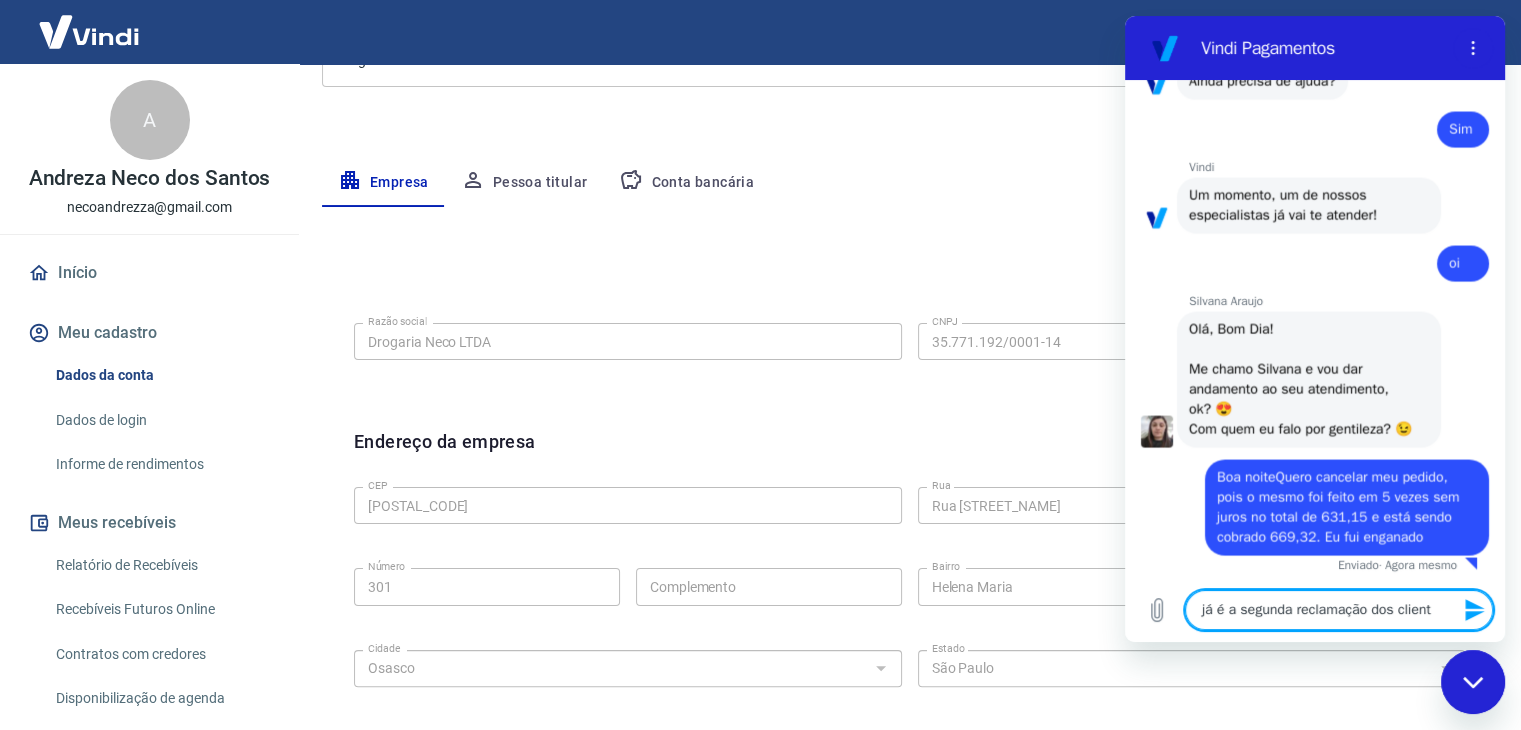 type on "já é a segunda reclamação dos cliente" 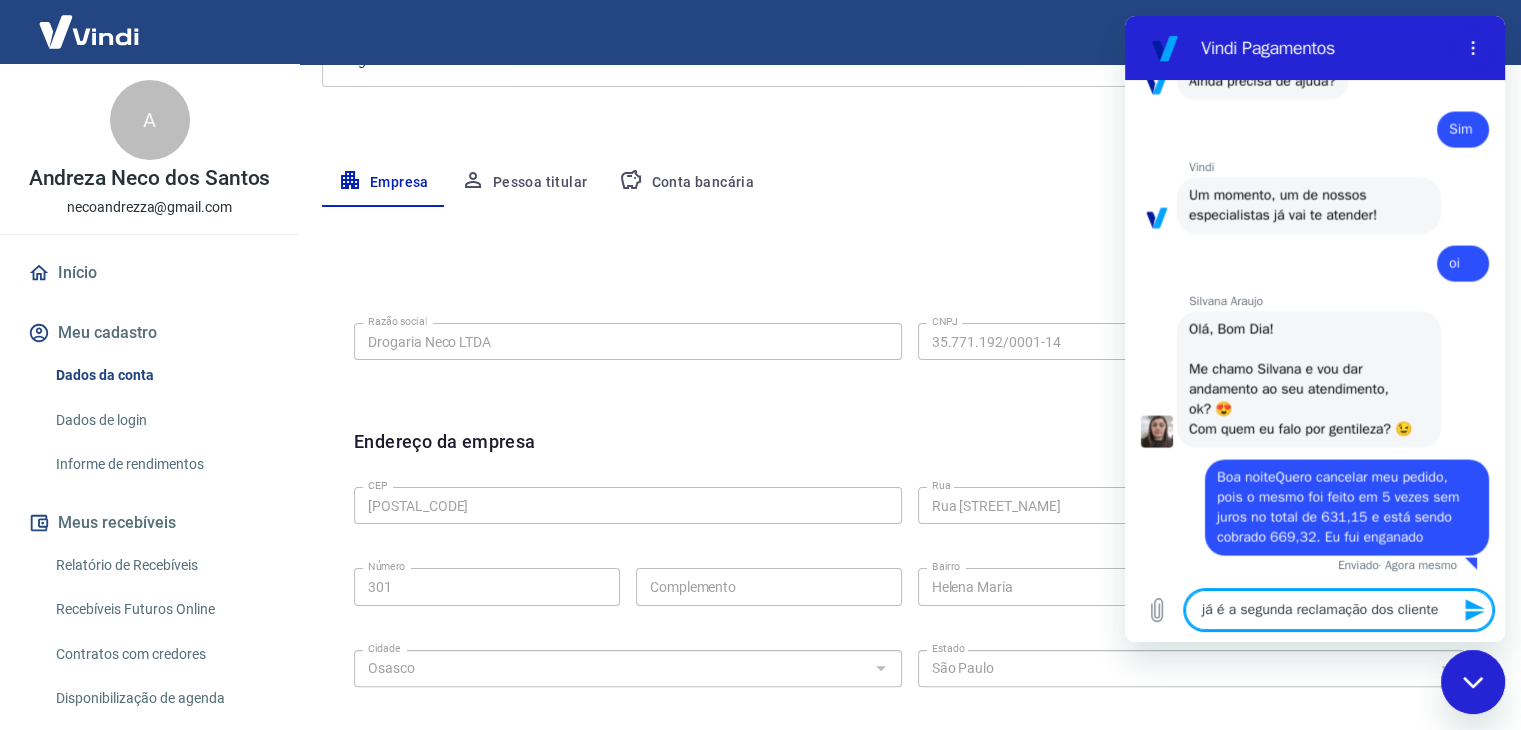 type on "x" 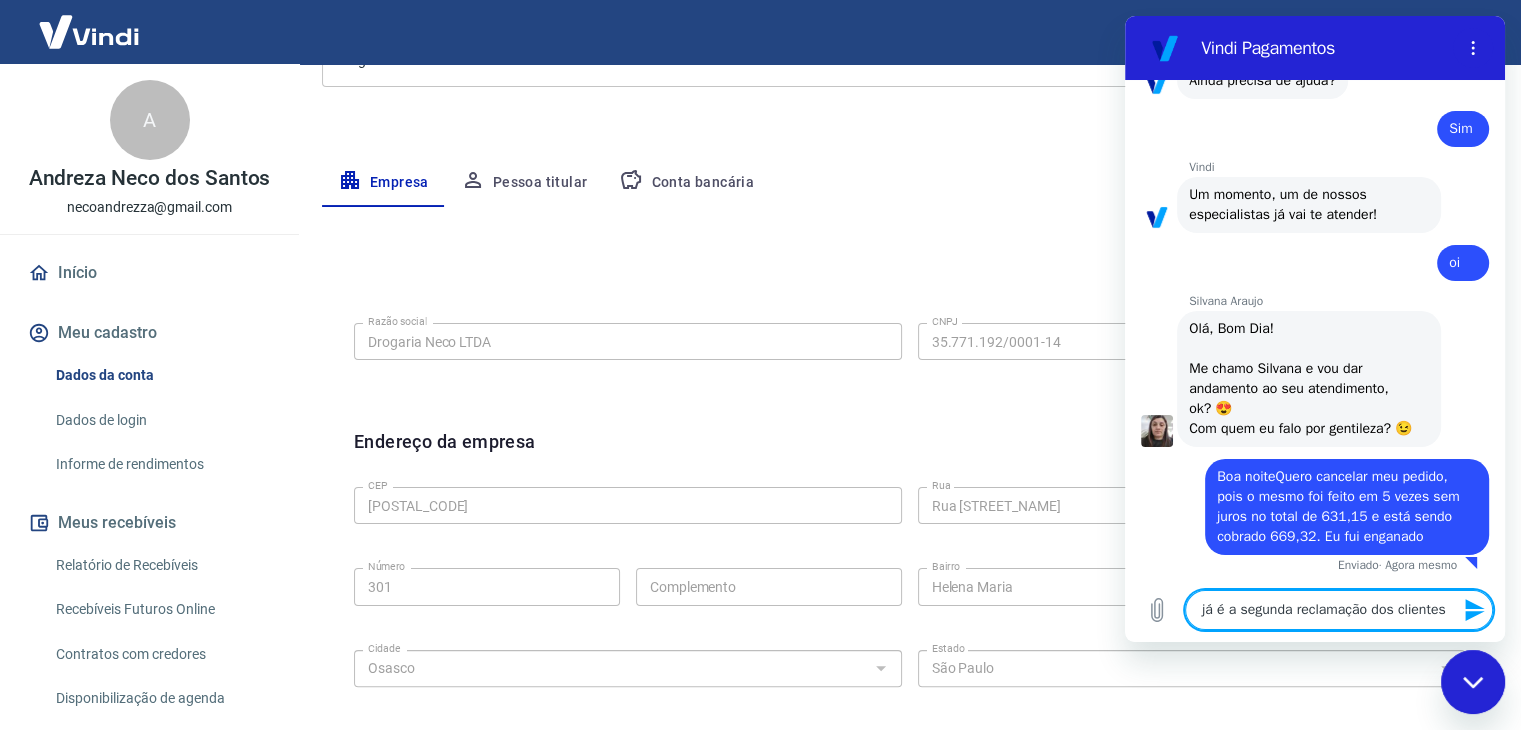 type 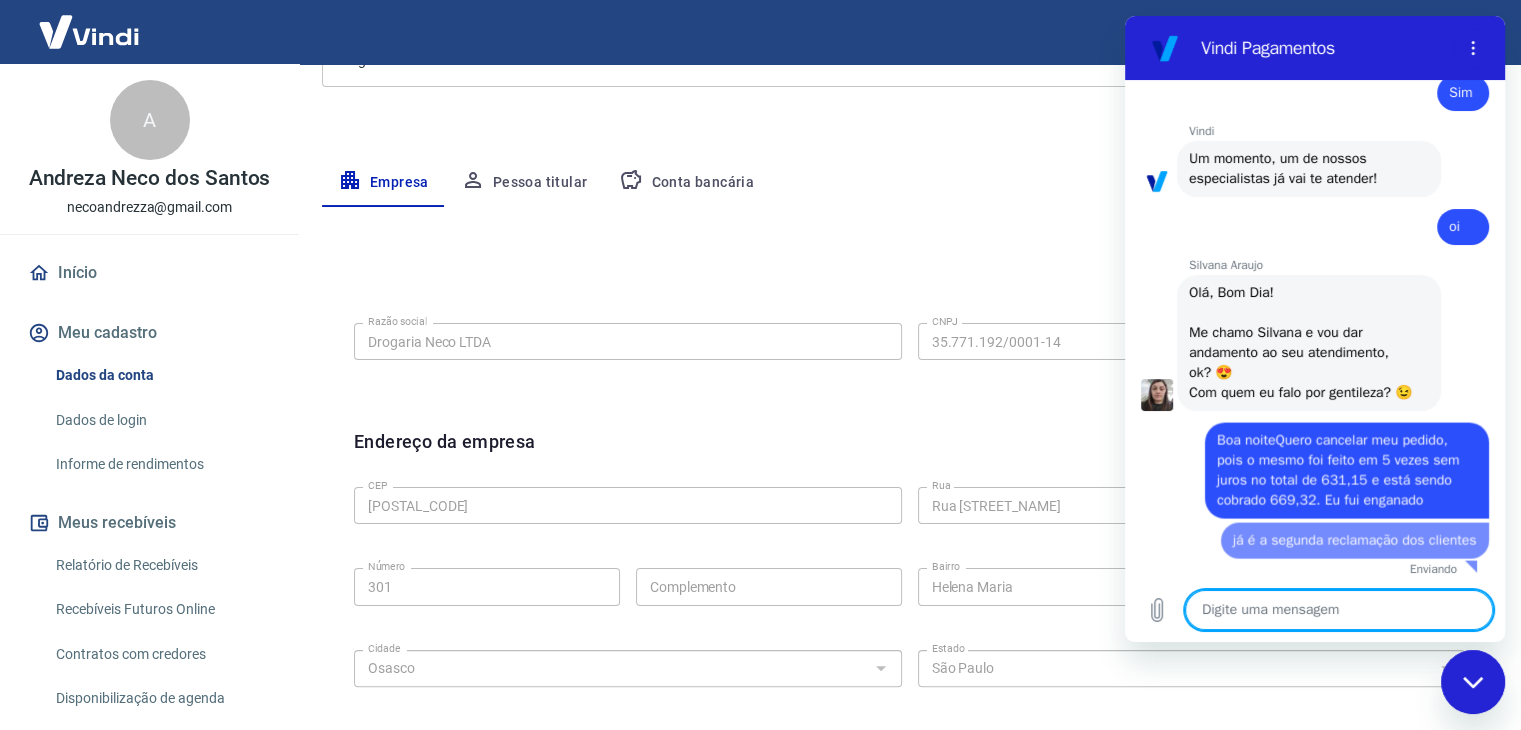 type on "x" 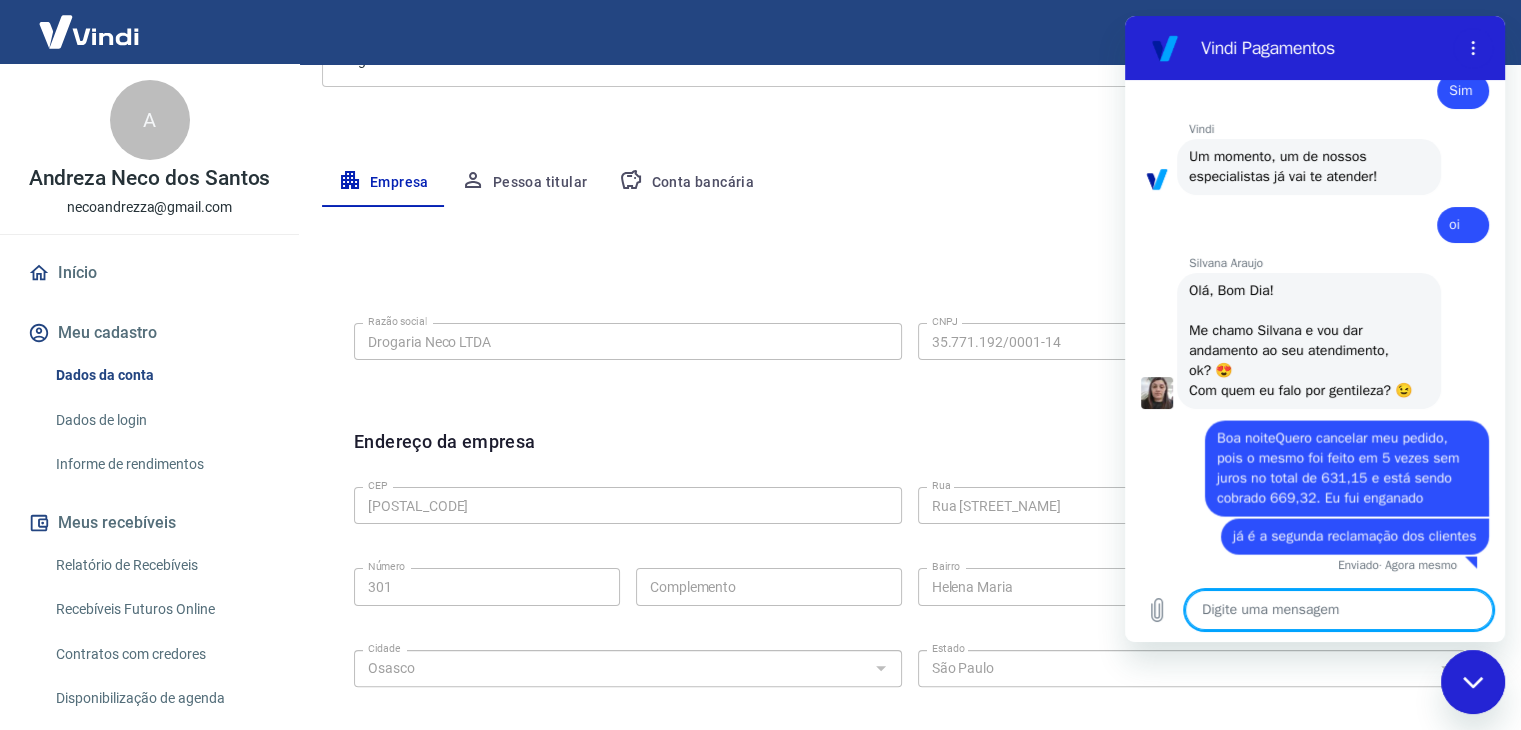 scroll, scrollTop: 4170, scrollLeft: 0, axis: vertical 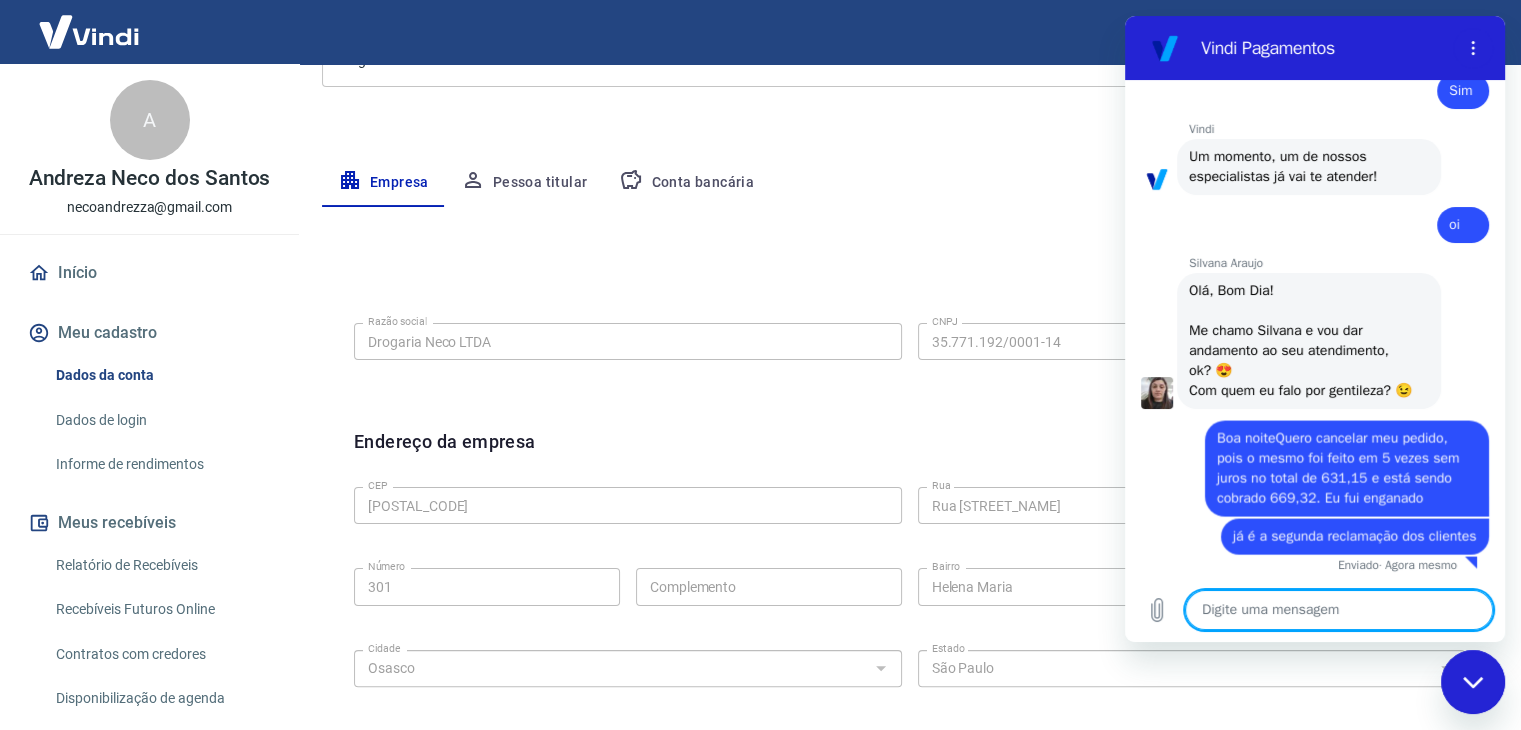 type on "p" 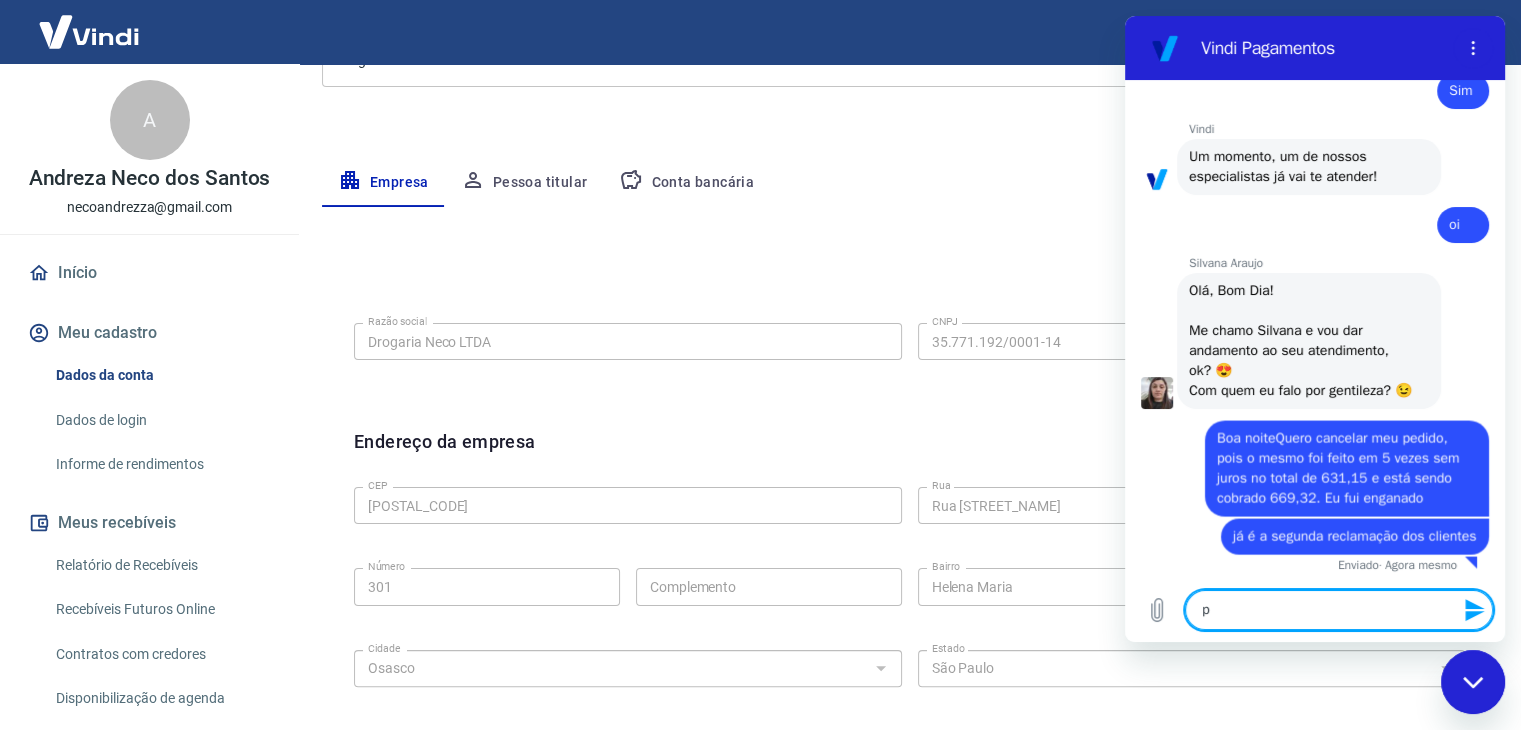 type on "po" 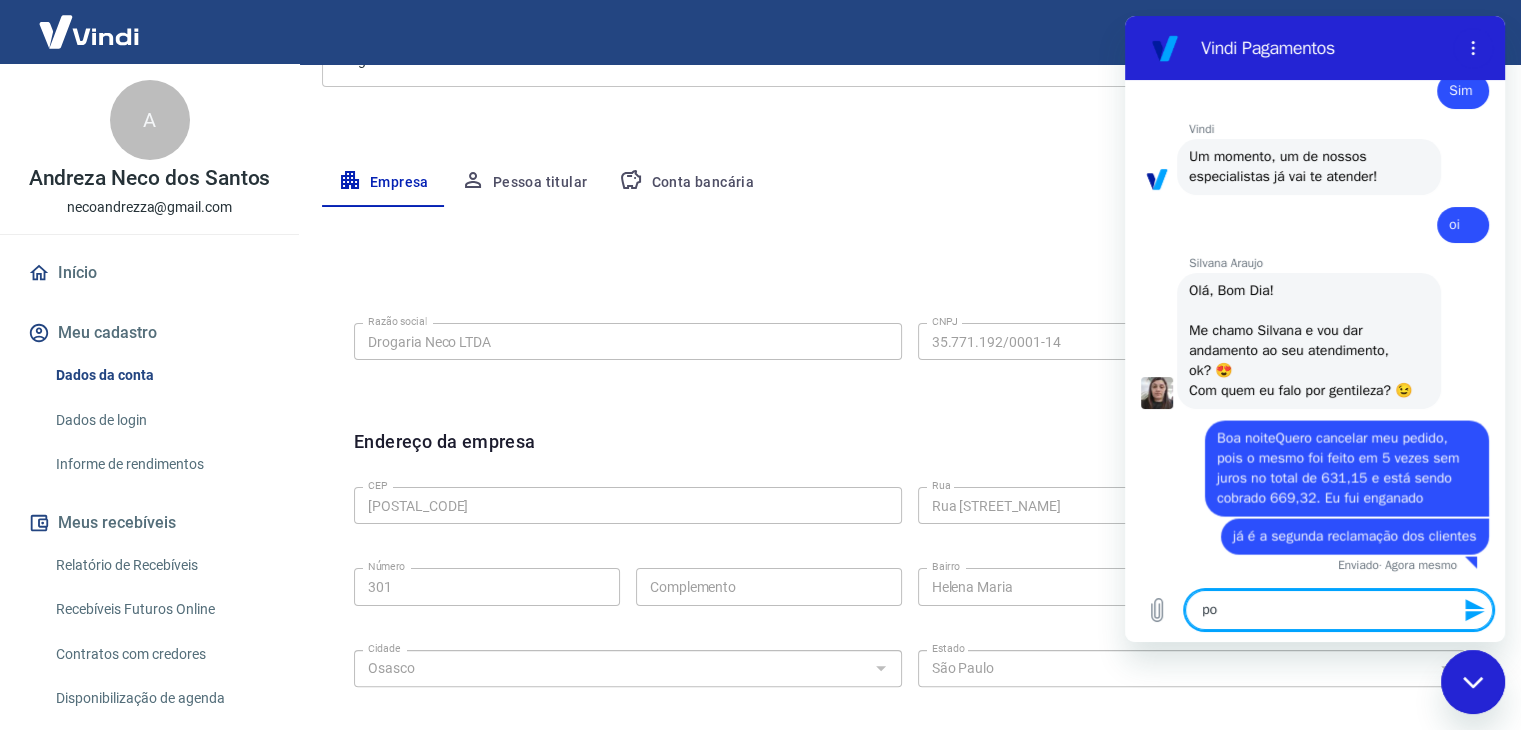 type on "por" 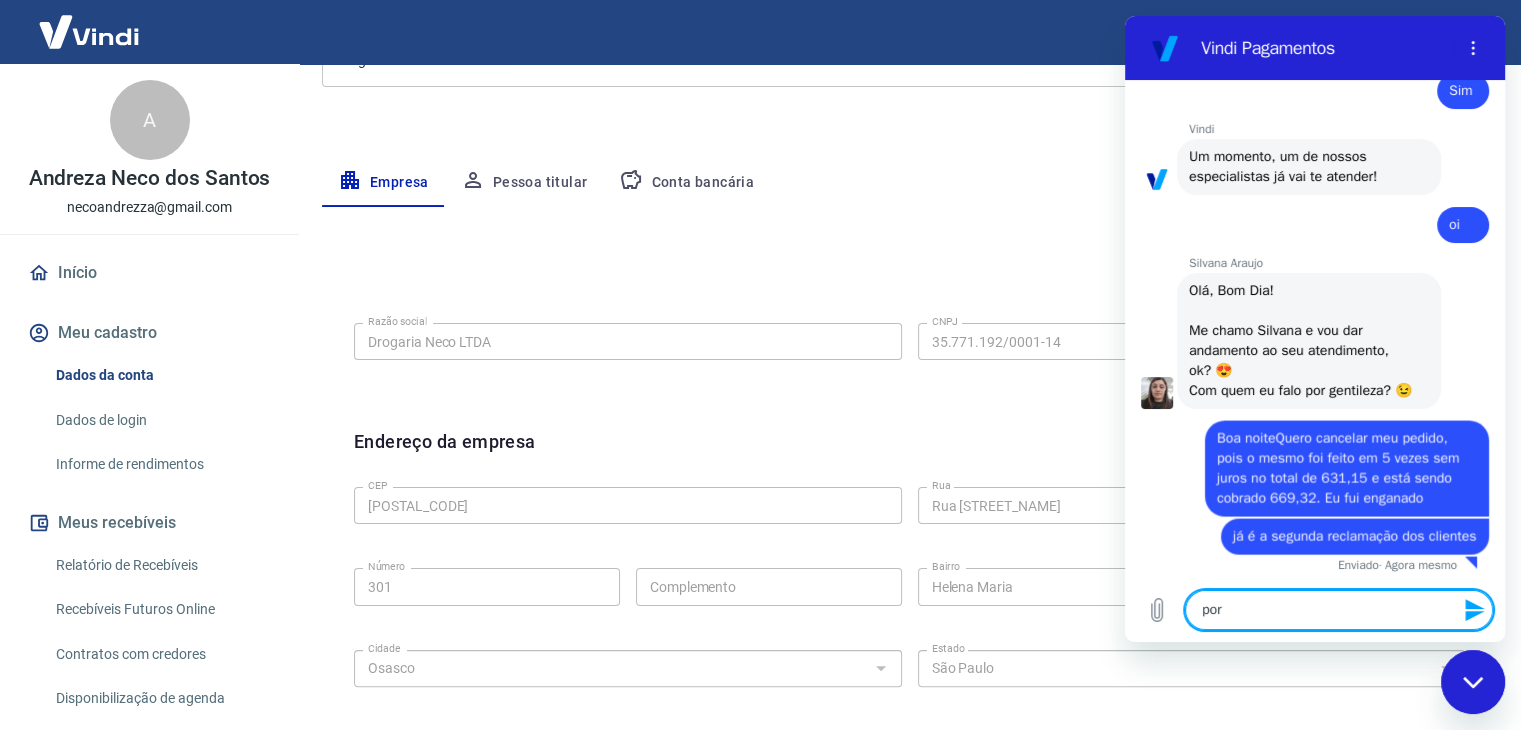 type on "por" 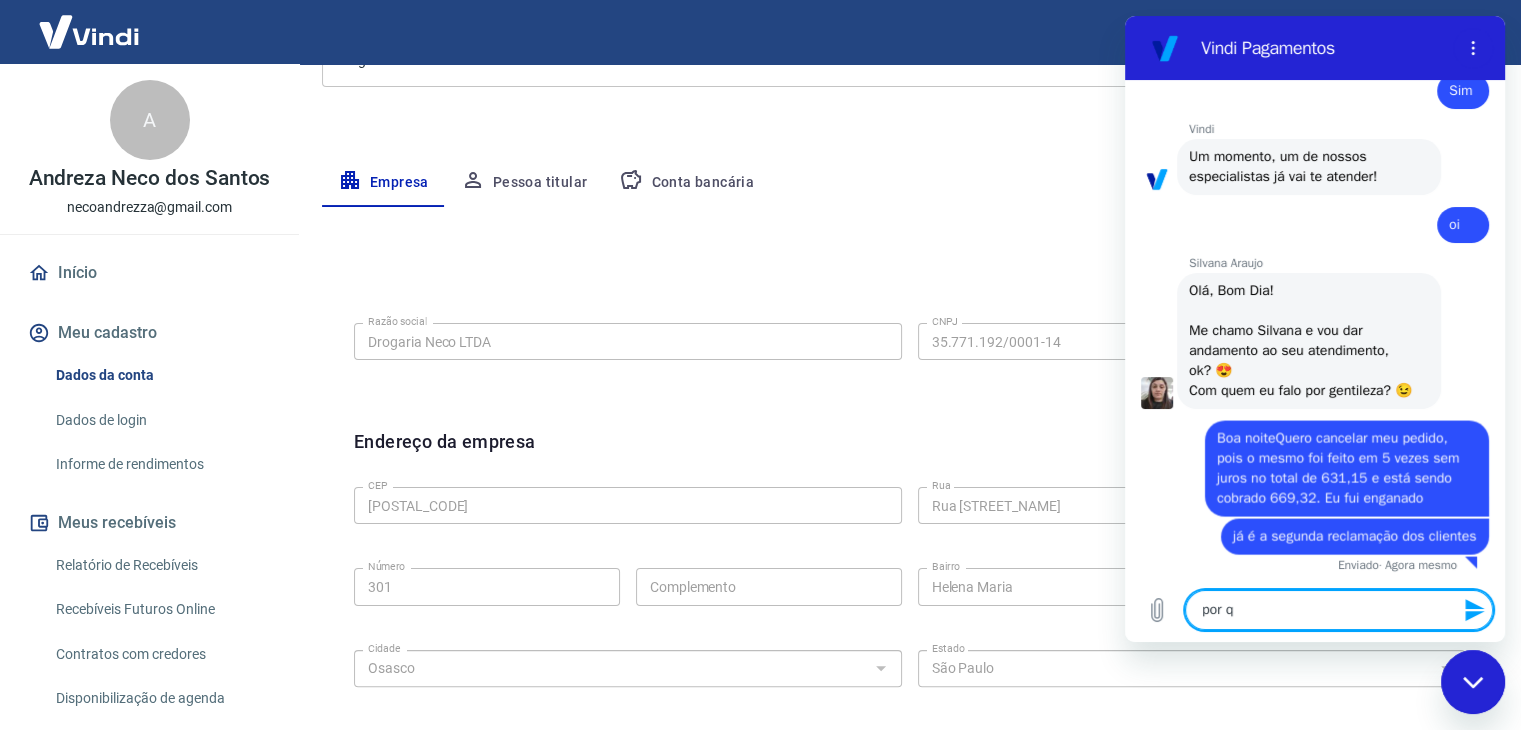 type on "por qu" 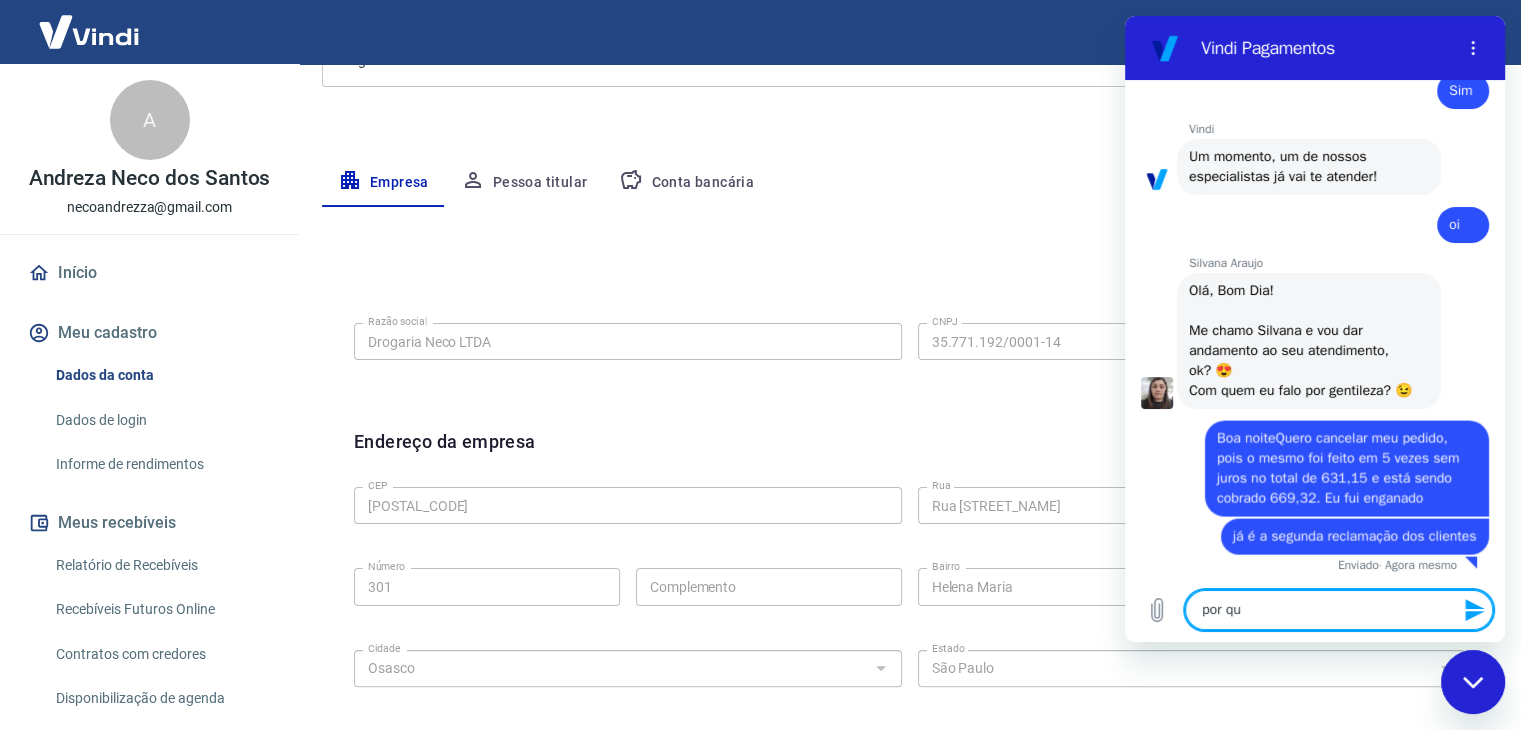type on "por que" 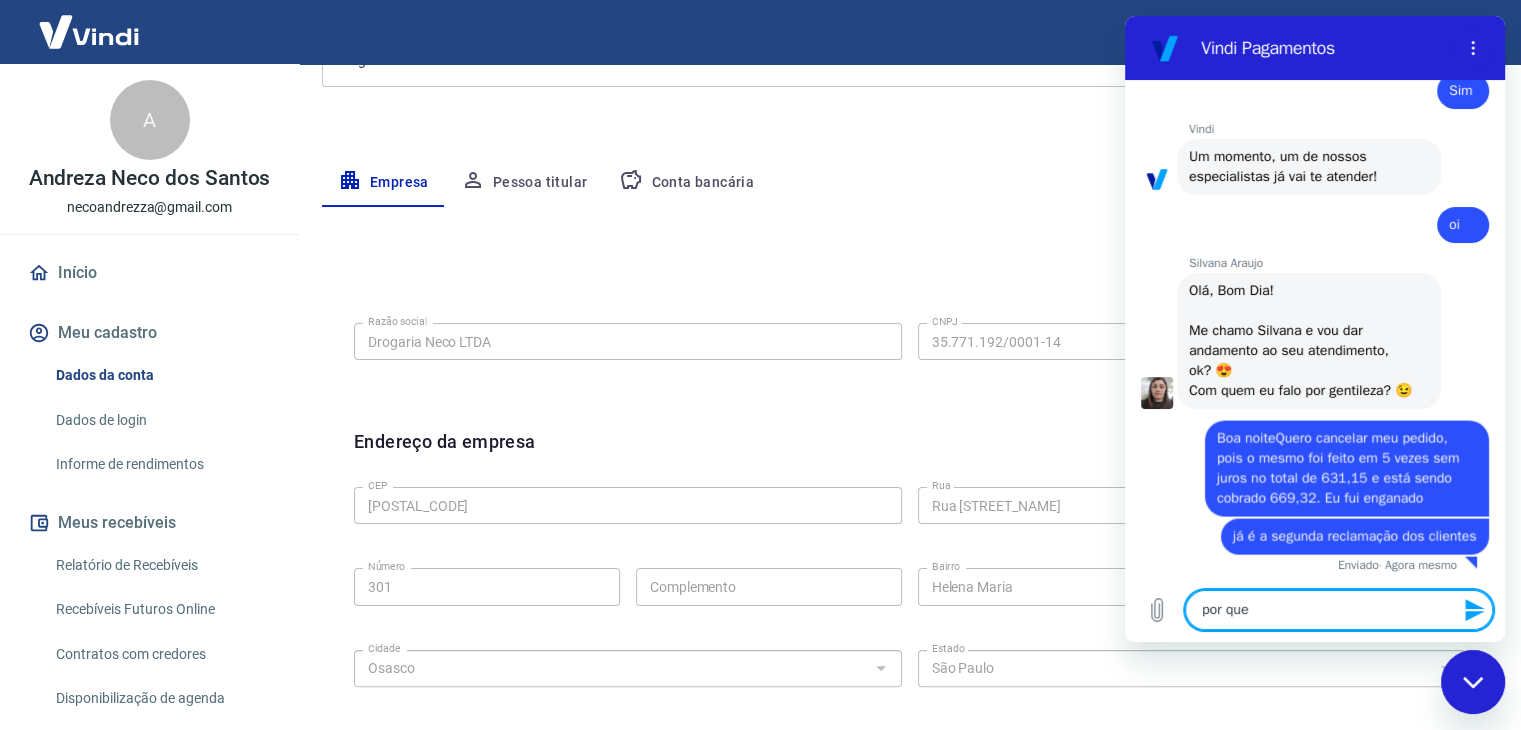 type on "por que" 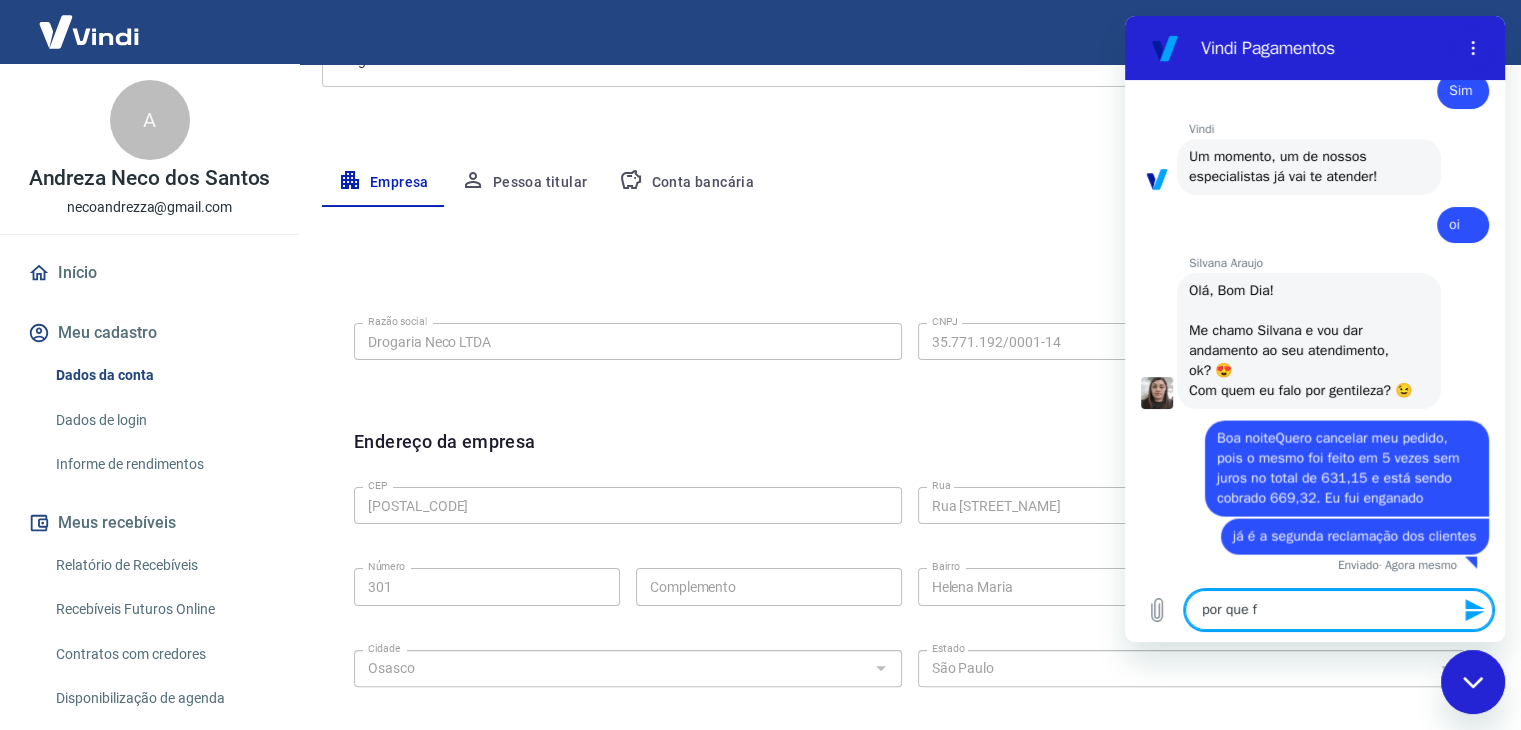 type on "por que fo" 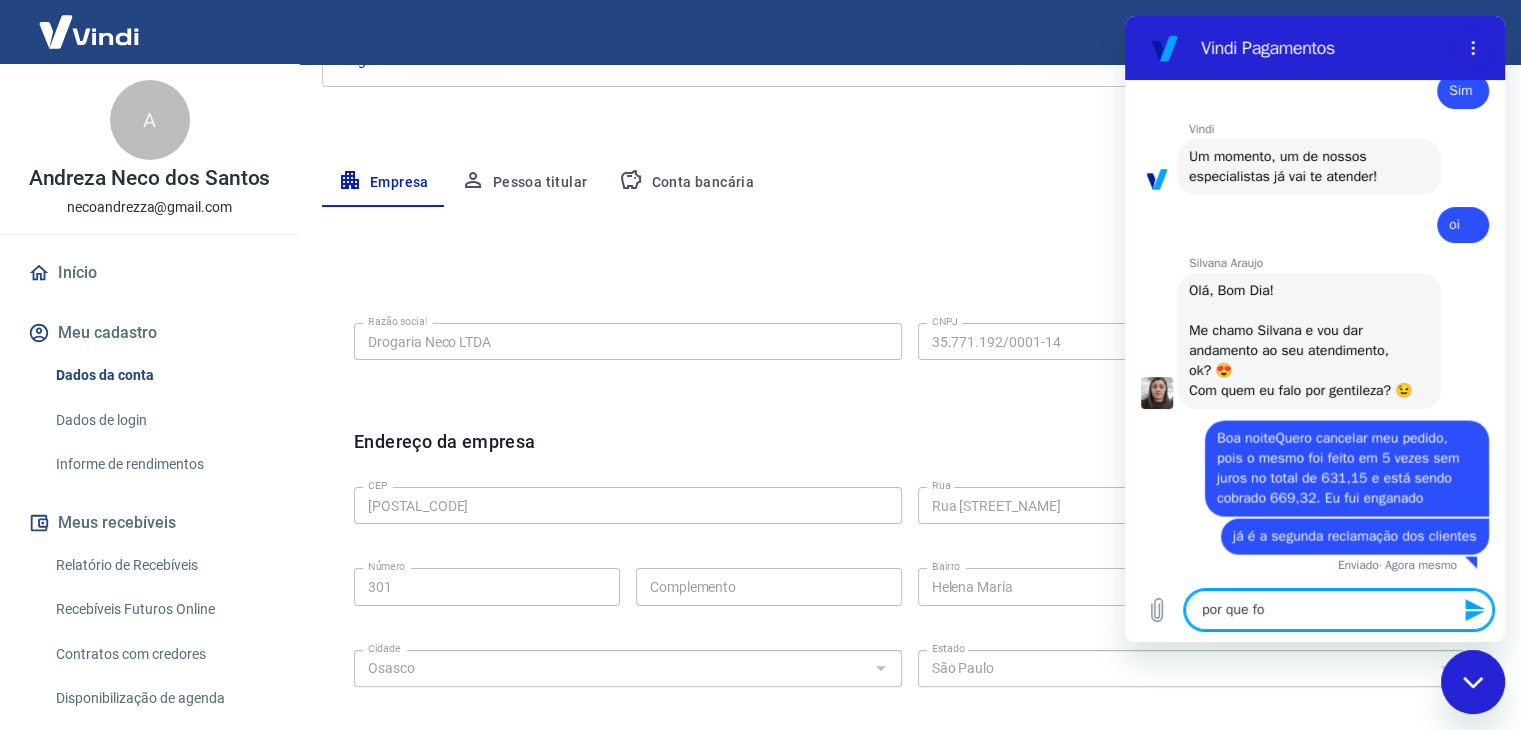 type on "por que foi" 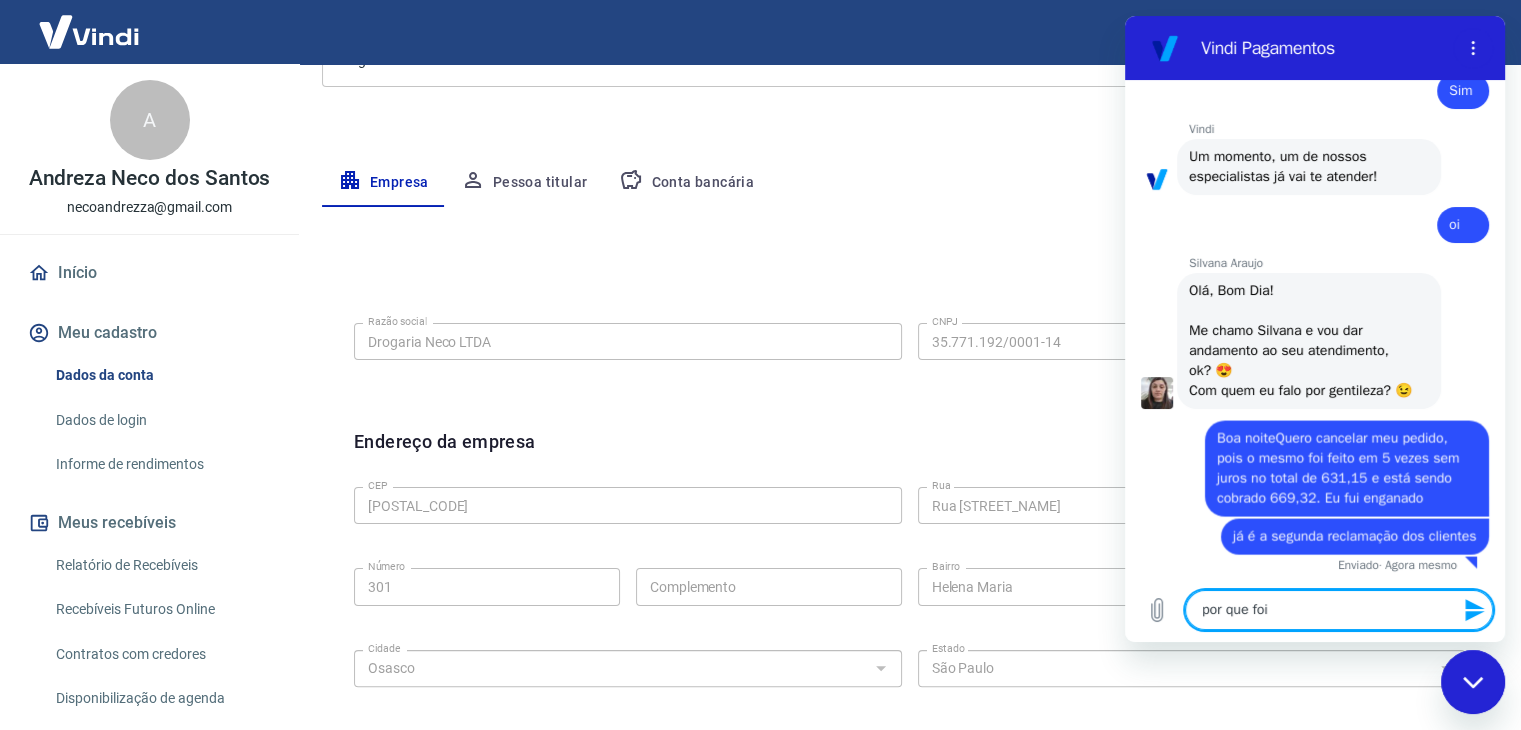 type on "x" 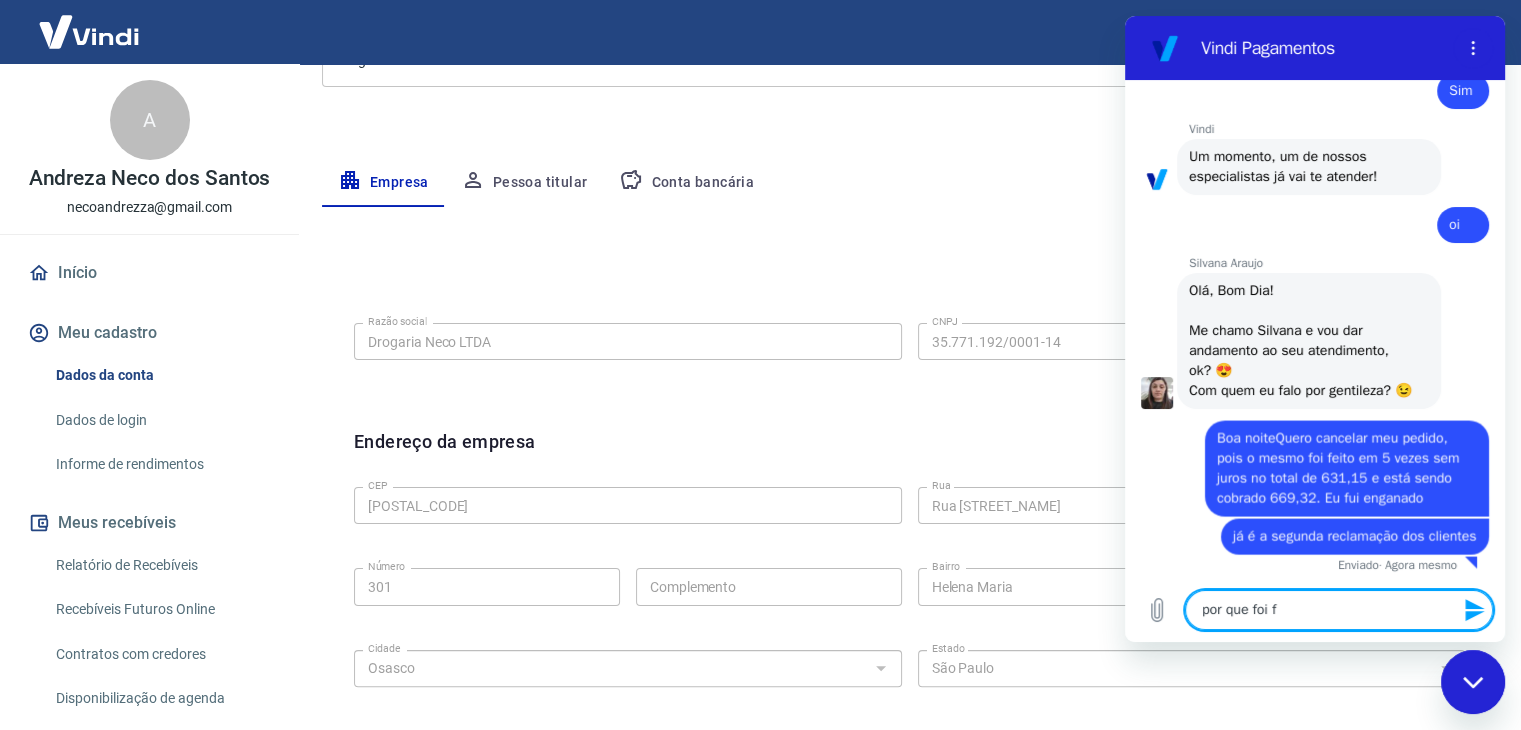 type on "por que foi fe" 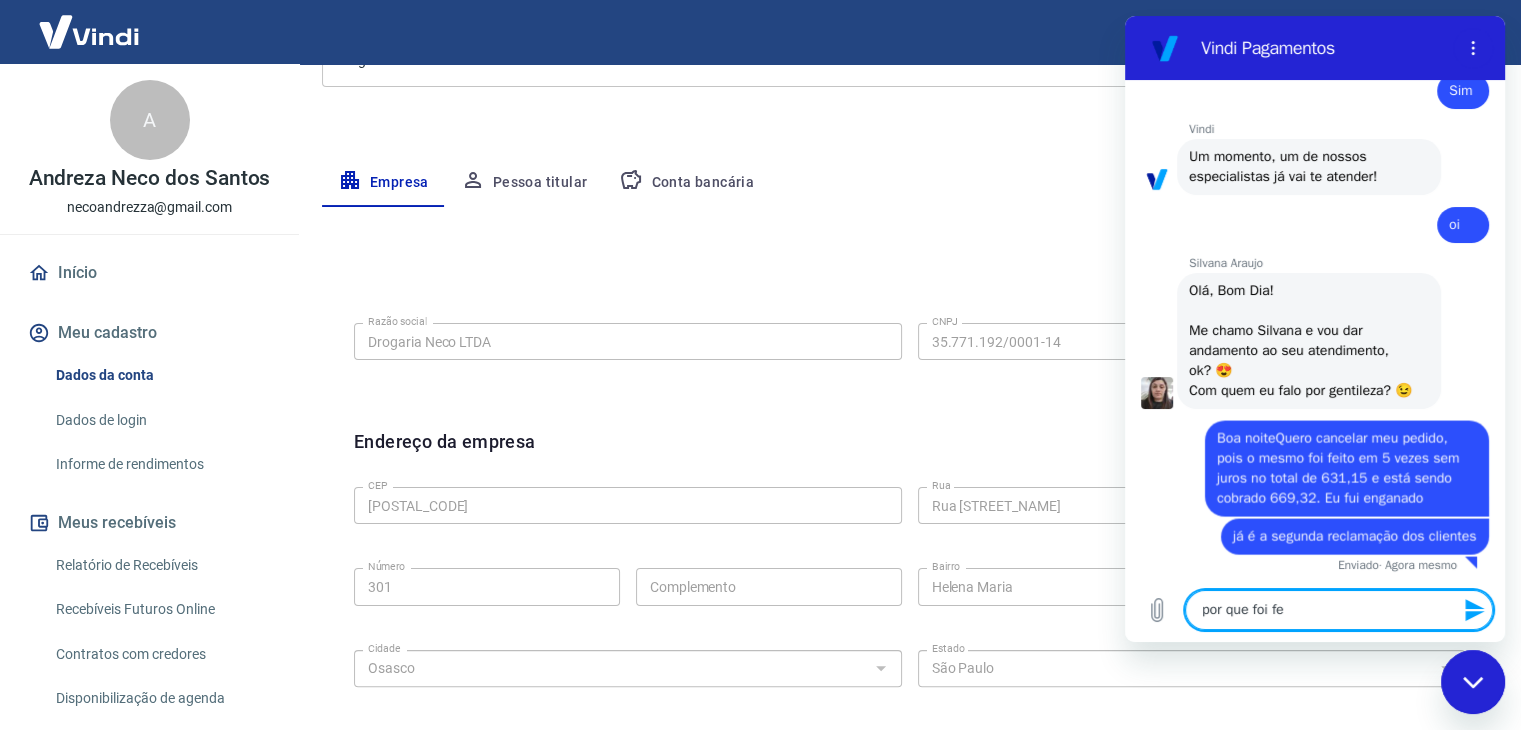type on "por que foi fec" 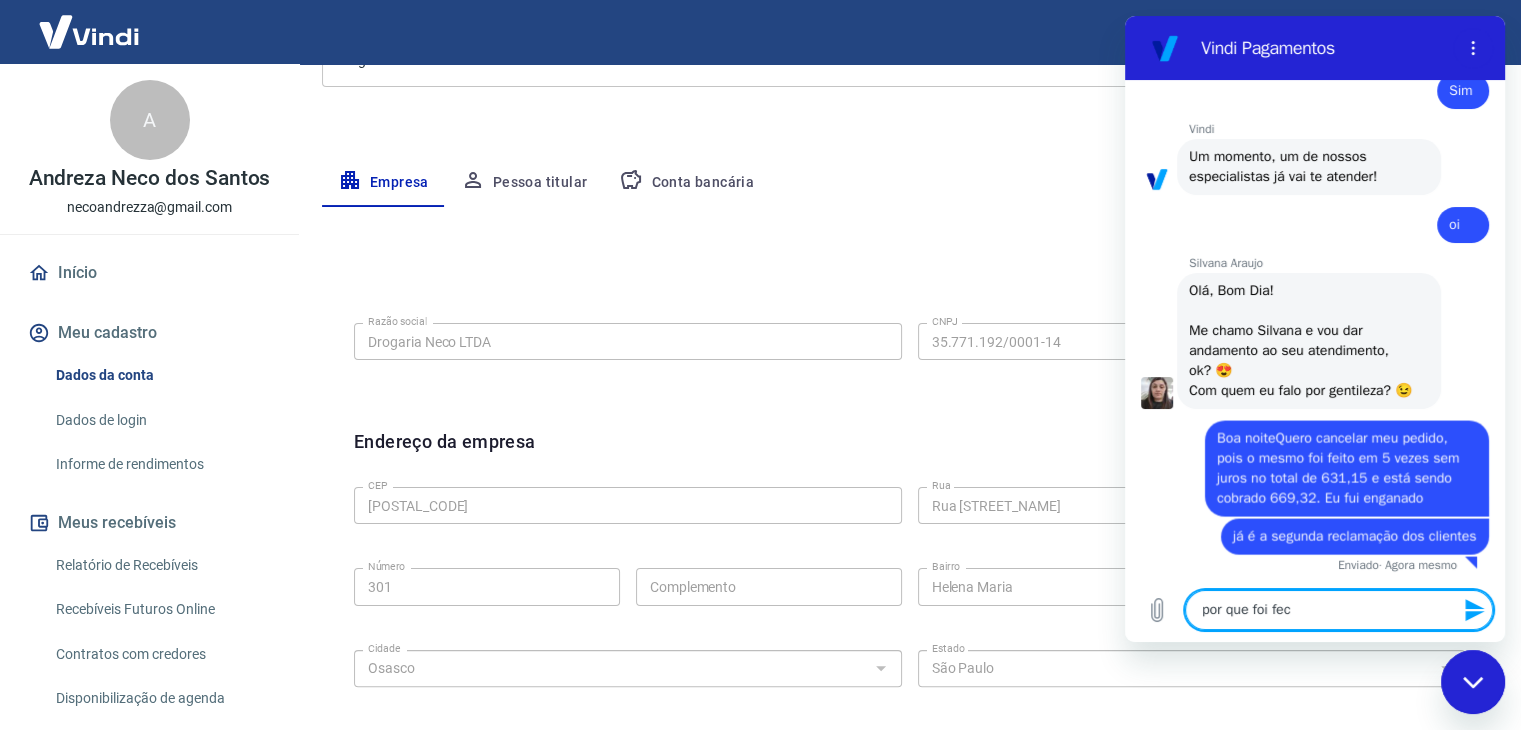 type on "por que foi fech" 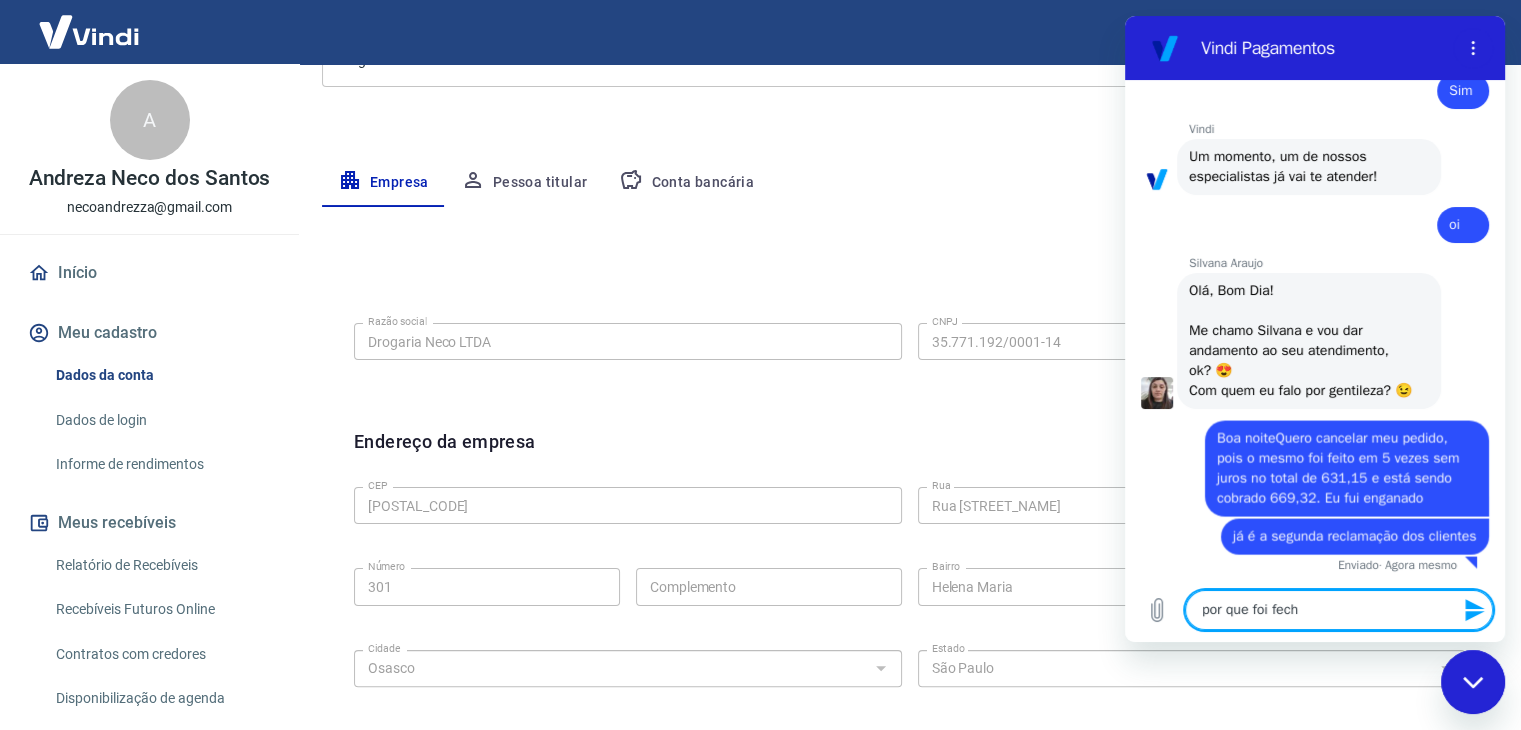 type on "por que foi fecha" 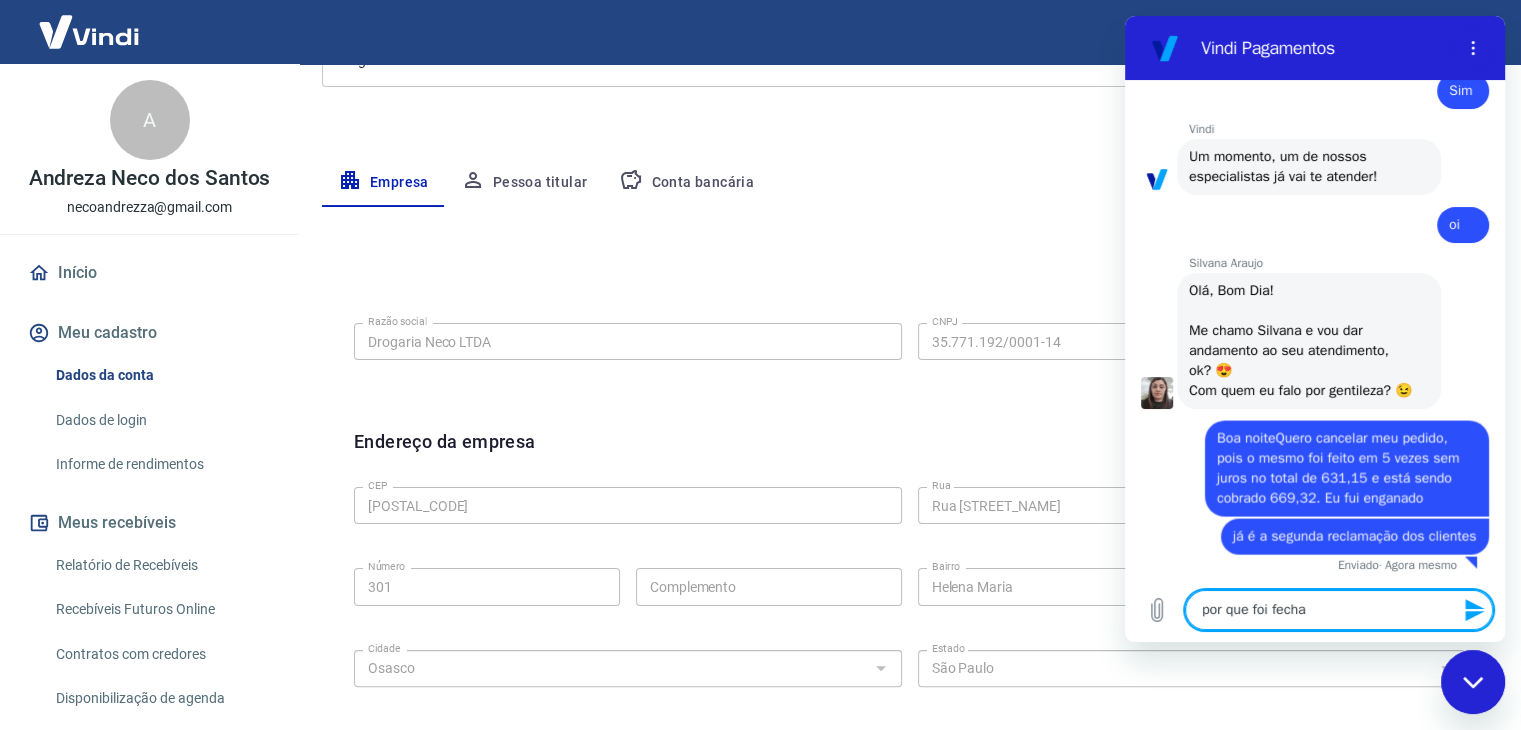 type on "por que foi fechad" 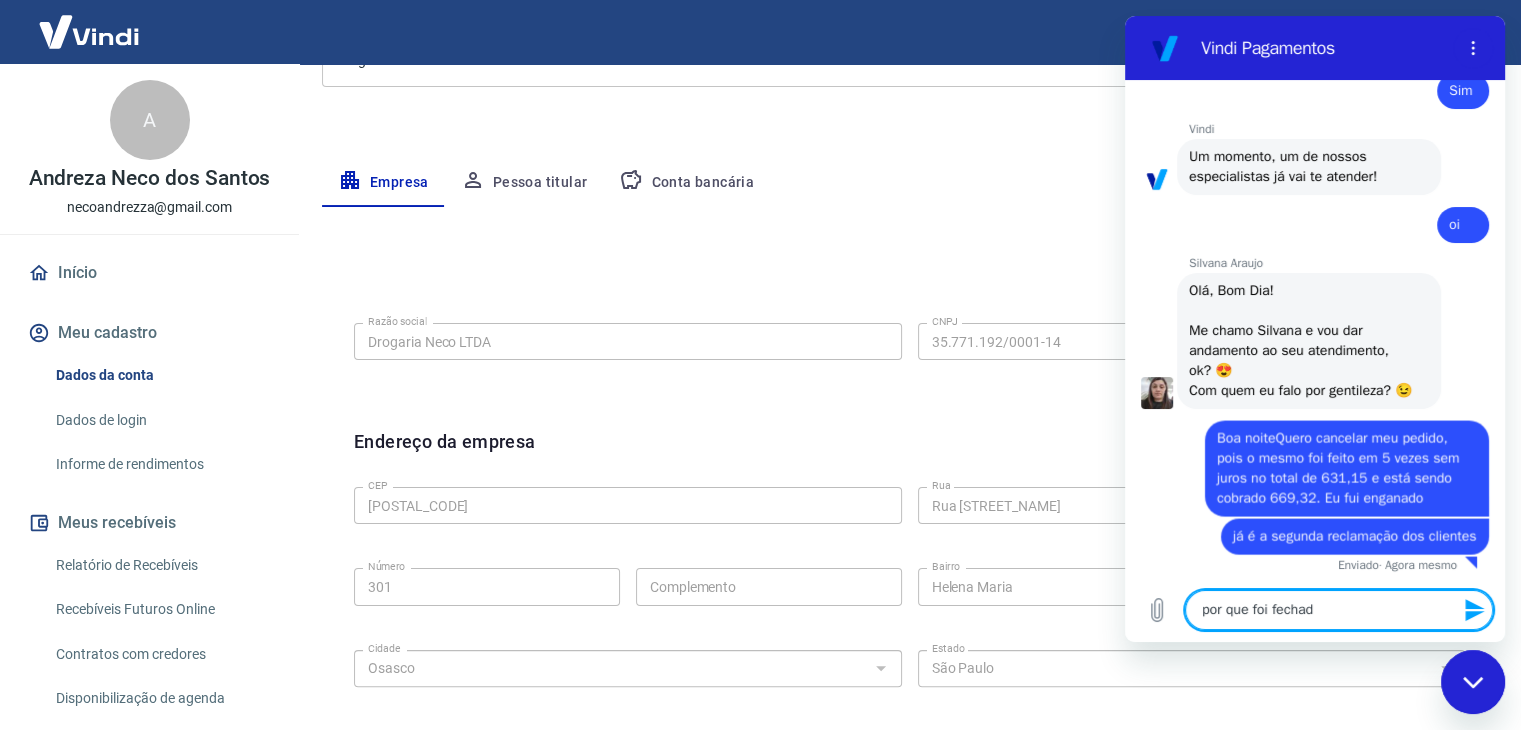 type on "por que foi fechado" 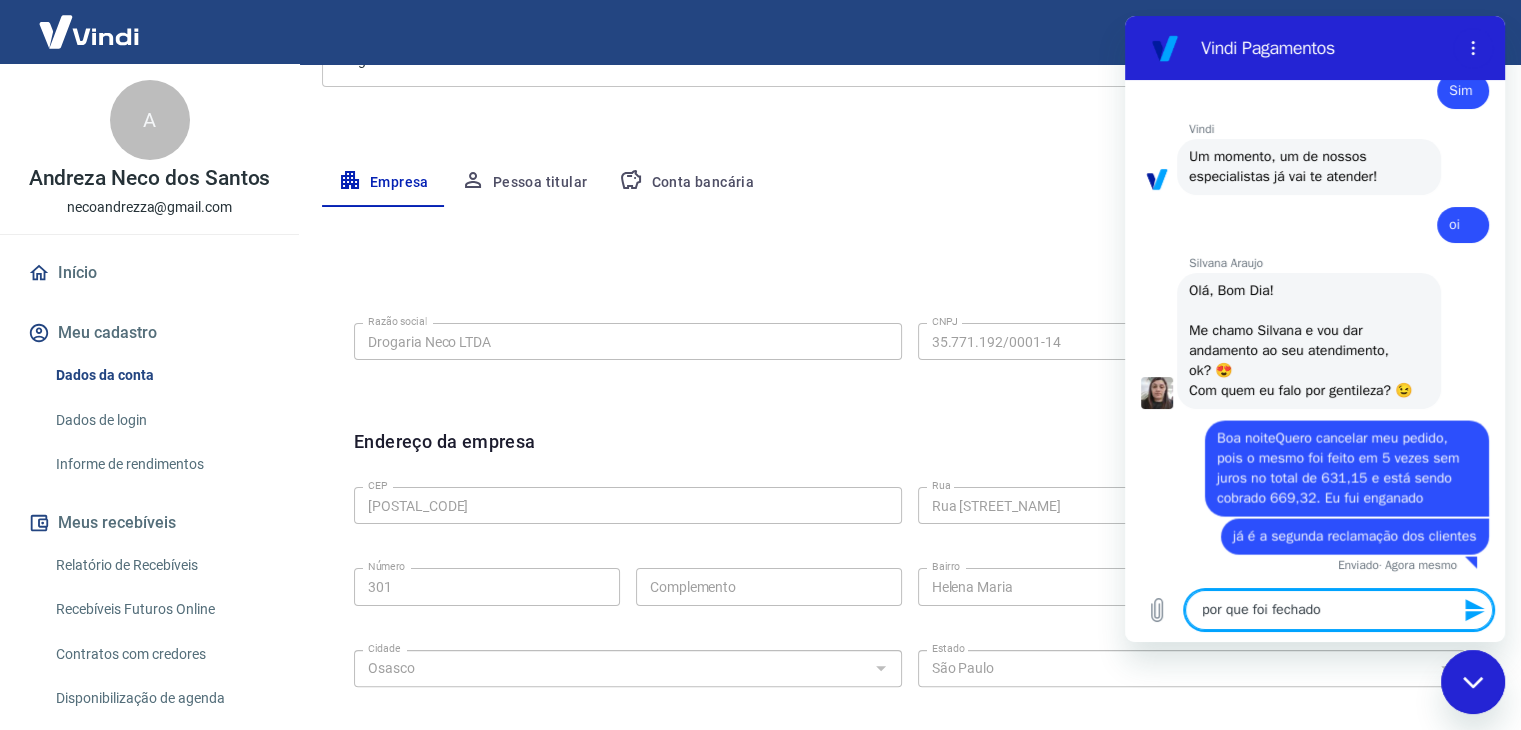 type on "por que foi fechado" 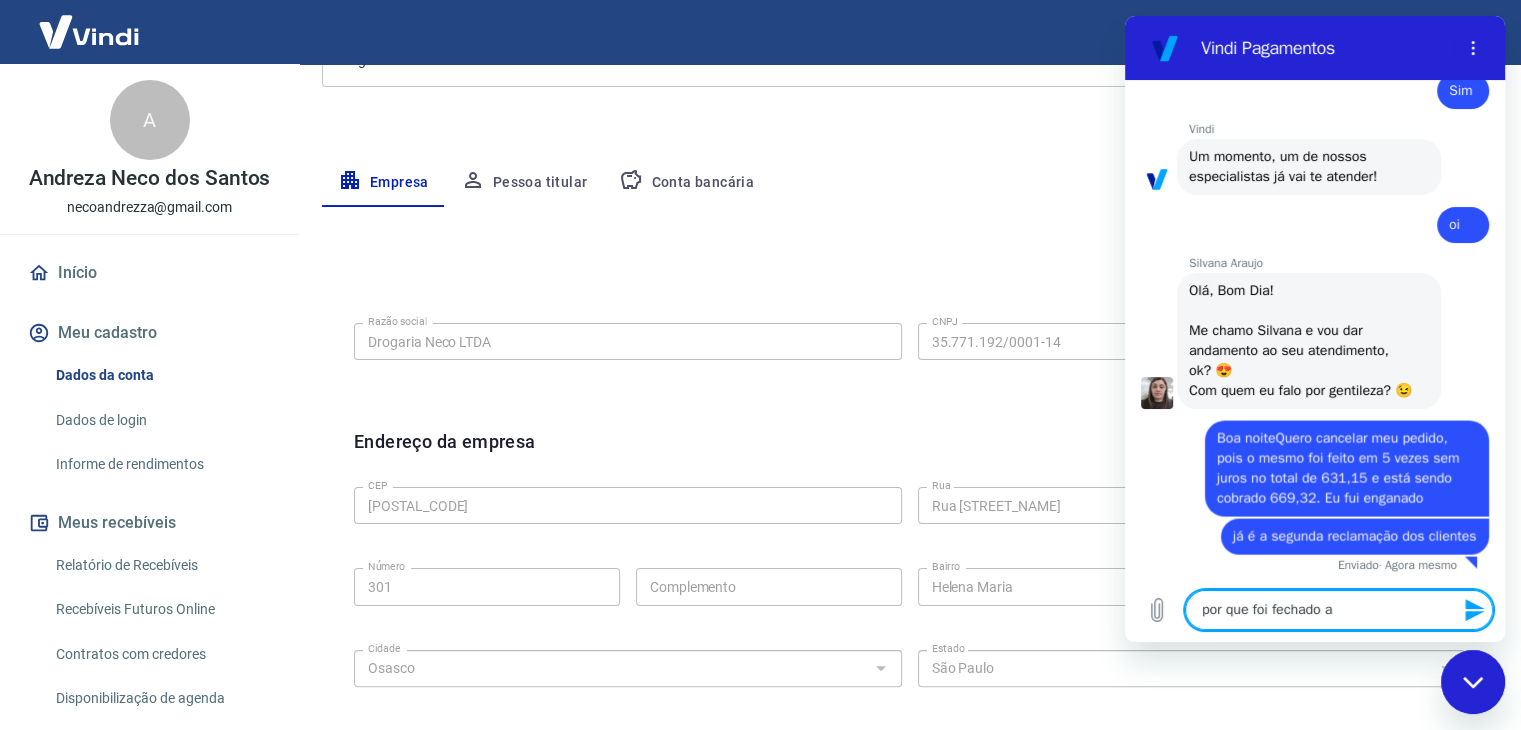 type on "por que foi fechado an" 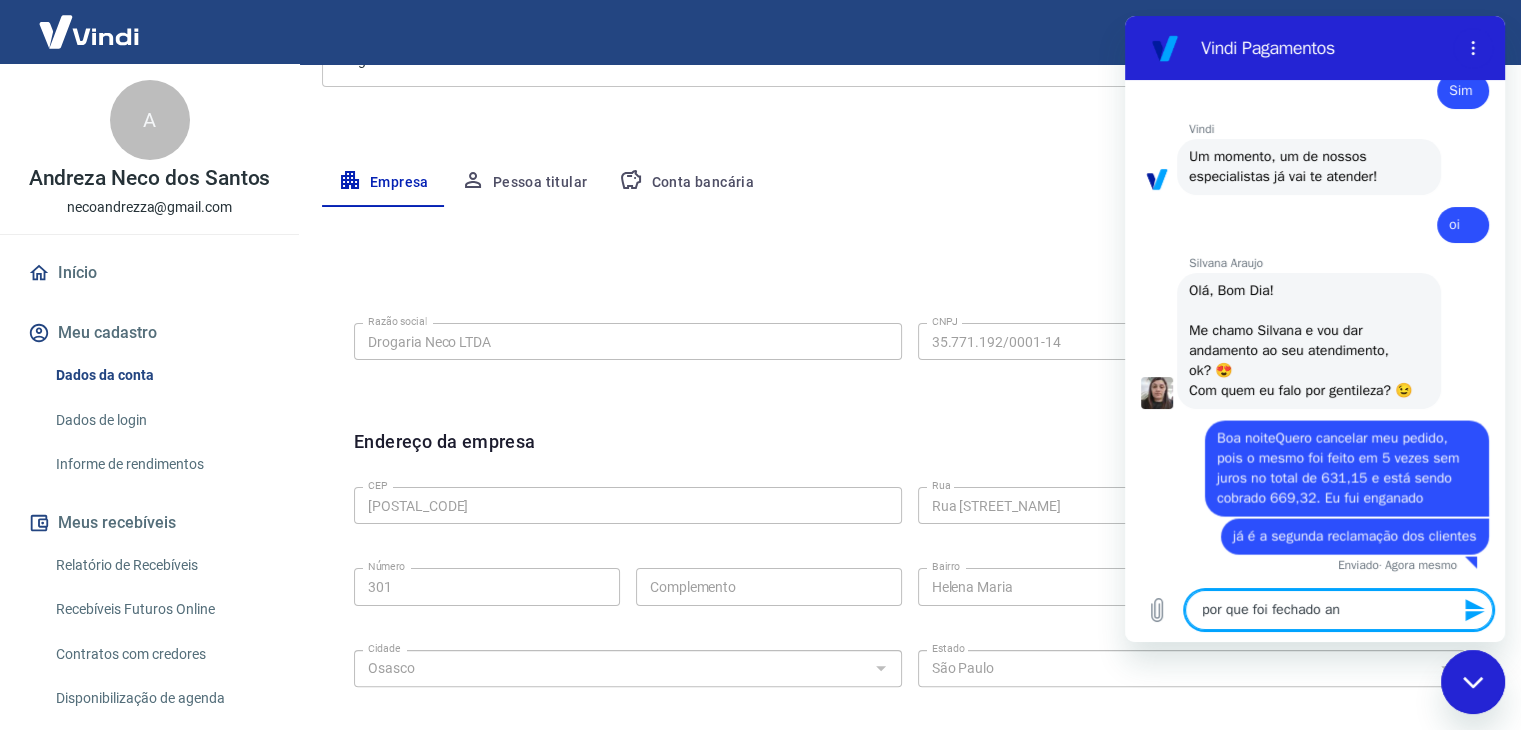 type on "por que foi fechado ane" 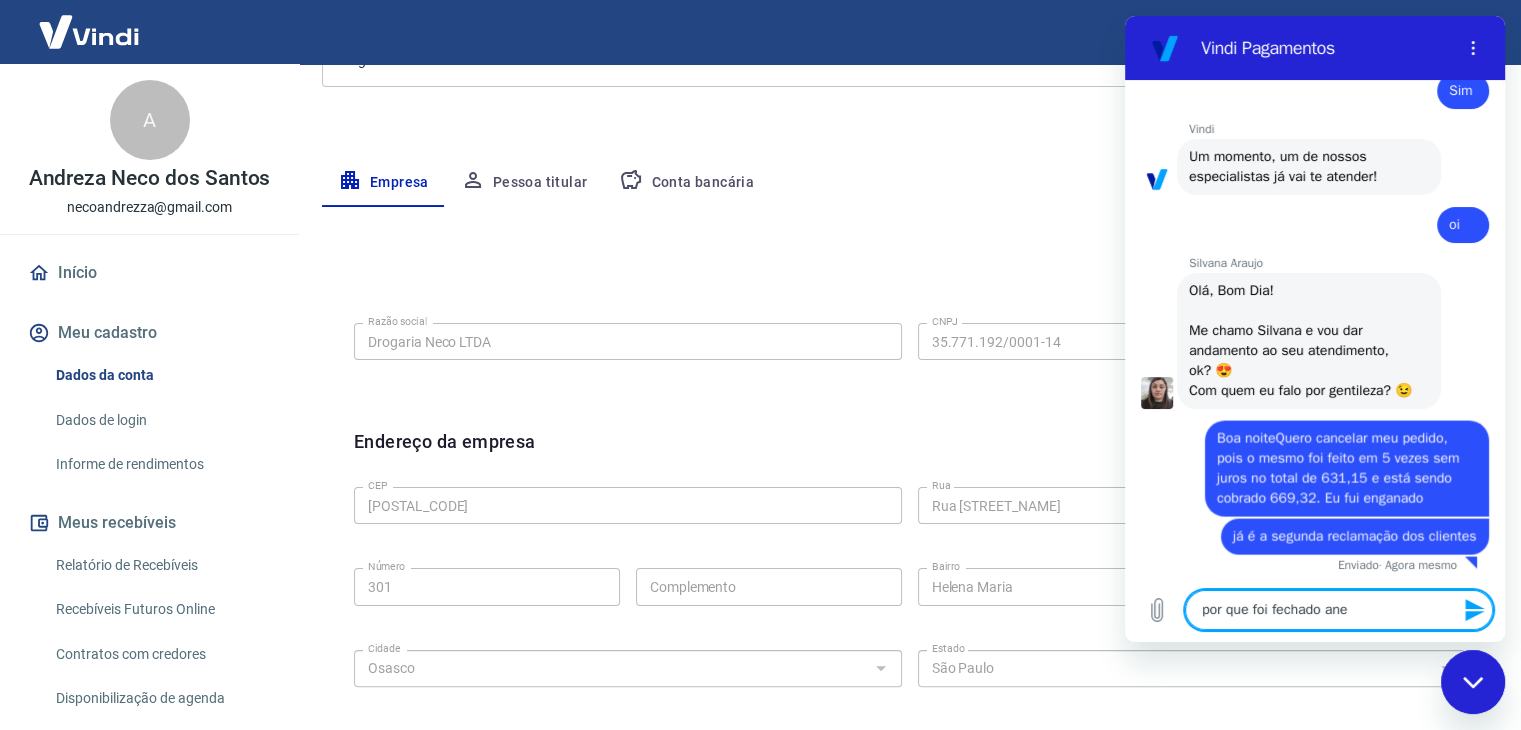 type on "por que foi fechado an" 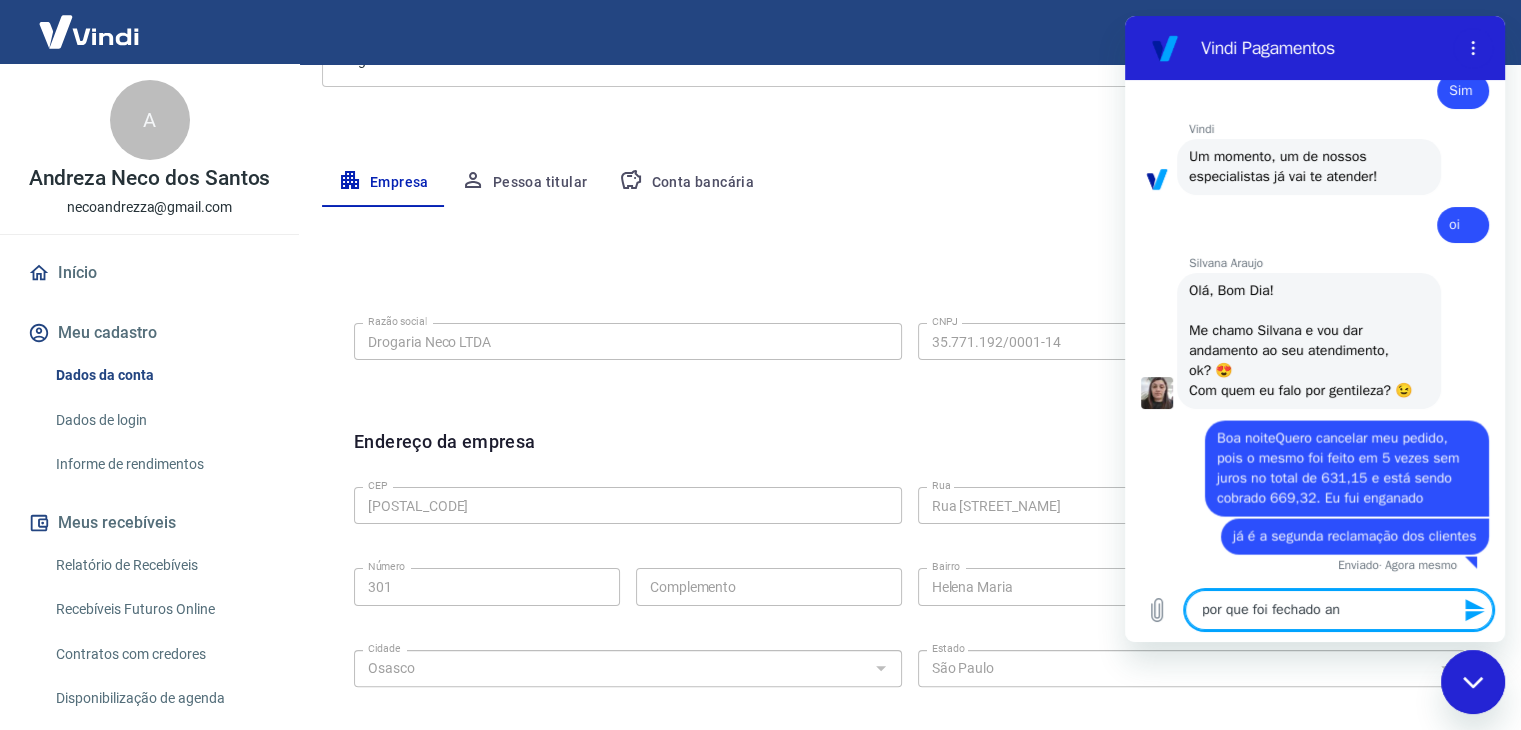 type on "por que foi fechado a" 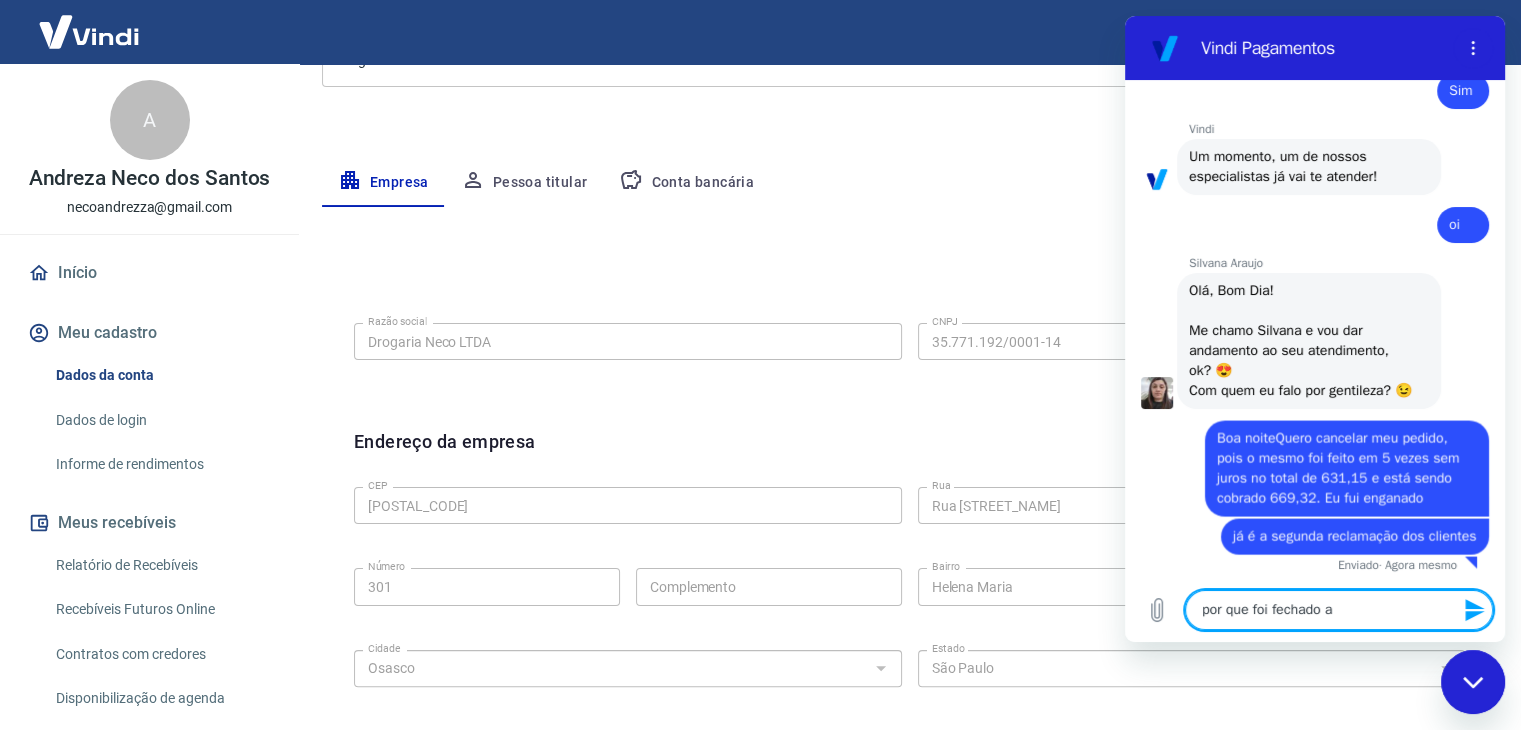 type on "por que foi fechado a" 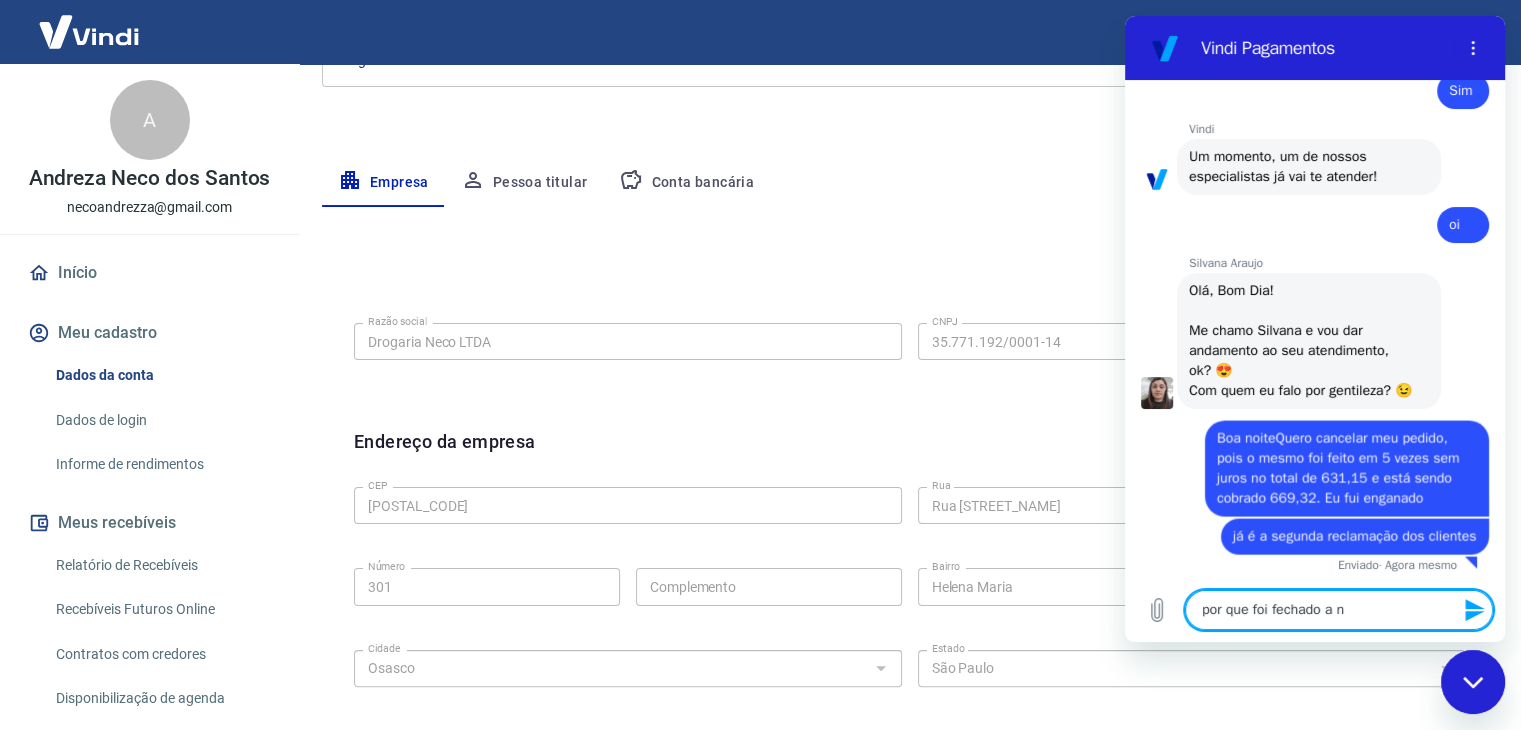 type on "por que foi fechado a ne" 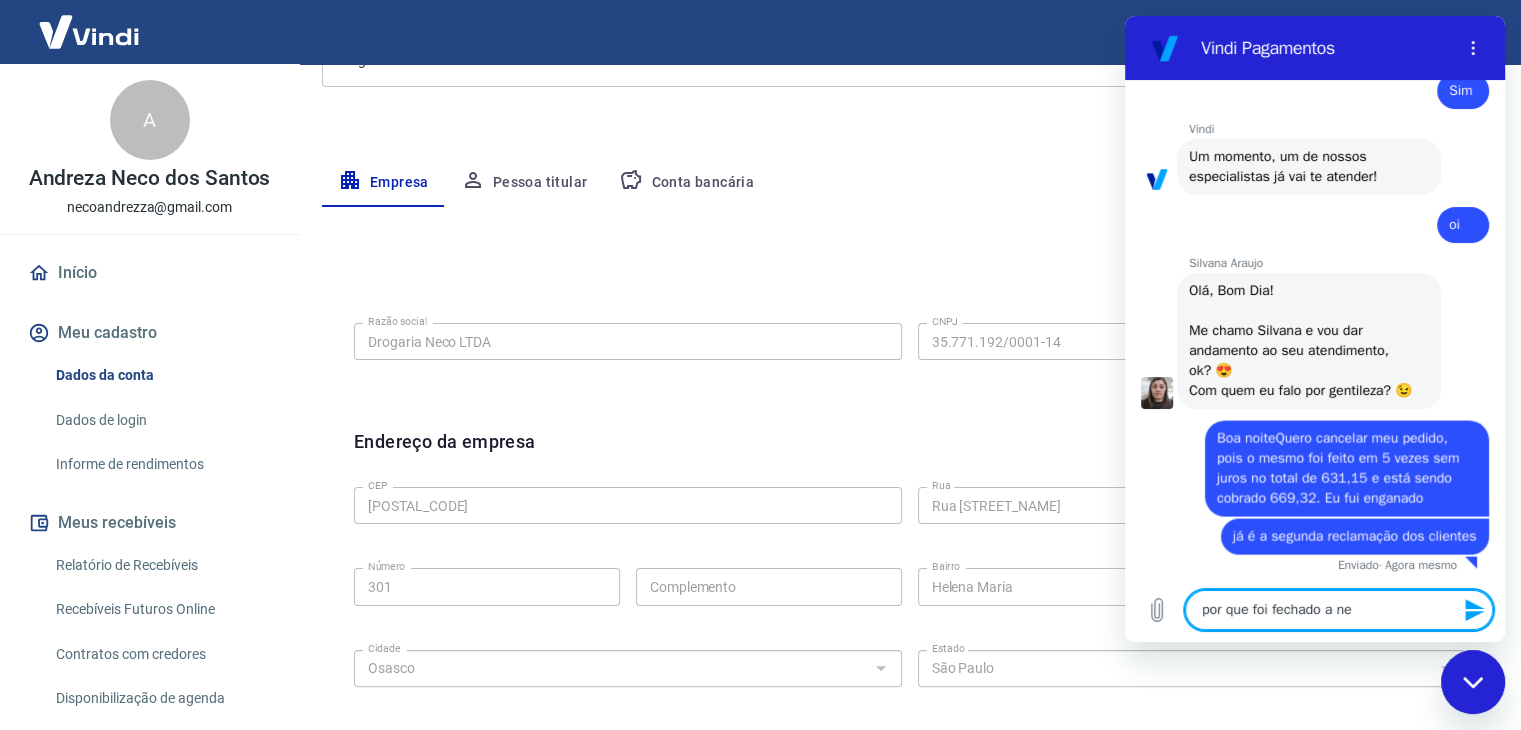 type on "por que foi fechado a neg" 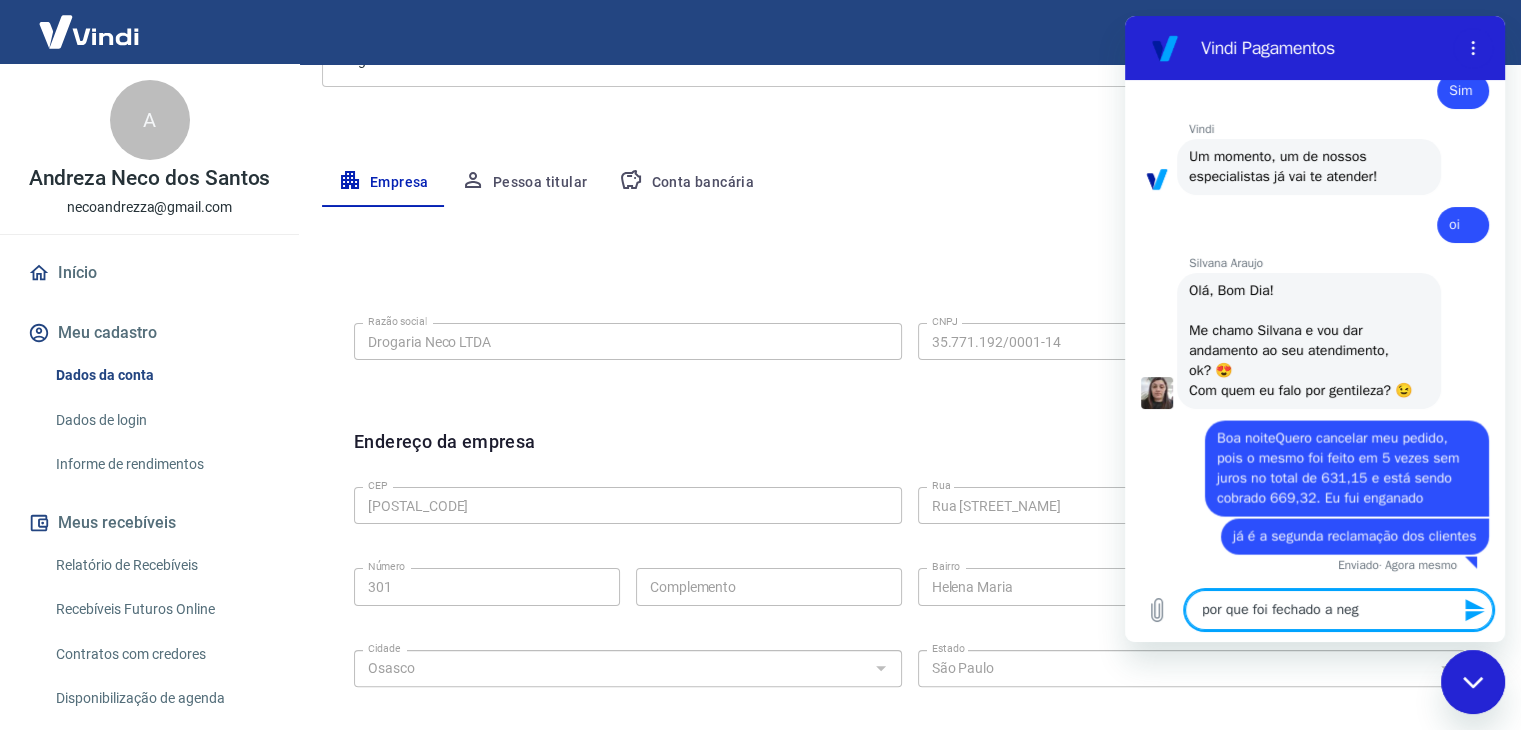 type on "por que foi fechado a nego" 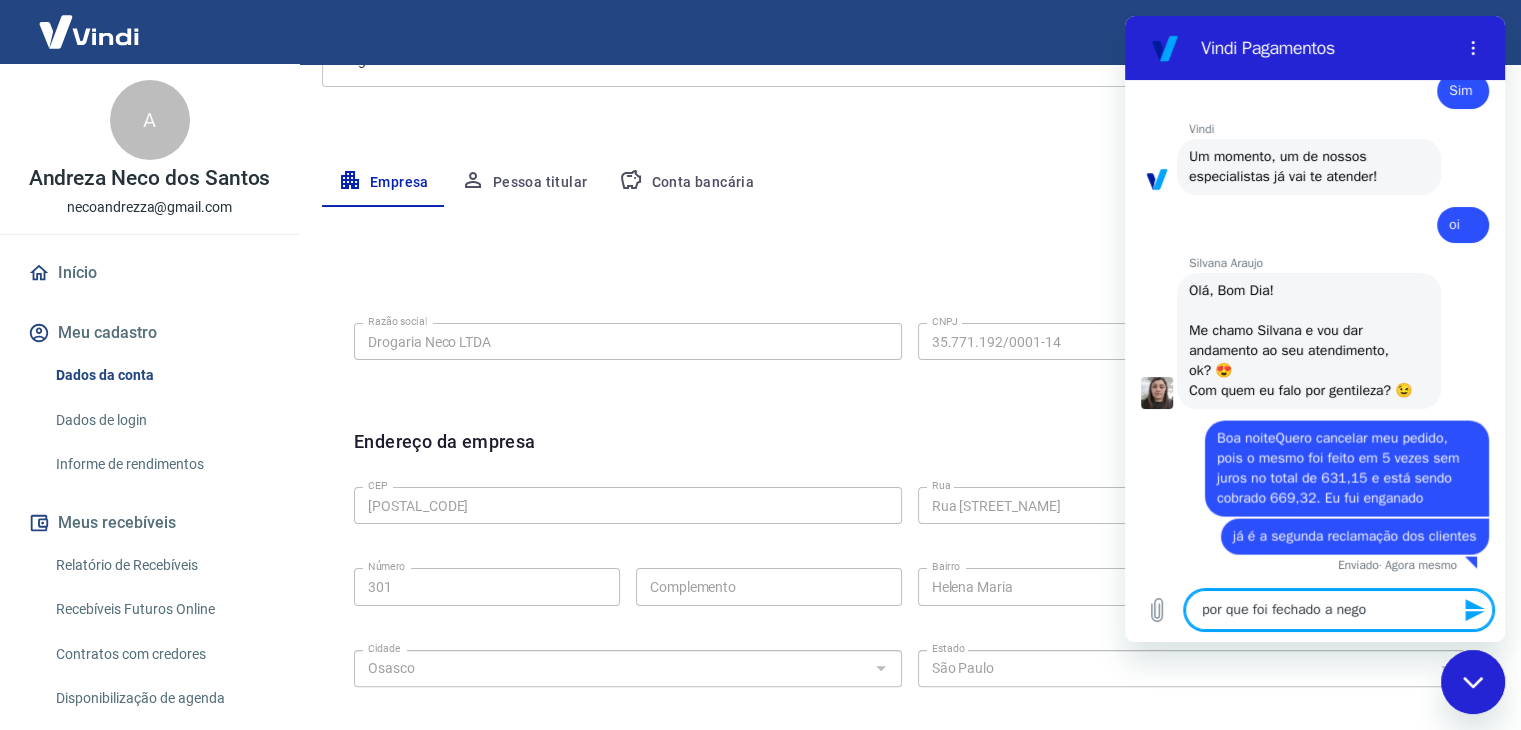 type on "por que foi fechado a negoc" 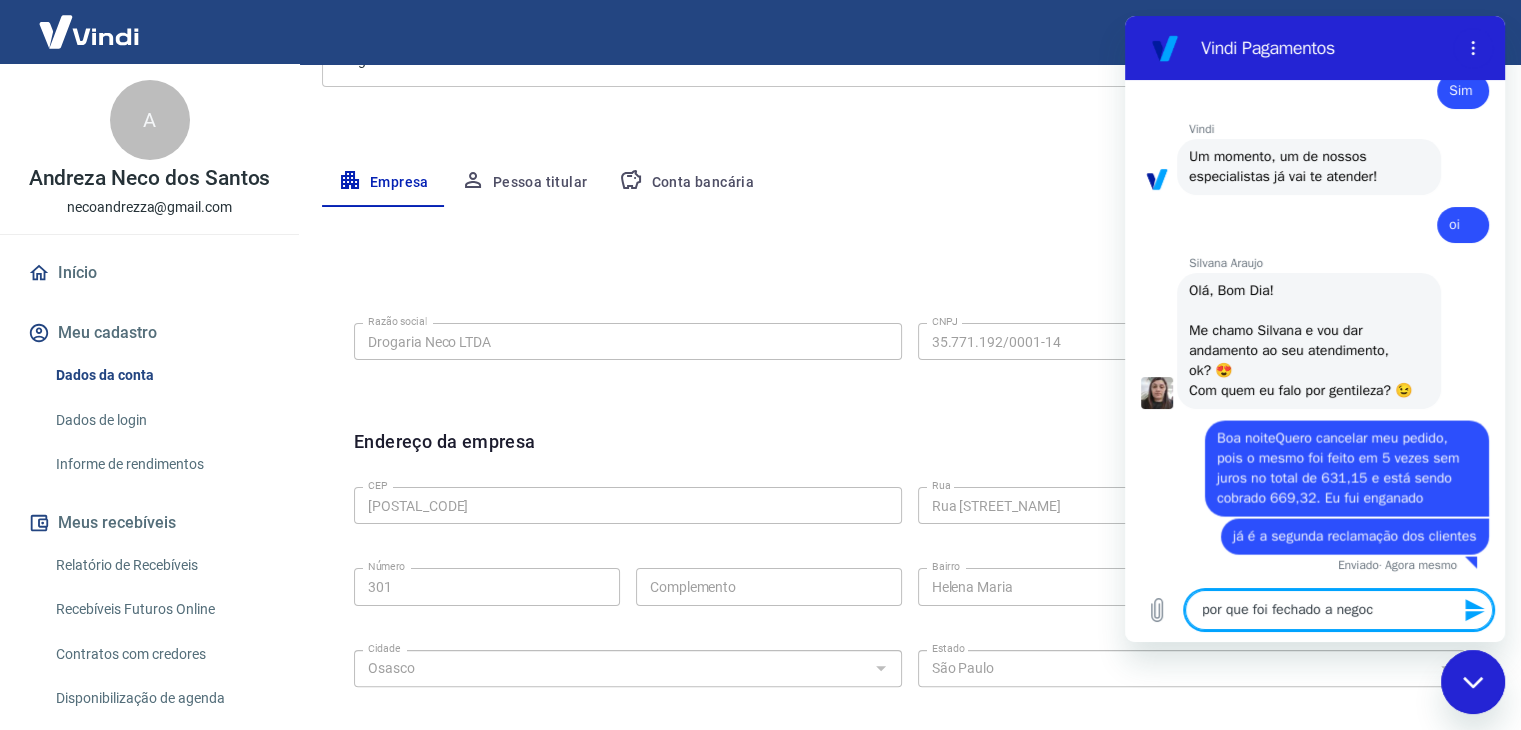 type on "x" 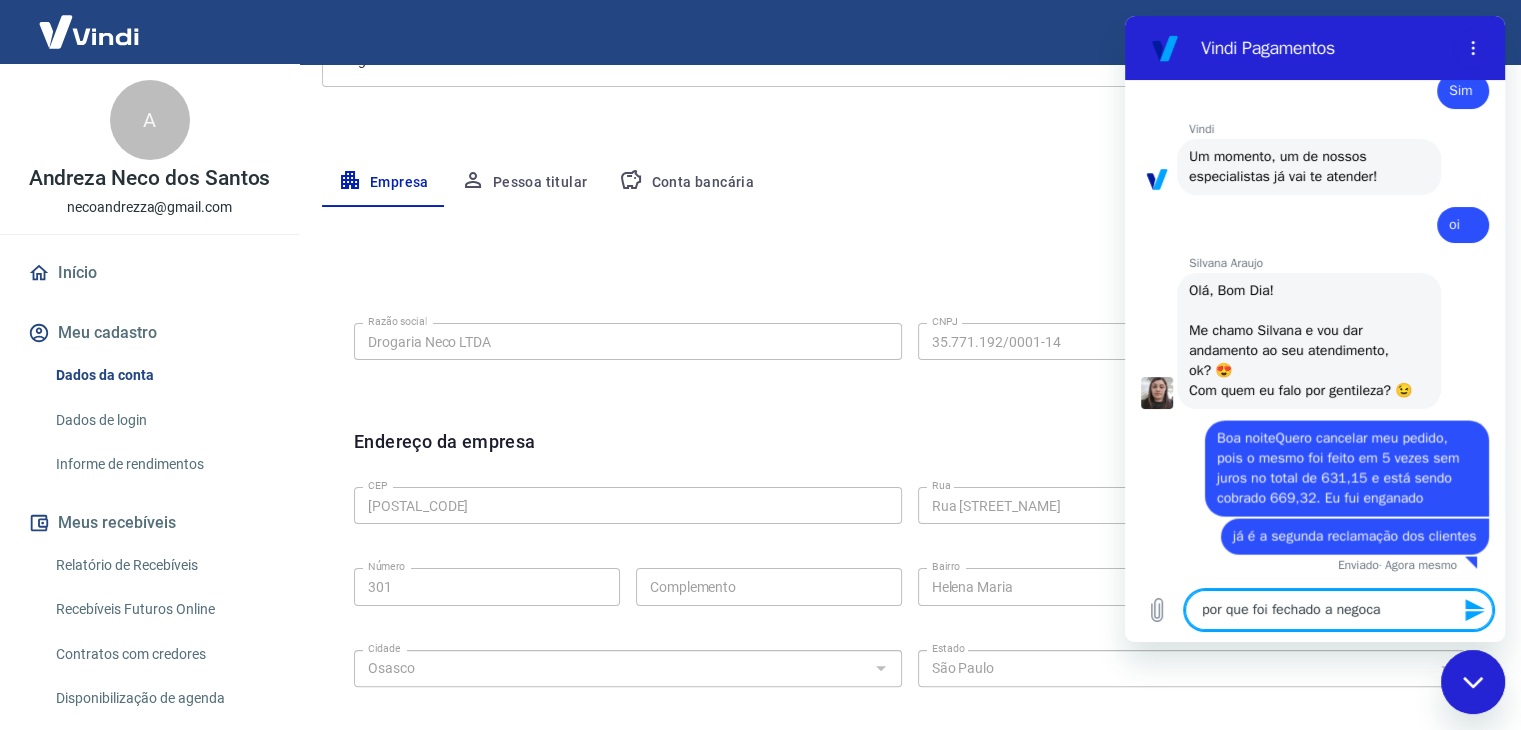 type on "por que foi fechado a negoc" 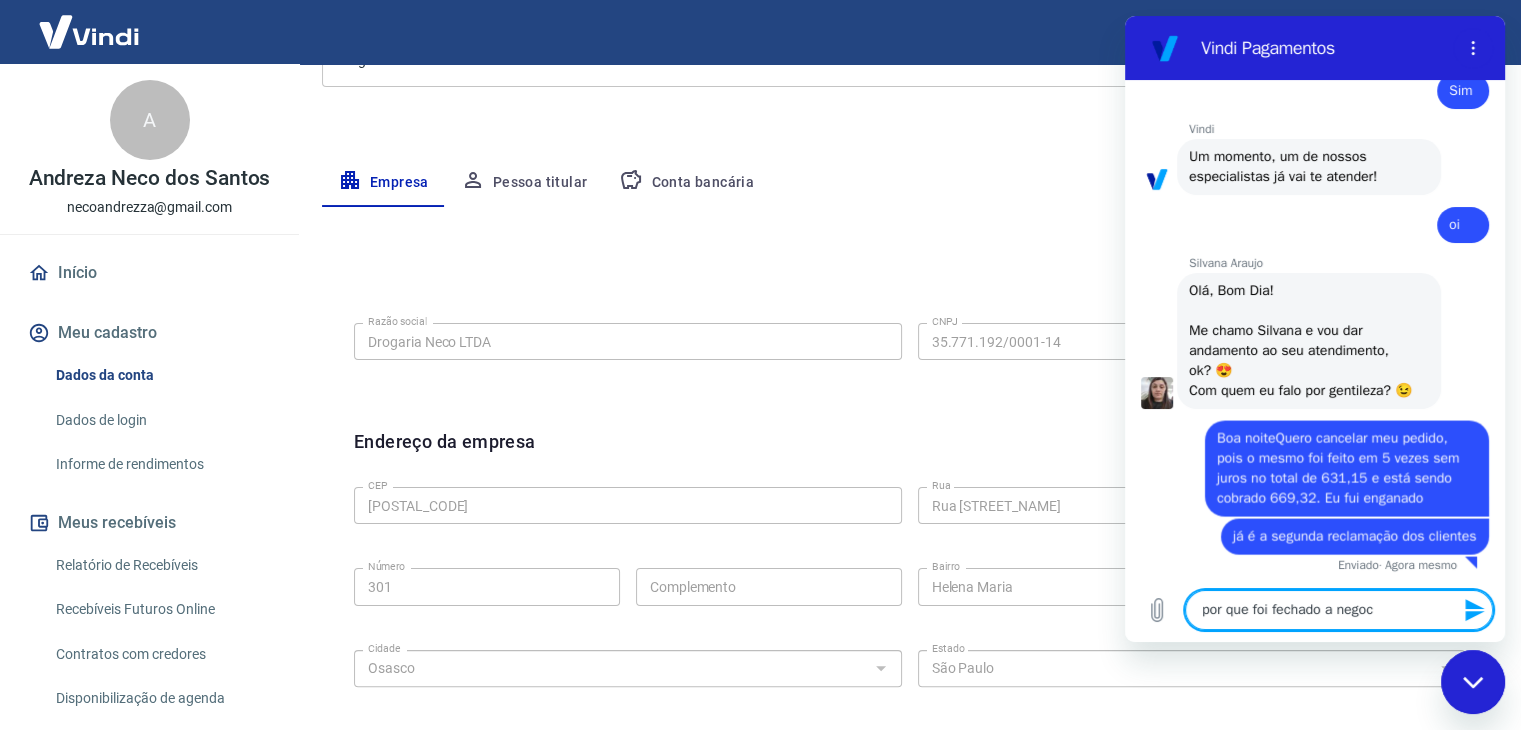 type on "por que foi fechado a negoci" 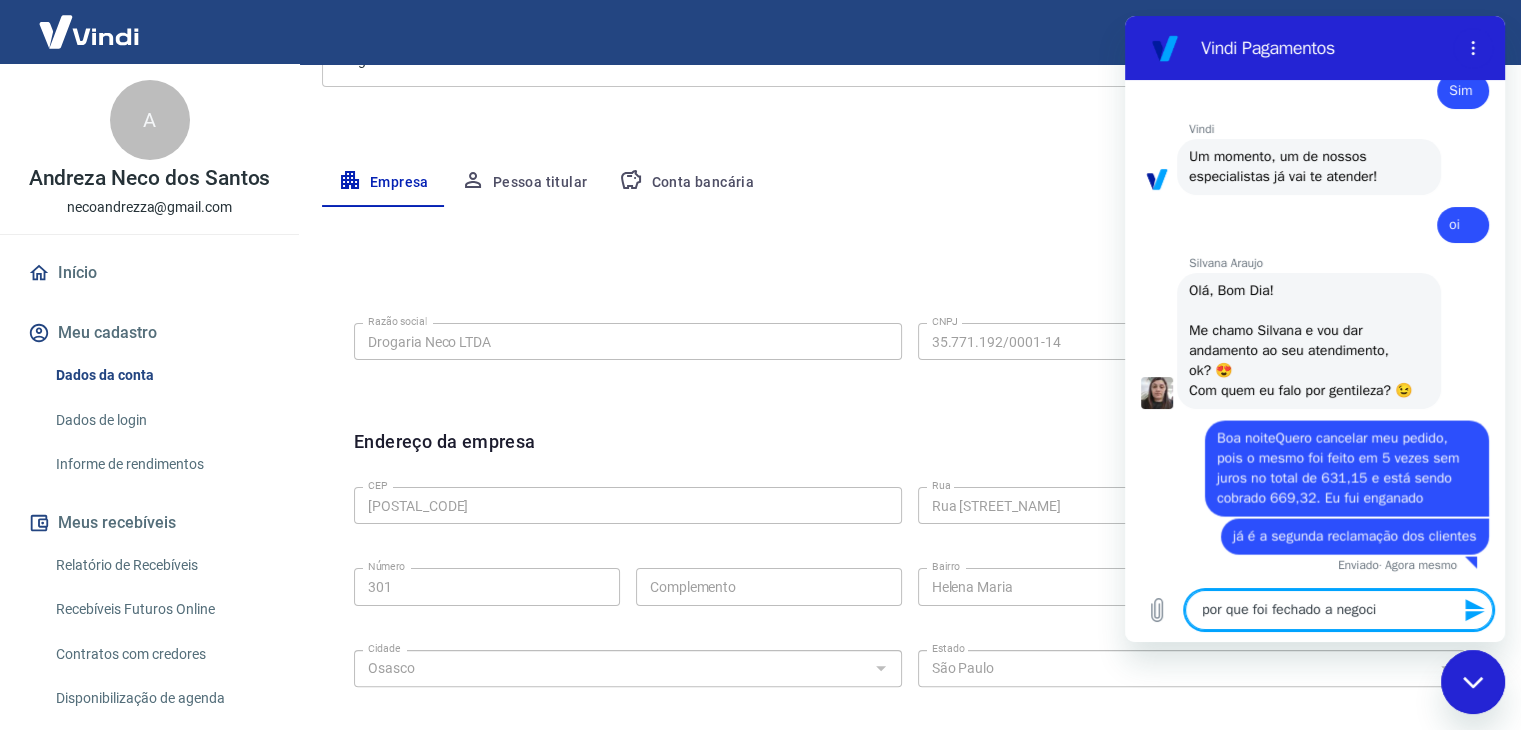 type on "por que foi fechado a negocia" 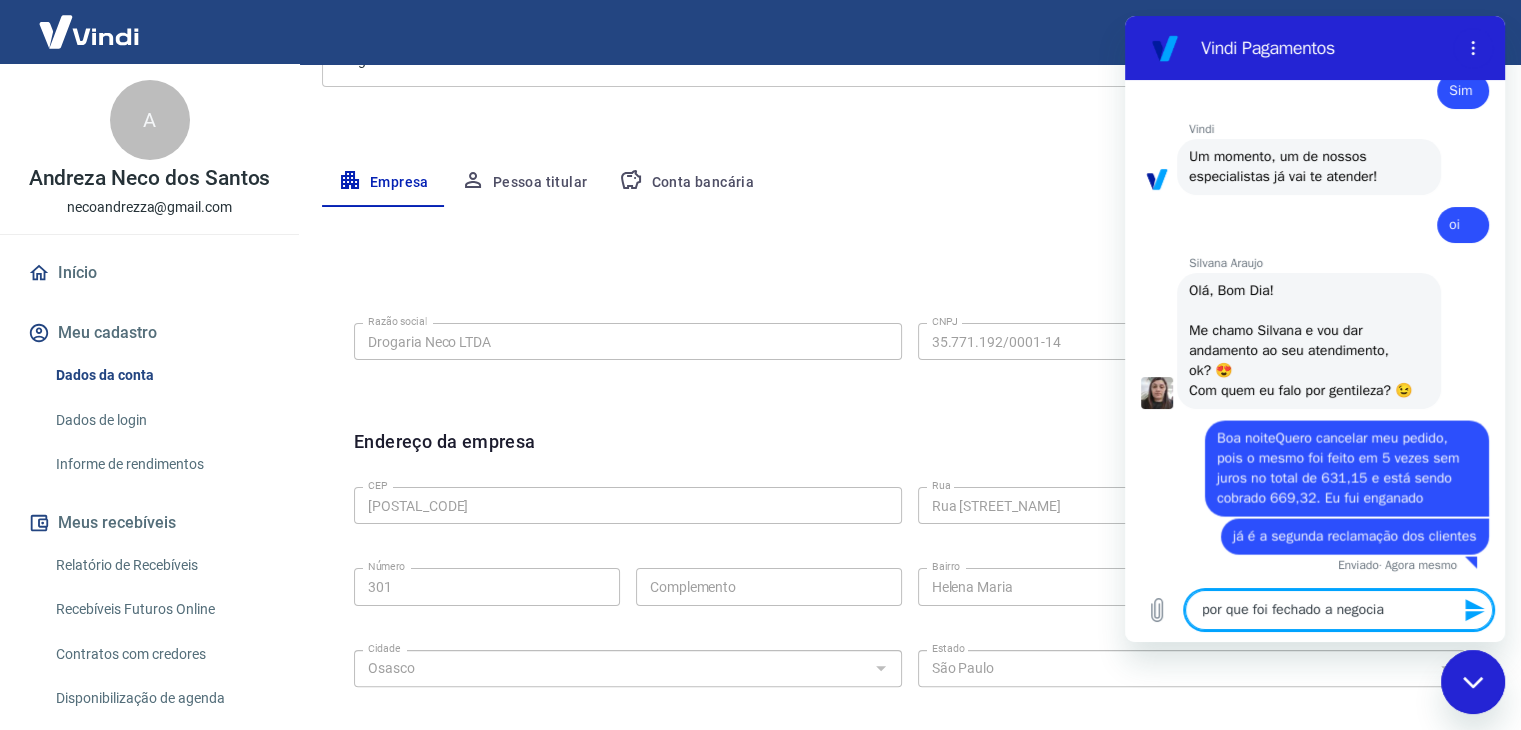 type on "por que foi fechado a negociaç" 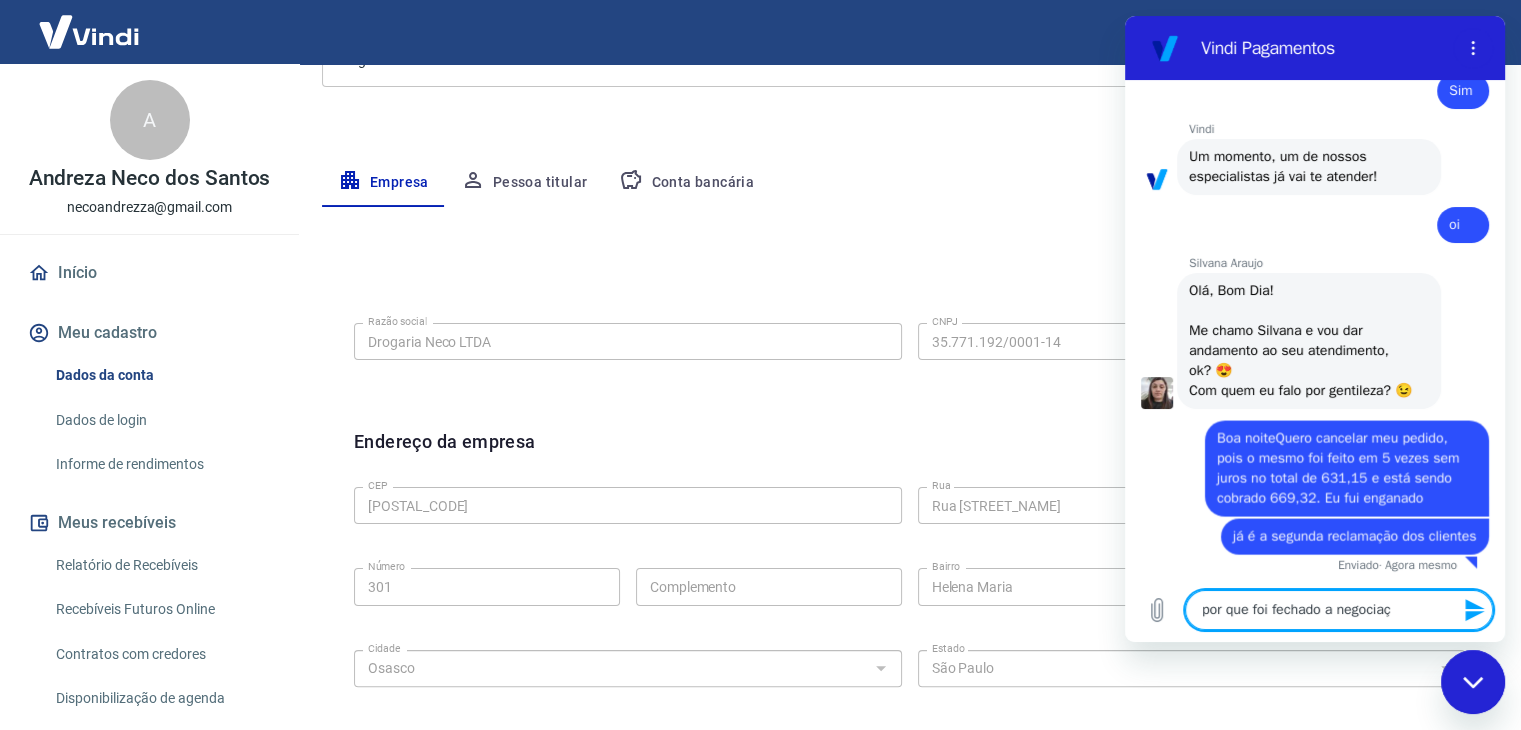 type on "x" 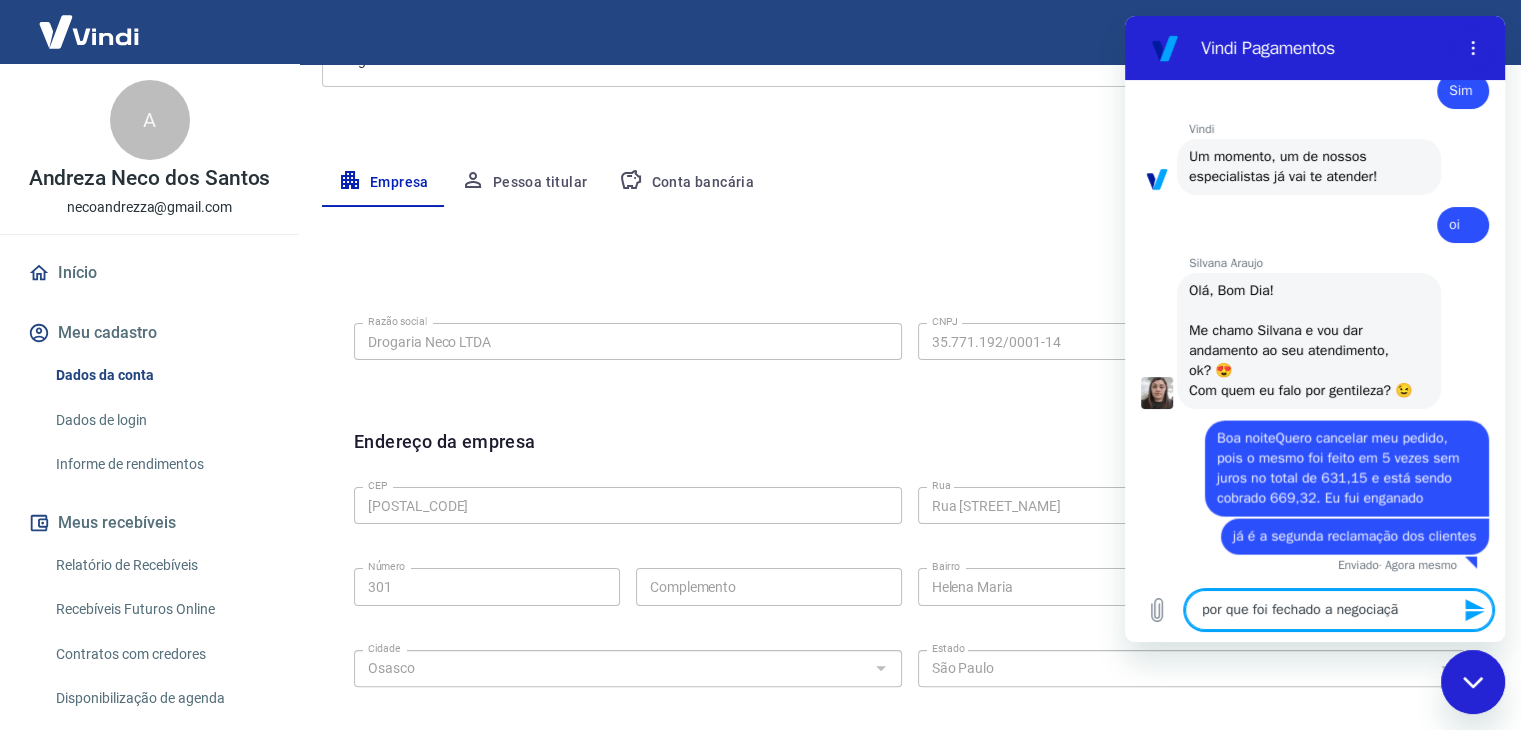 type on "por que foi fechado a negociação" 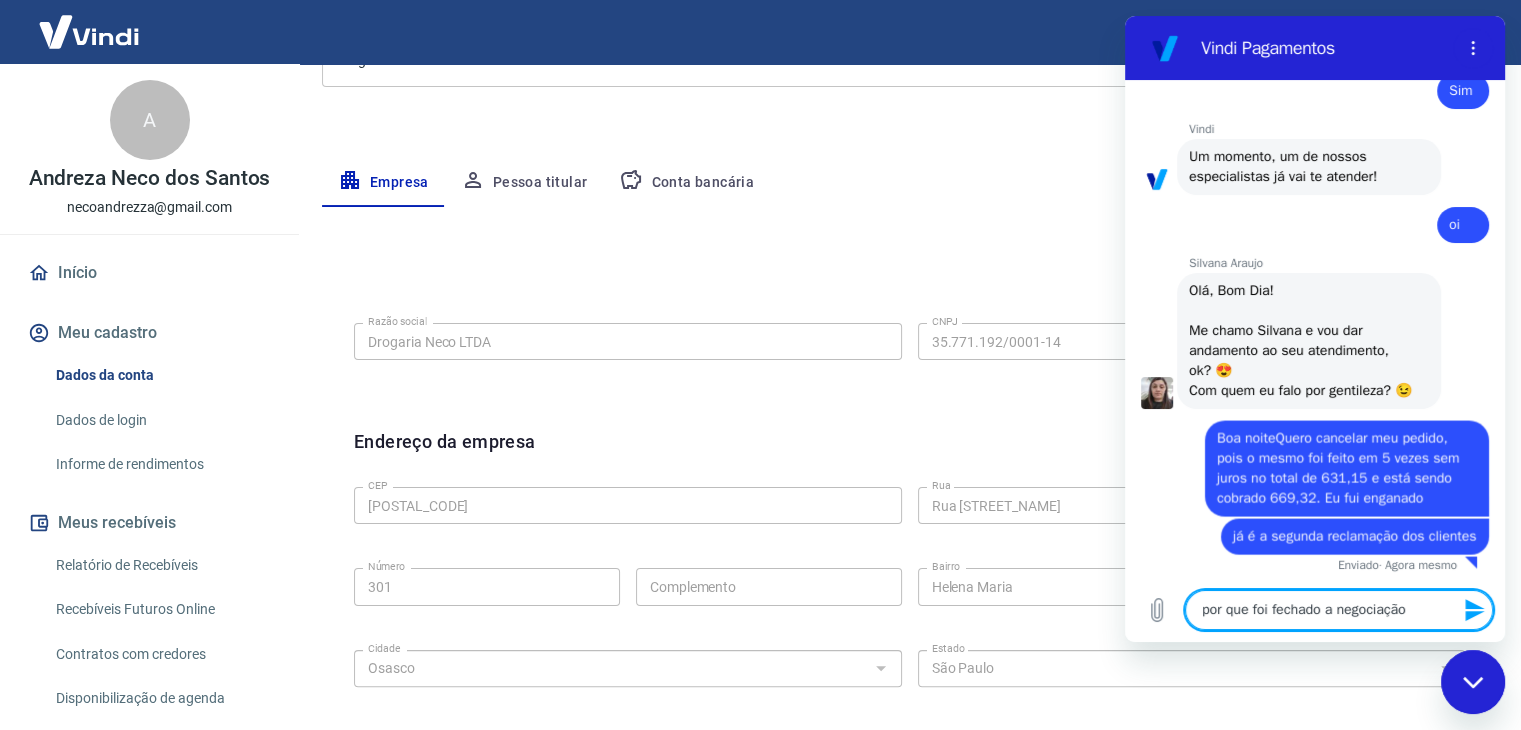type 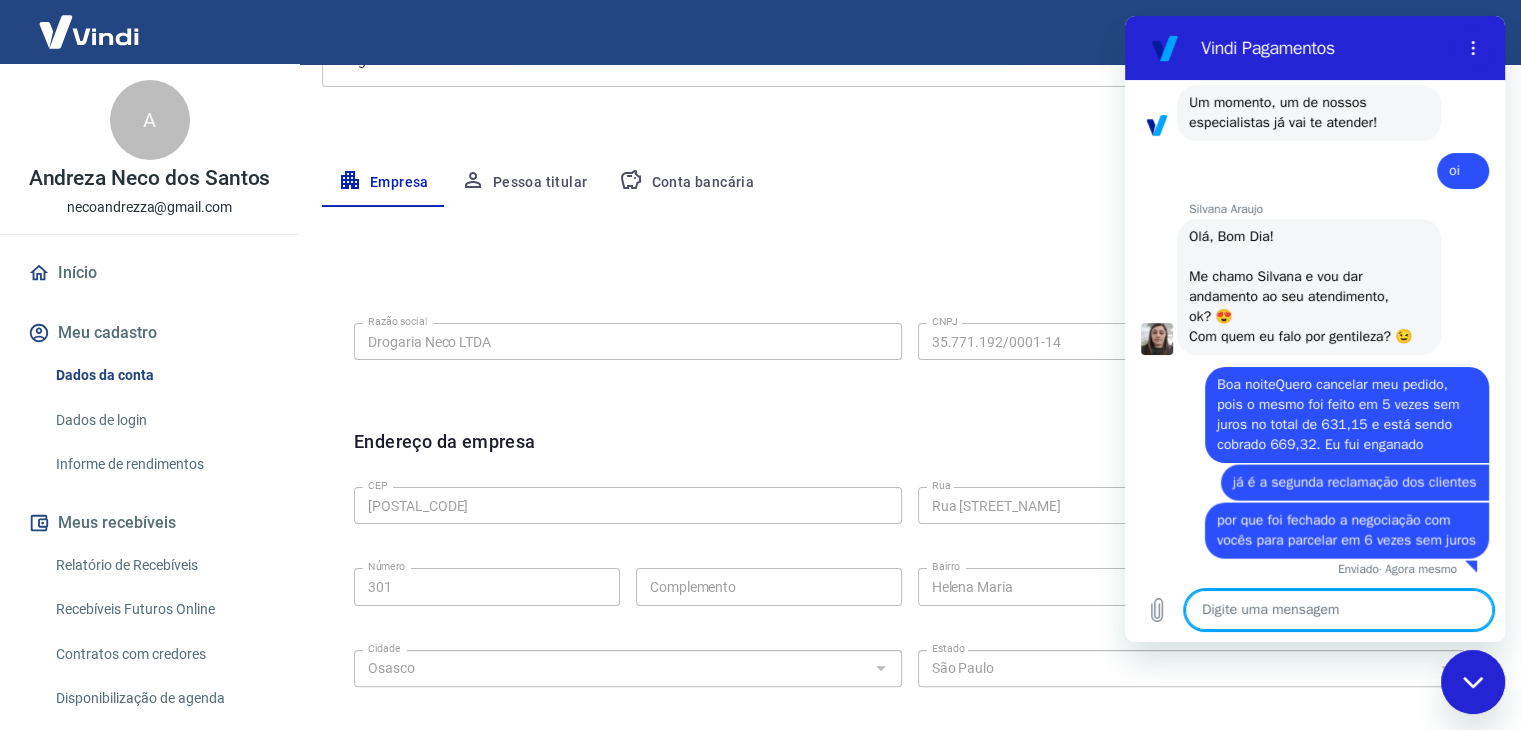 scroll, scrollTop: 4248, scrollLeft: 0, axis: vertical 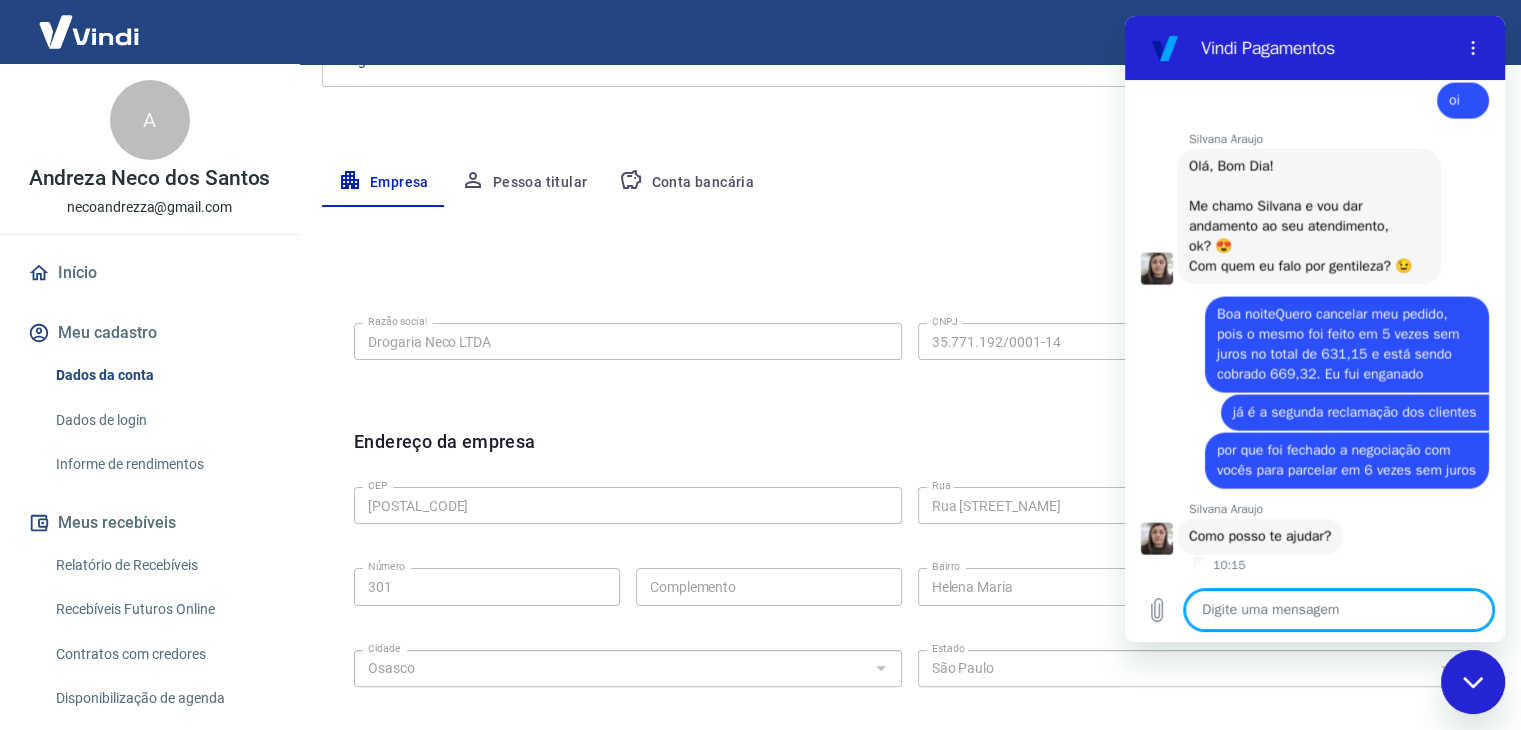 click at bounding box center [1339, 610] 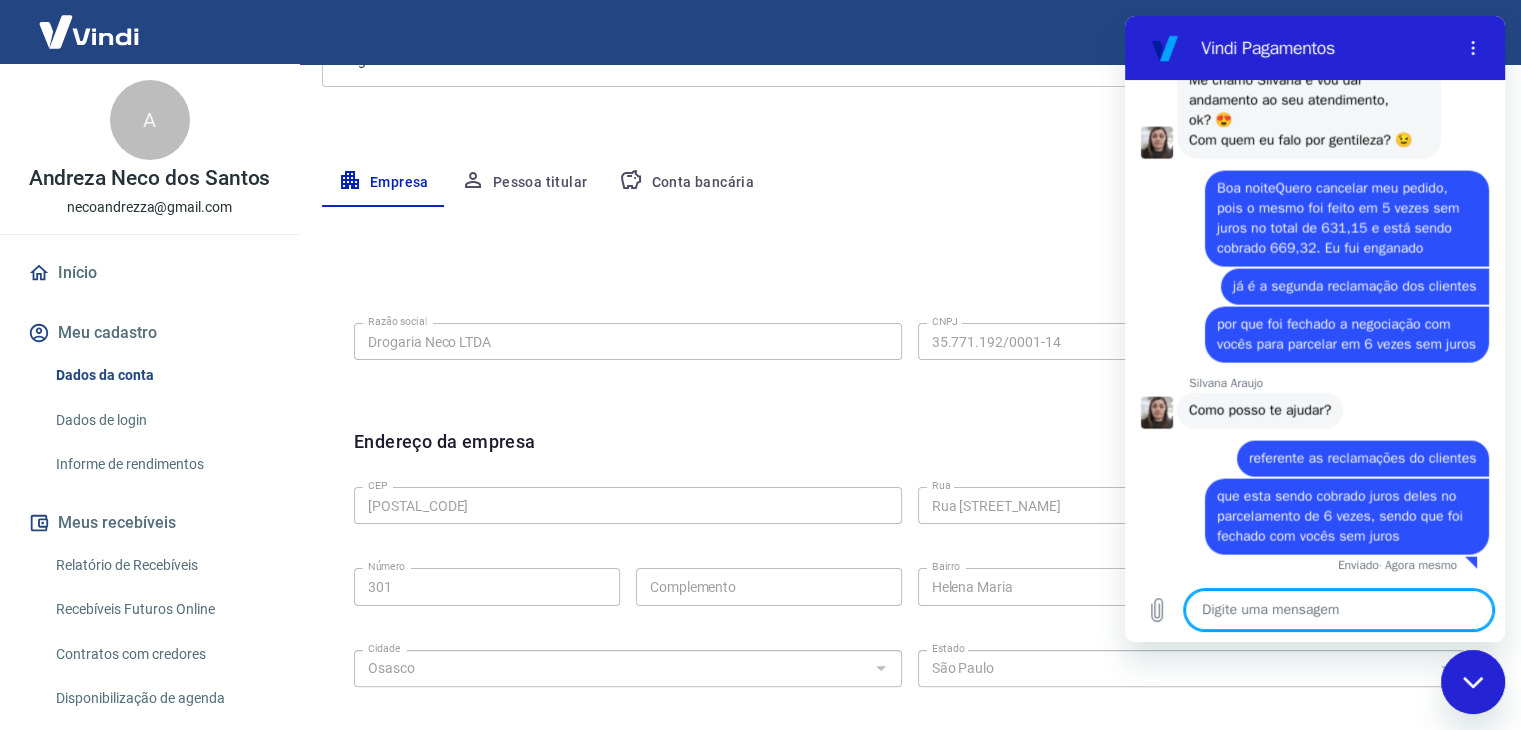scroll, scrollTop: 4440, scrollLeft: 0, axis: vertical 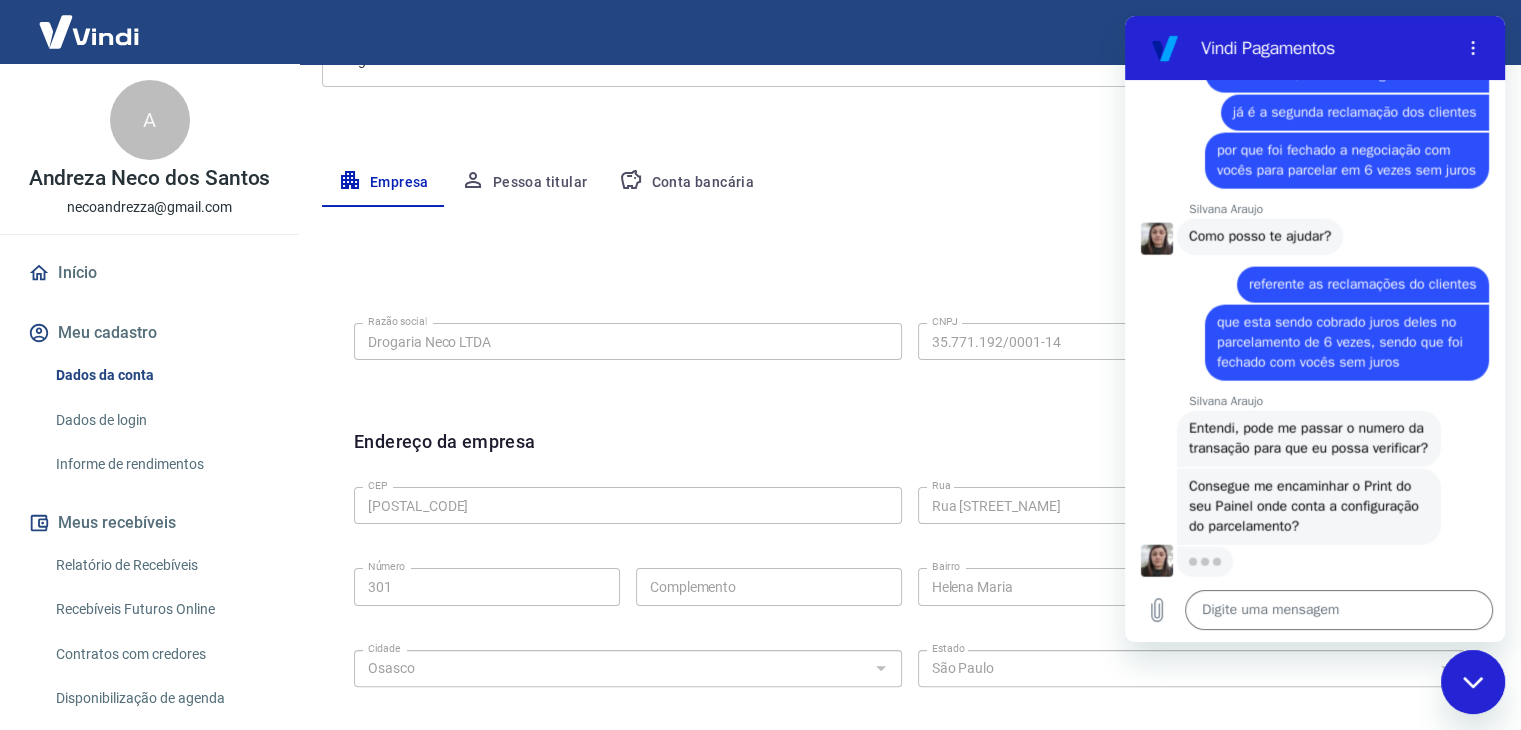 click on "Início" at bounding box center [149, 273] 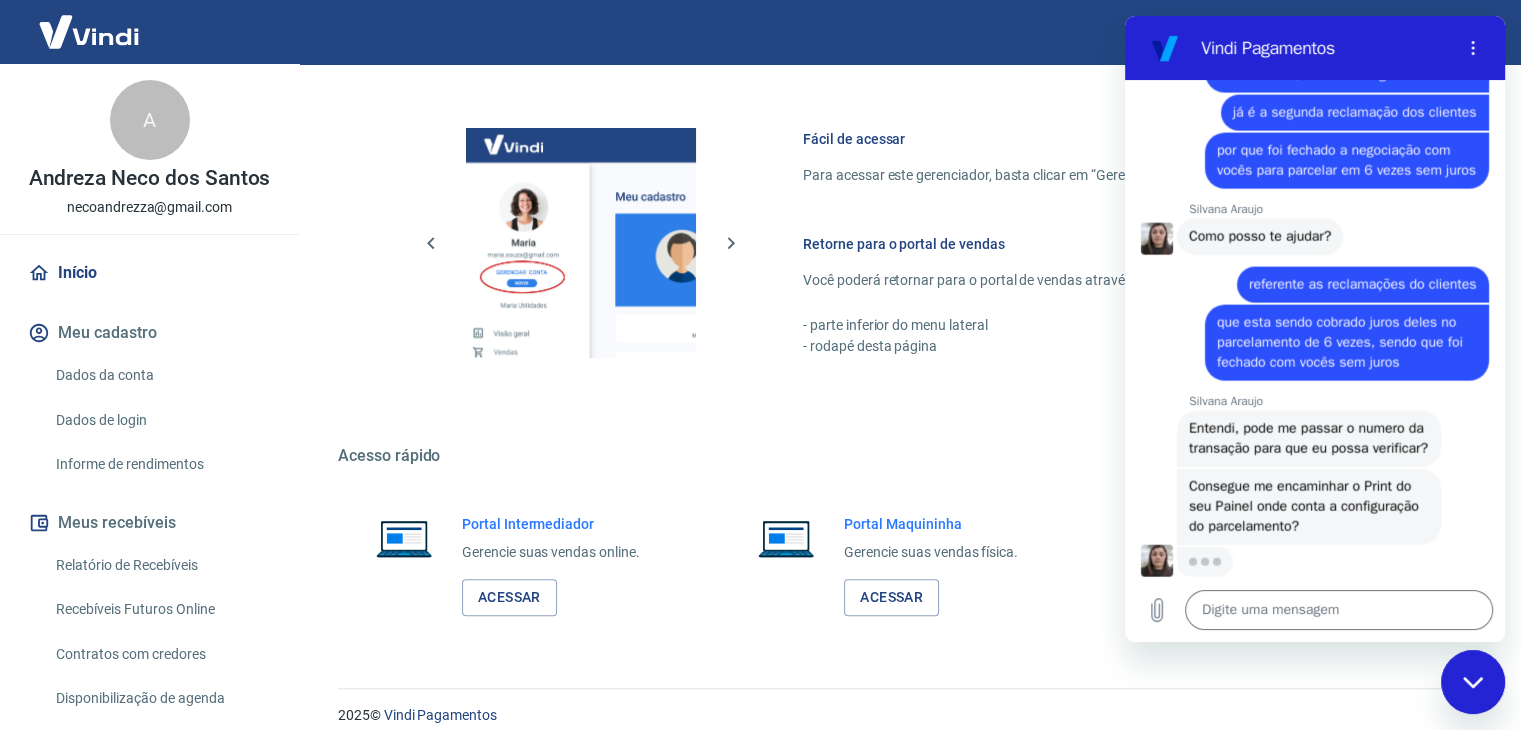 scroll, scrollTop: 848, scrollLeft: 0, axis: vertical 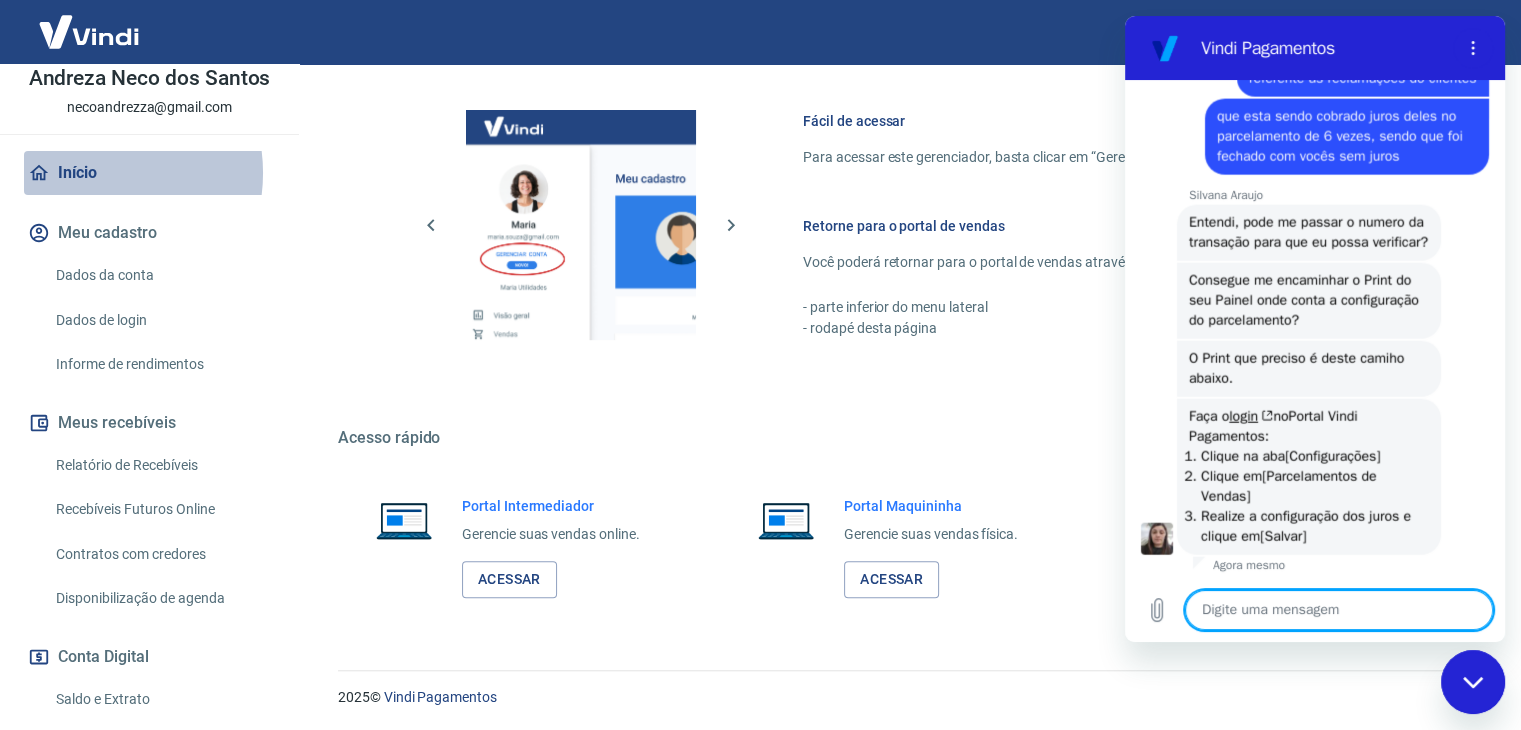 click on "Início" at bounding box center (149, 173) 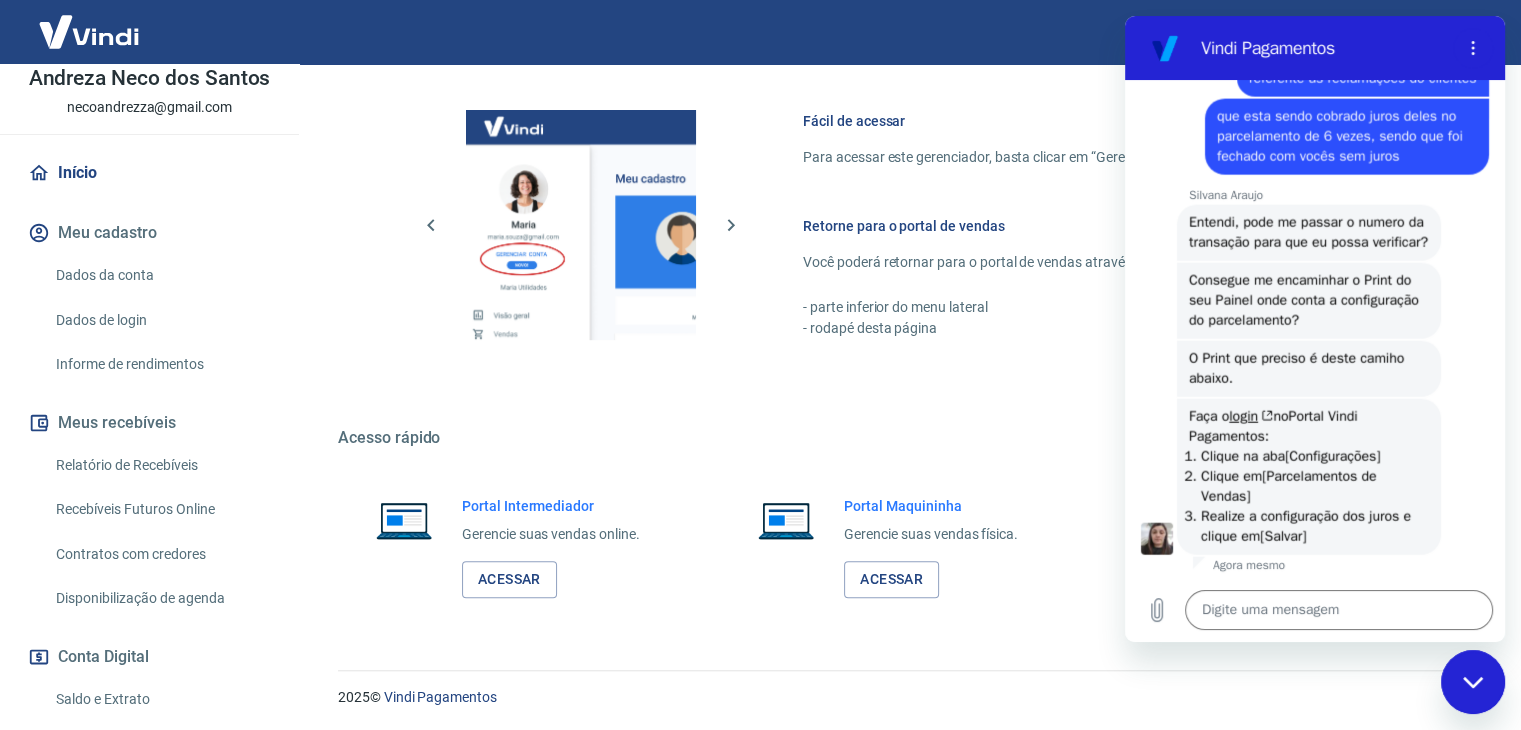 click at bounding box center [89, 31] 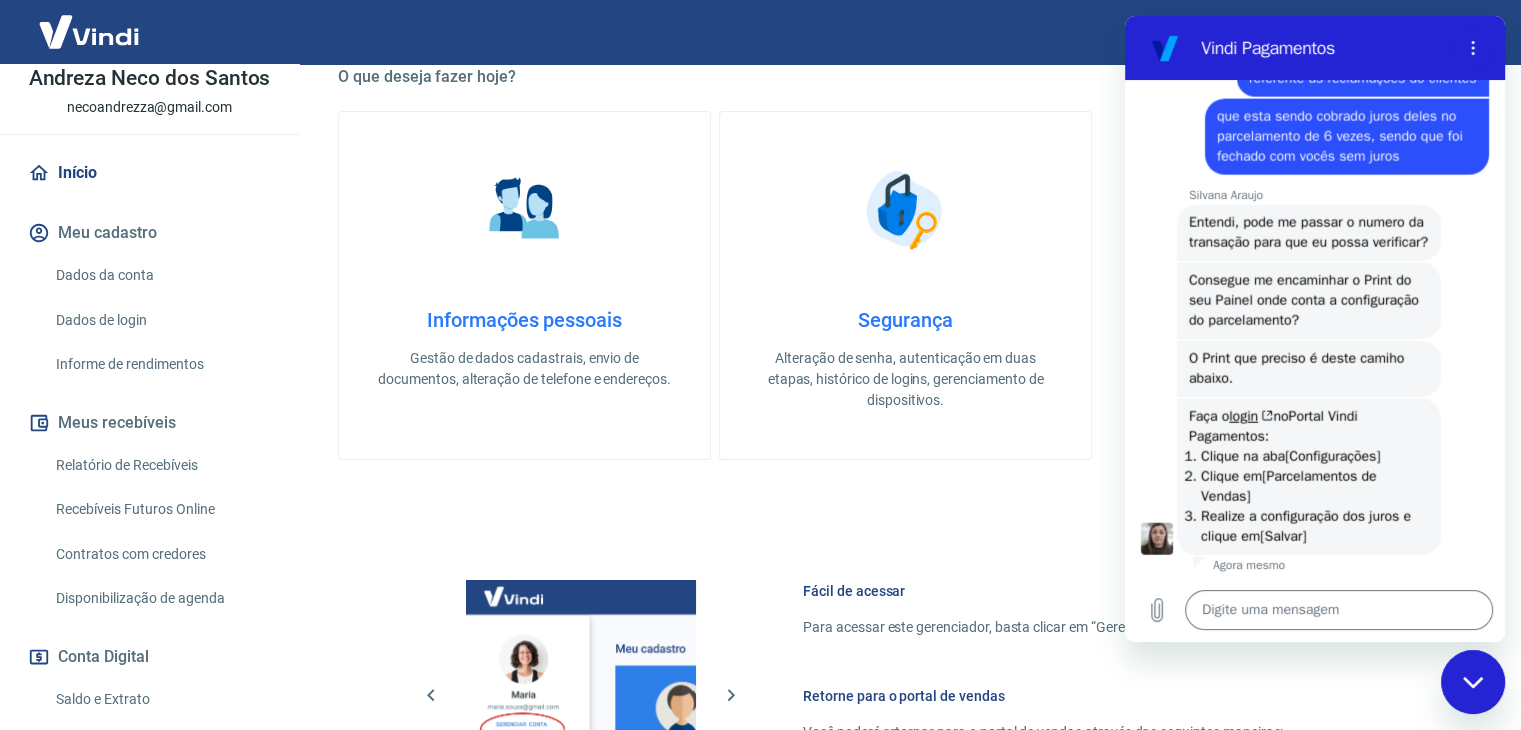 scroll, scrollTop: 148, scrollLeft: 0, axis: vertical 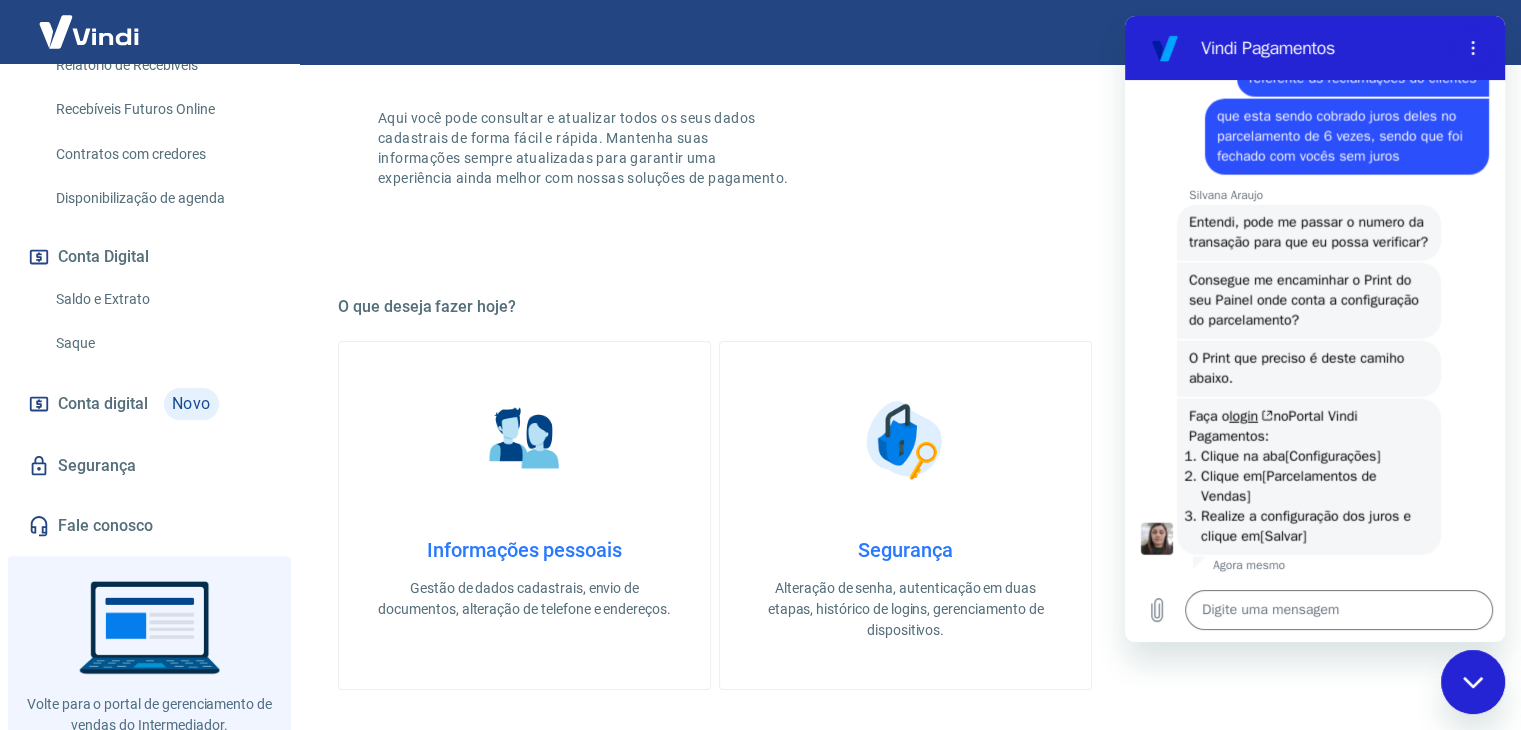 click on "Saldo e Extrato" at bounding box center (161, 299) 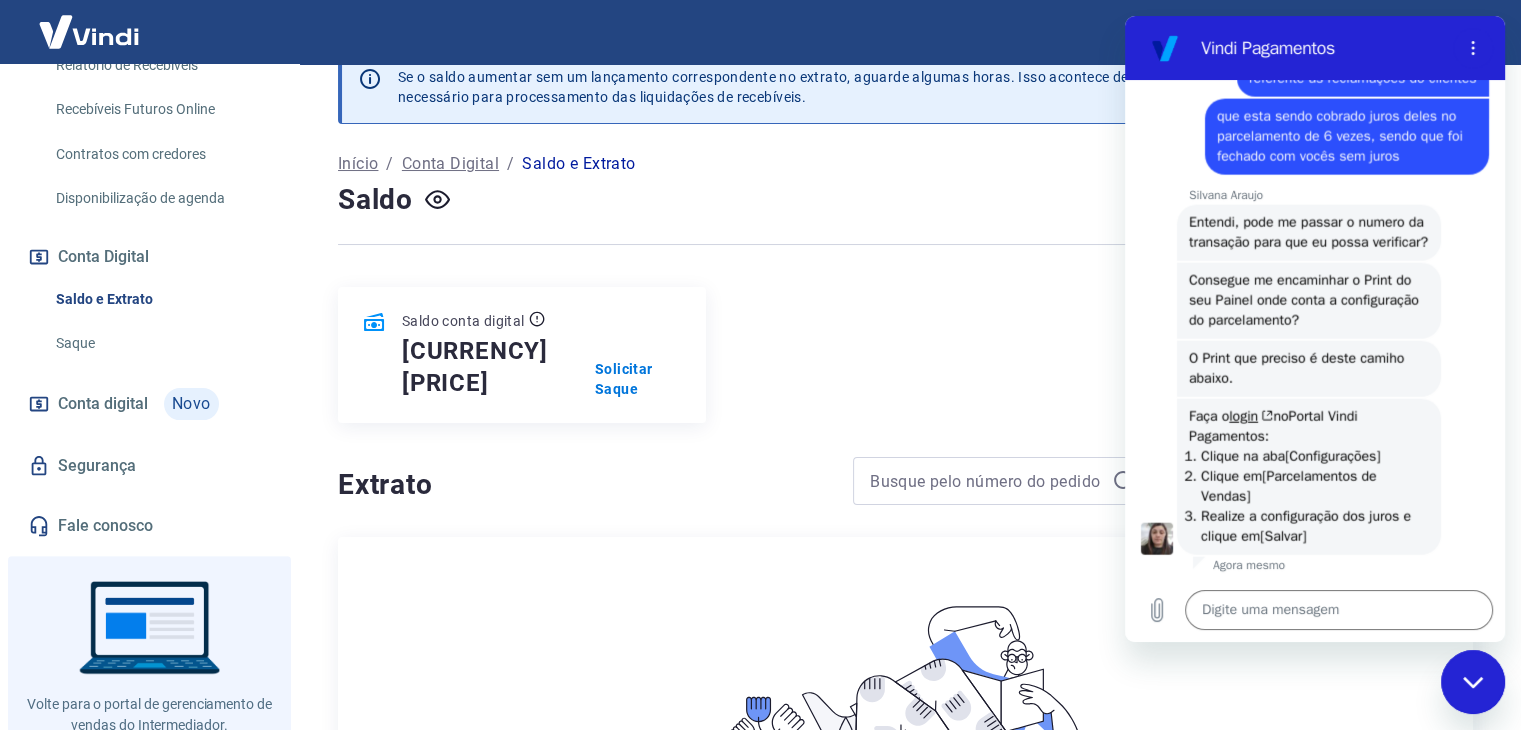 scroll, scrollTop: 0, scrollLeft: 0, axis: both 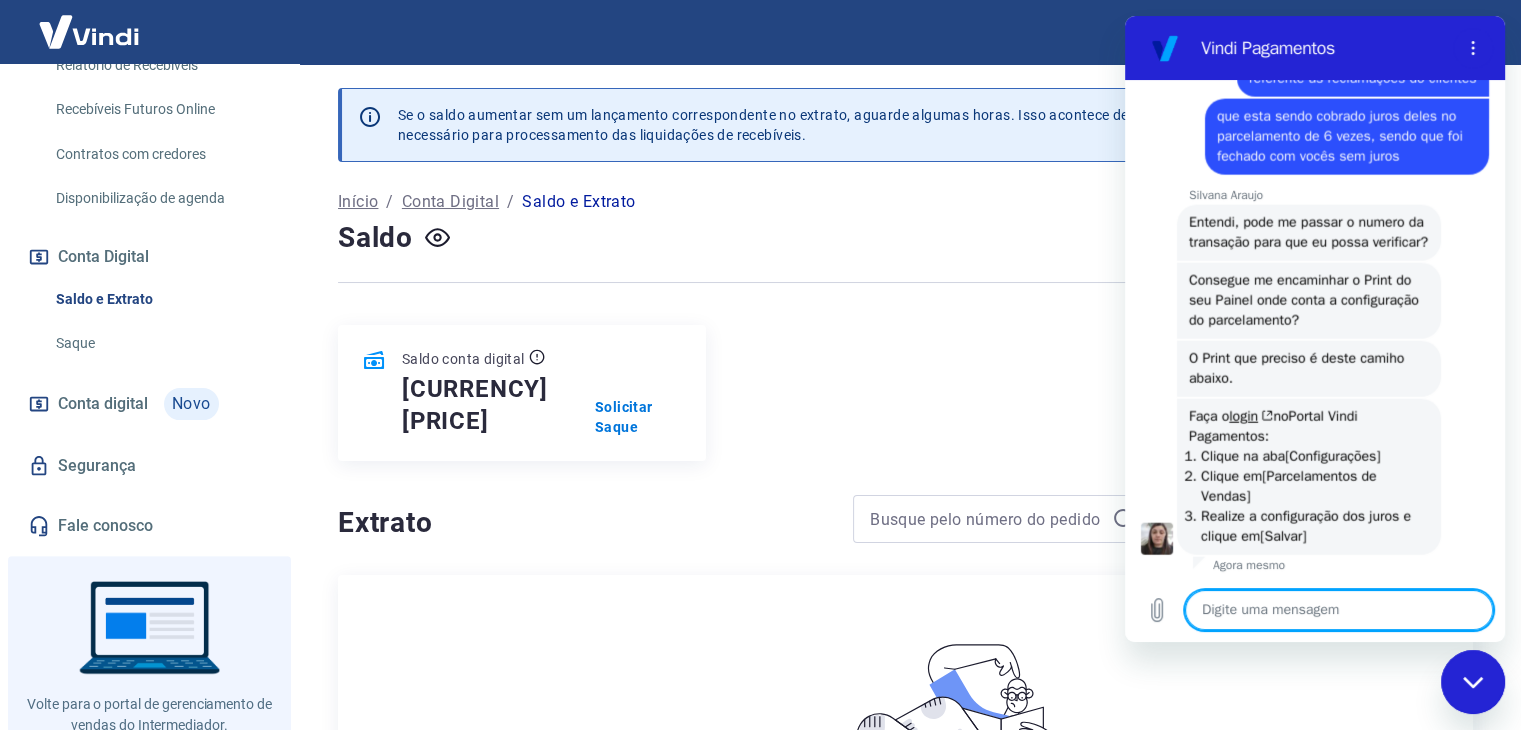 click at bounding box center (1339, 610) 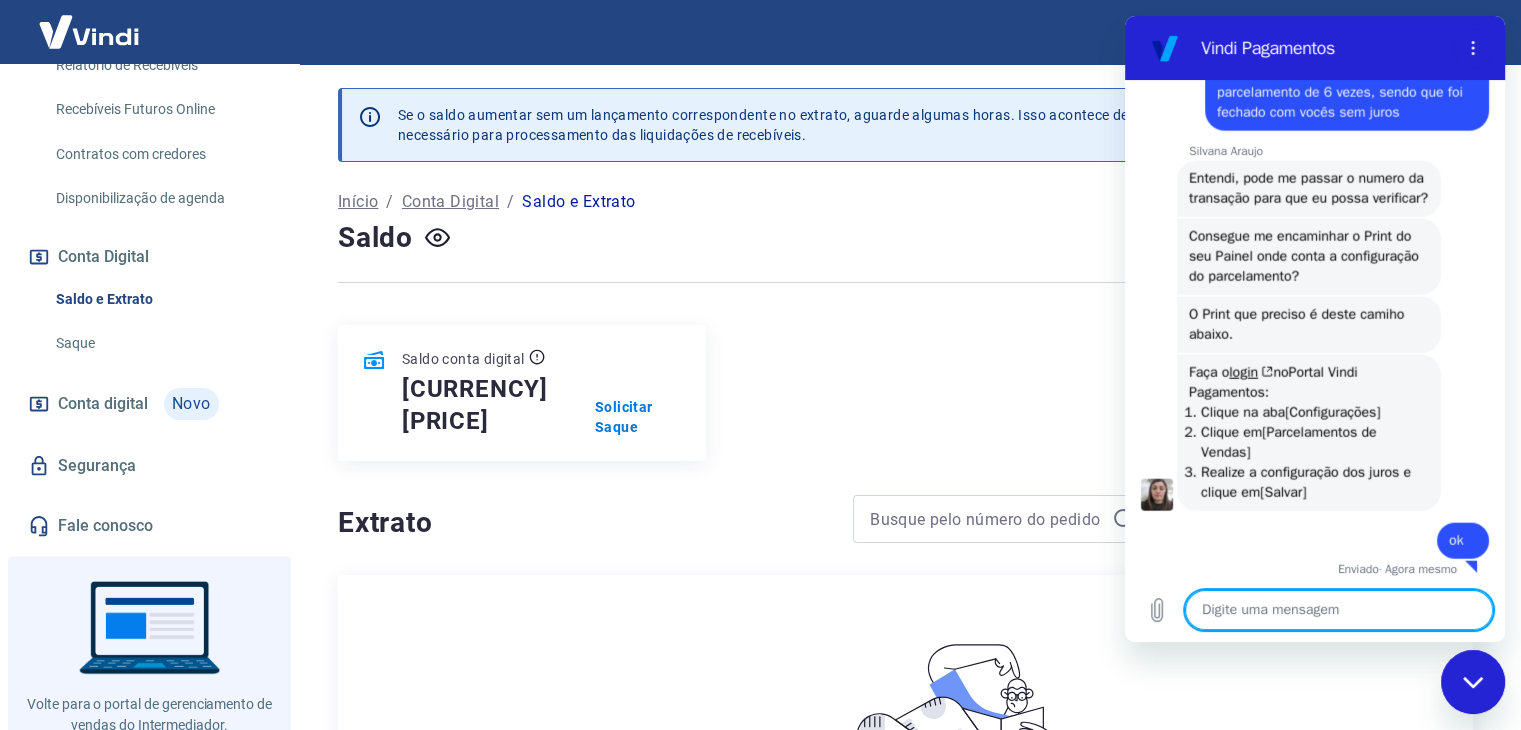 scroll, scrollTop: 4888, scrollLeft: 0, axis: vertical 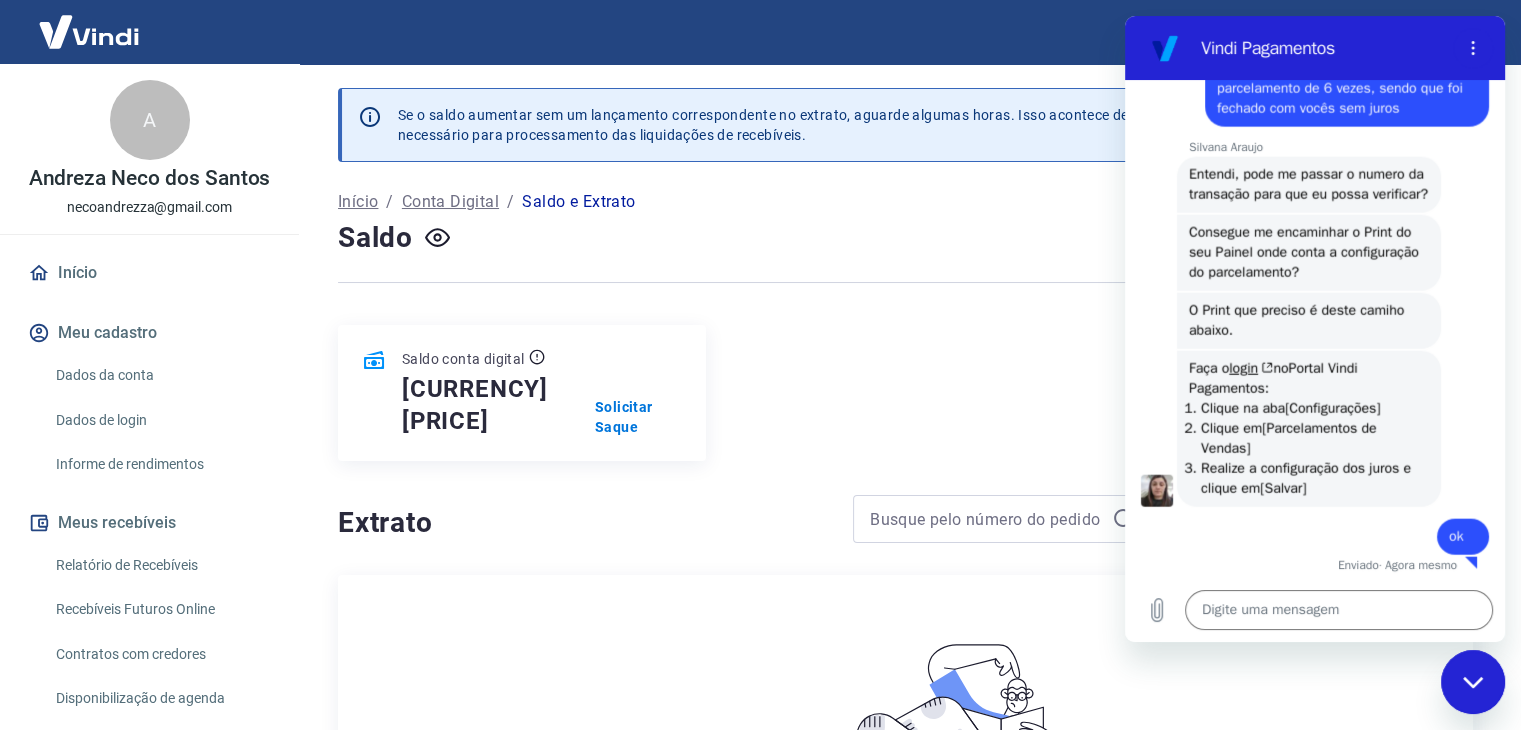 click on "Dados da conta" at bounding box center [161, 375] 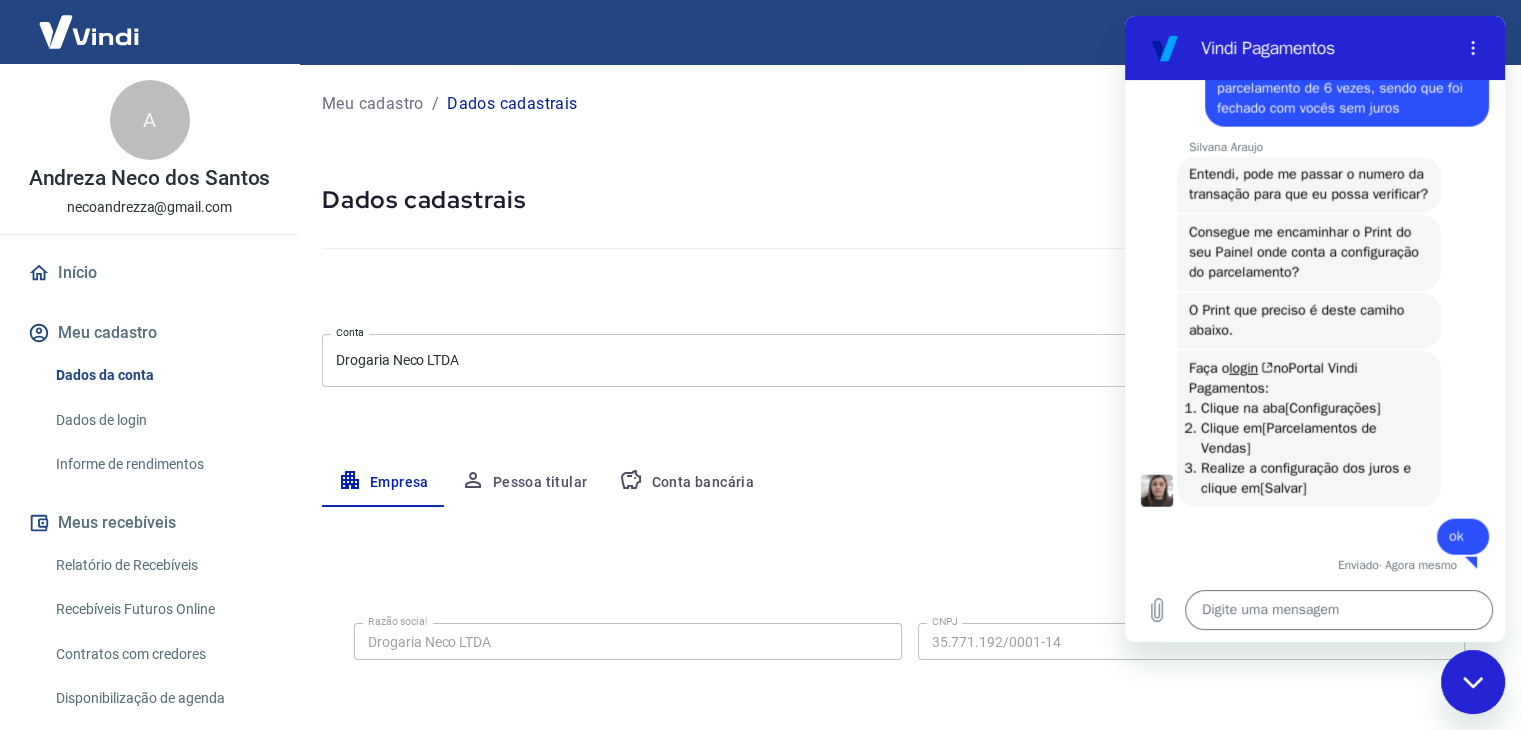 click on "A" at bounding box center (150, 120) 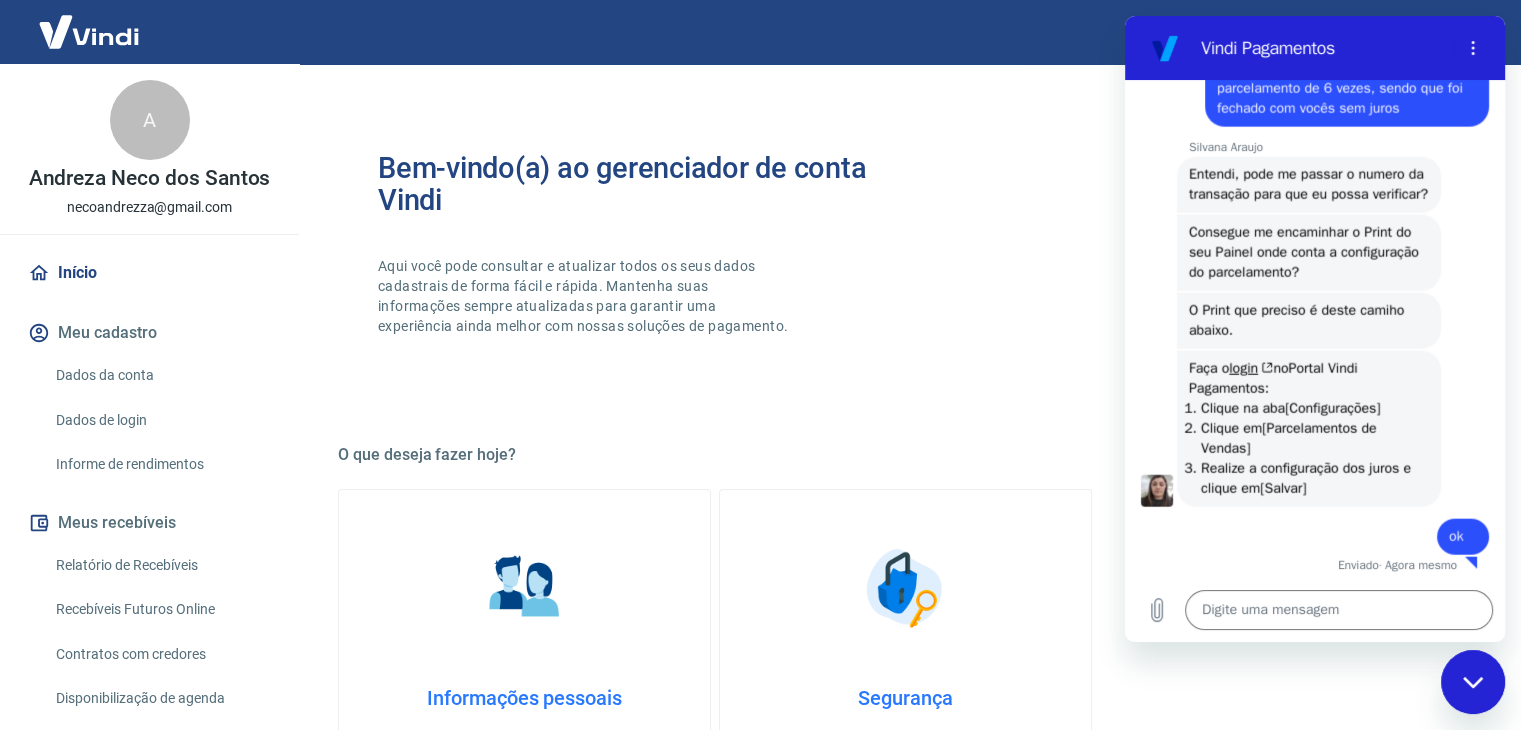 click on "Meu cadastro" at bounding box center [149, 333] 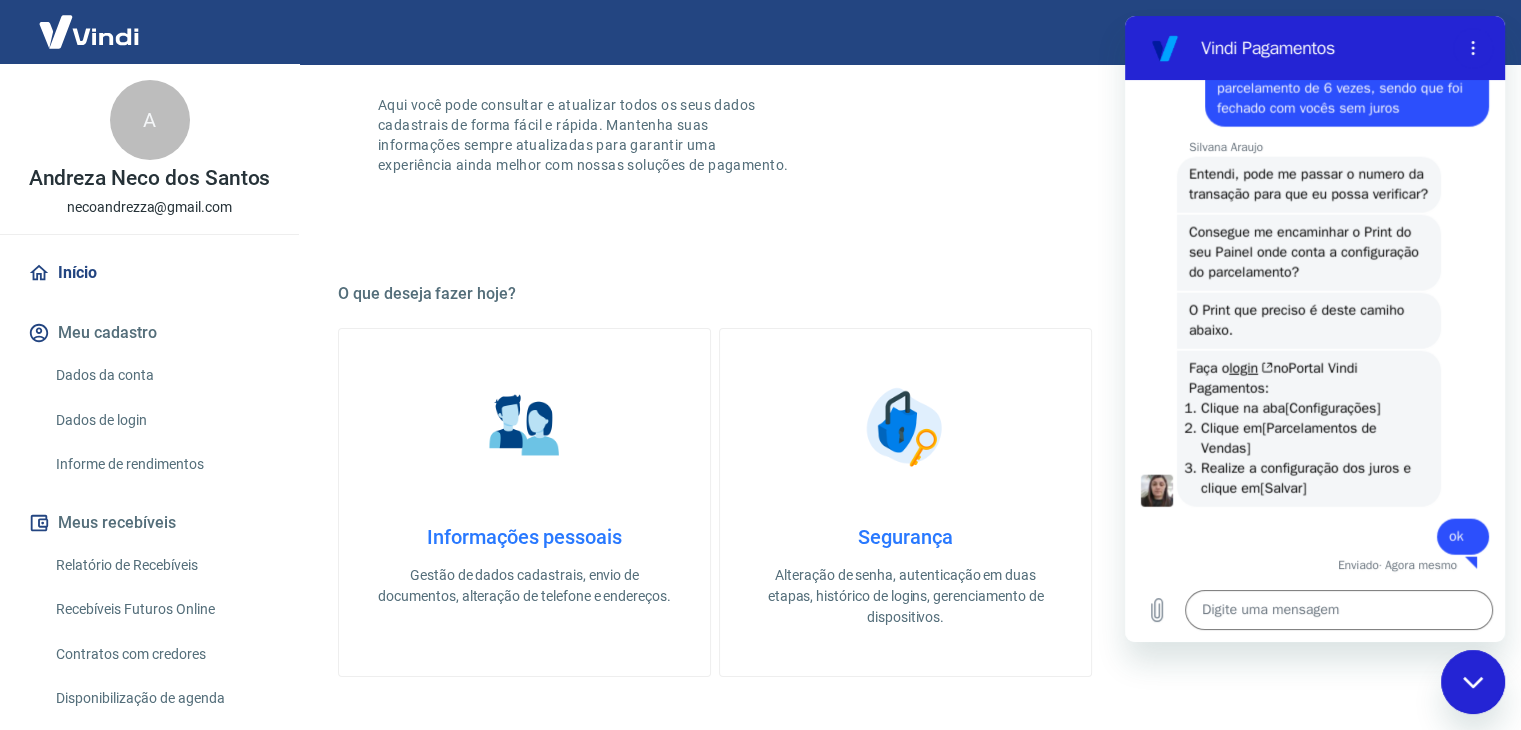 scroll, scrollTop: 300, scrollLeft: 0, axis: vertical 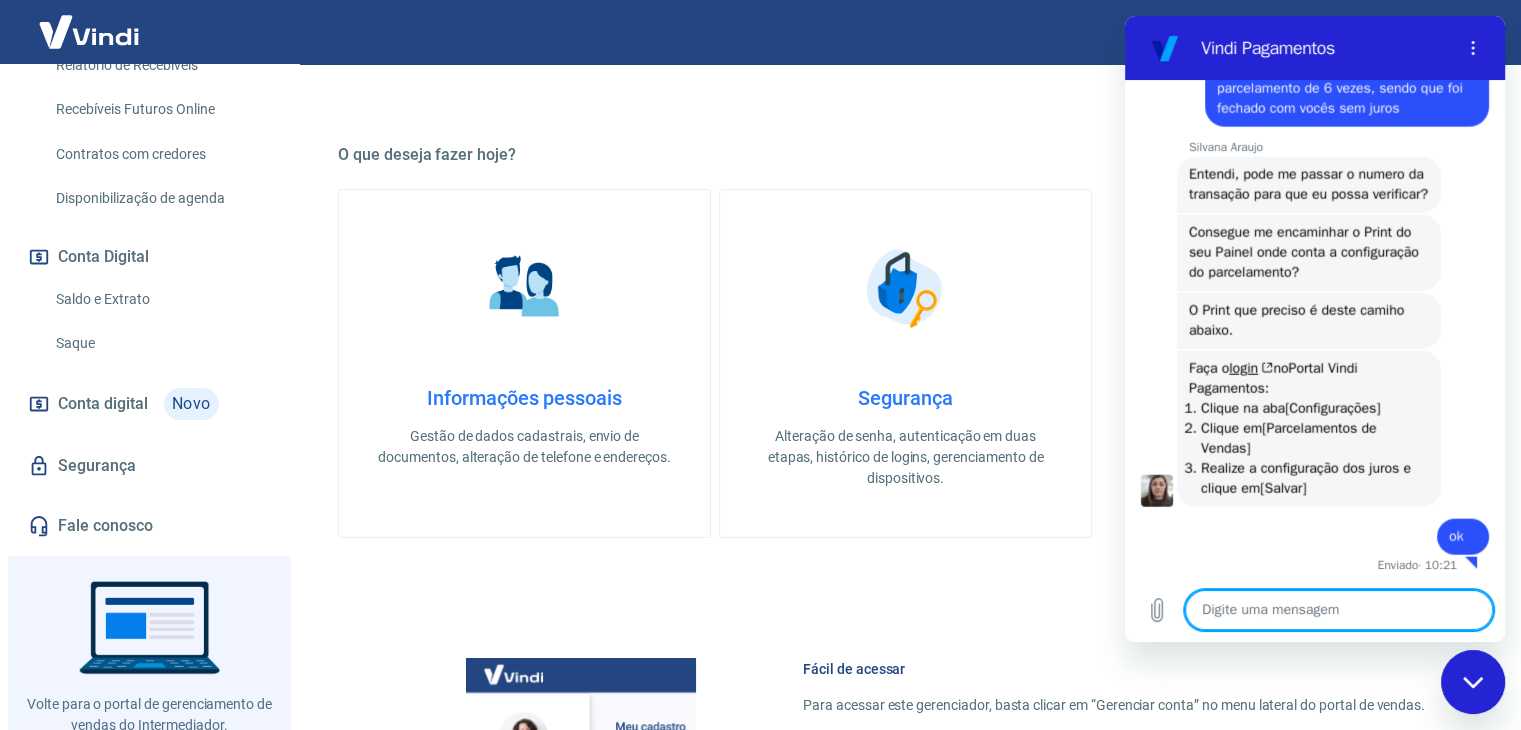 click at bounding box center [1339, 610] 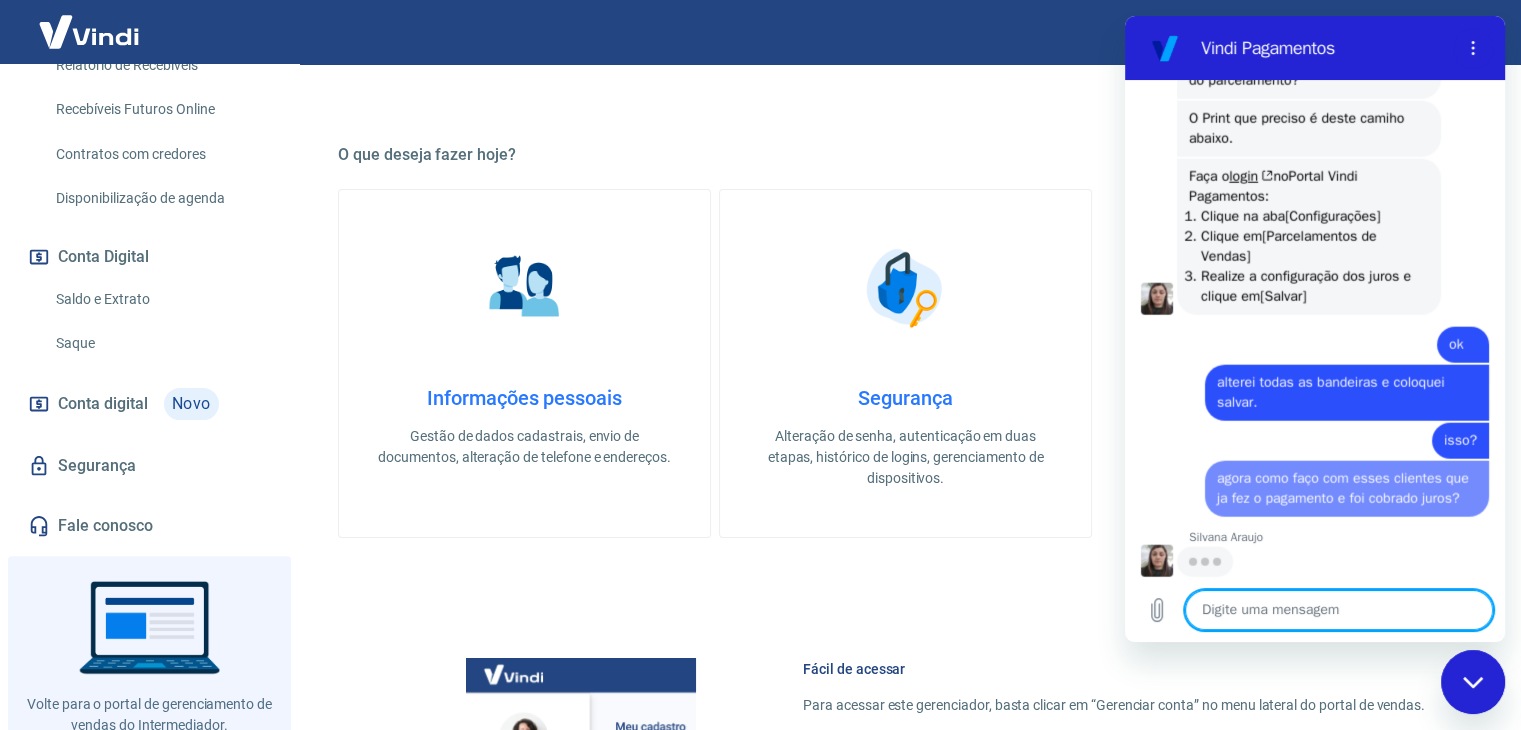 scroll, scrollTop: 5100, scrollLeft: 0, axis: vertical 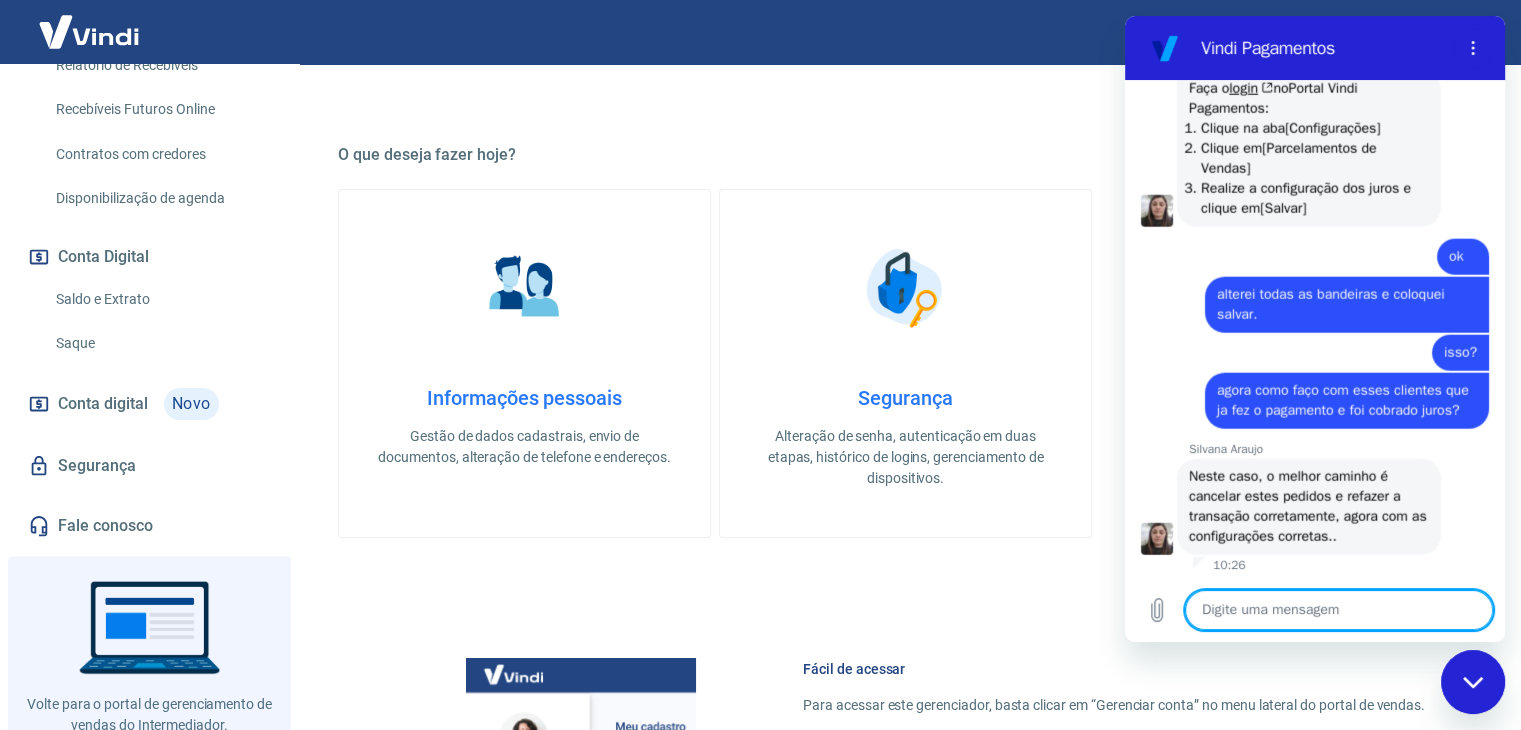 click at bounding box center [1339, 610] 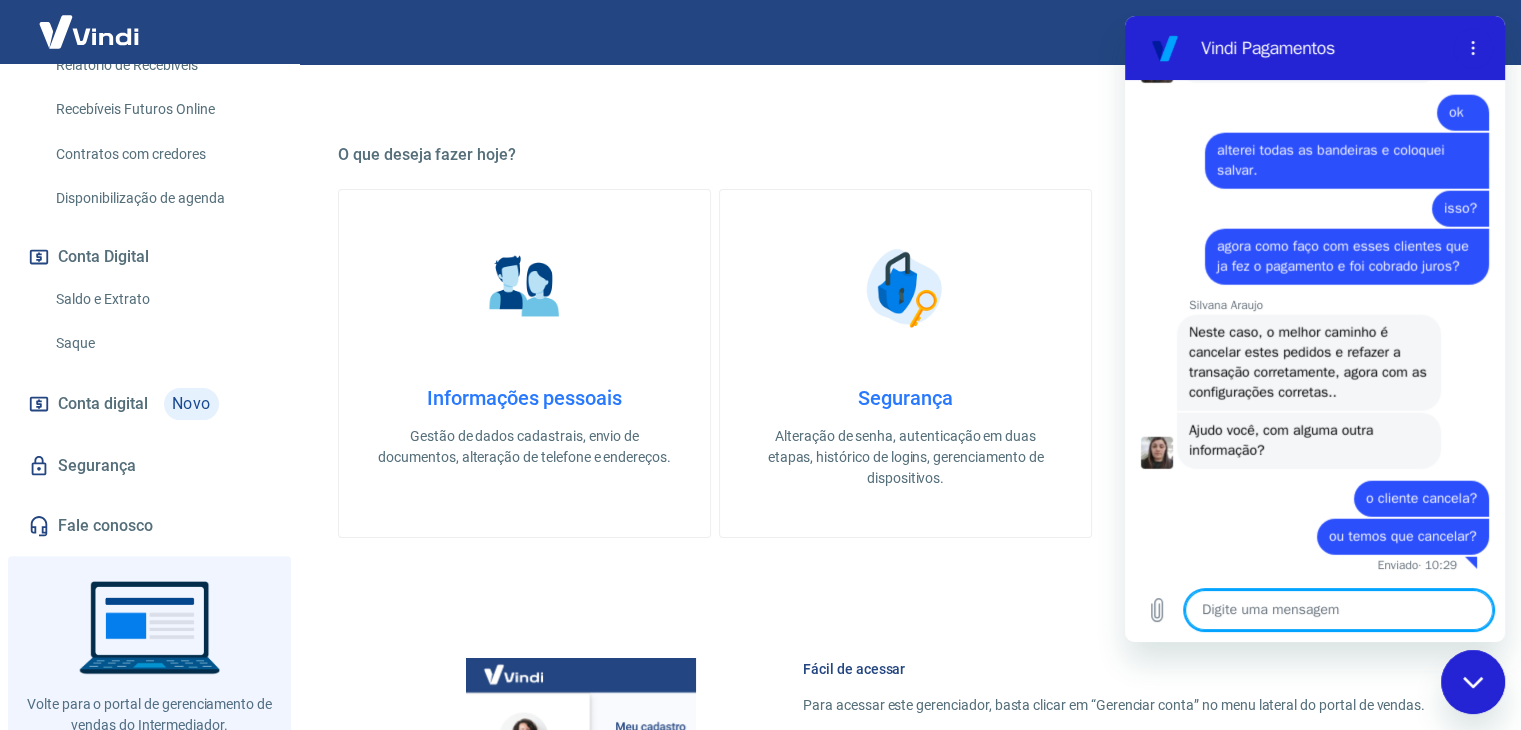 scroll, scrollTop: 5332, scrollLeft: 0, axis: vertical 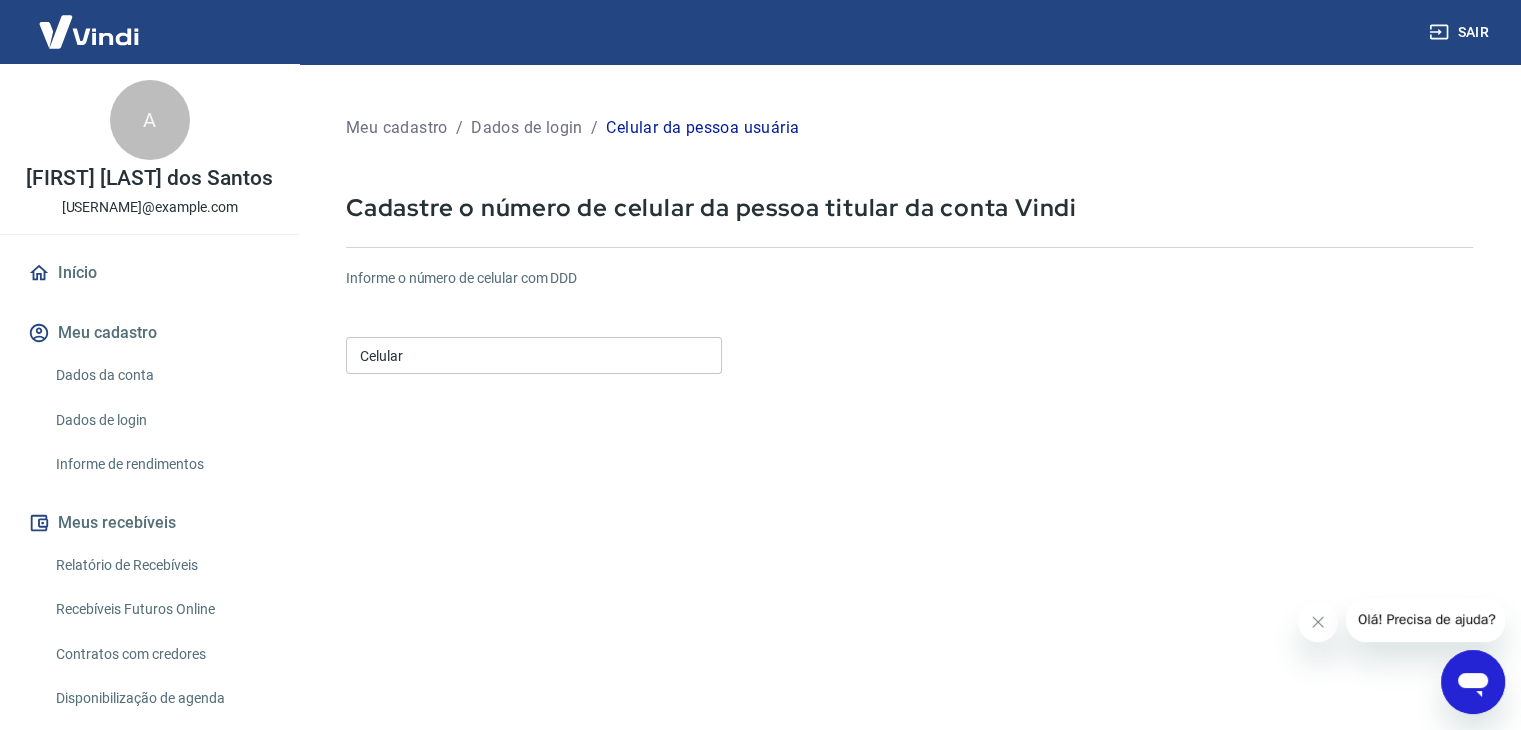 click on "Celular" at bounding box center [534, 355] 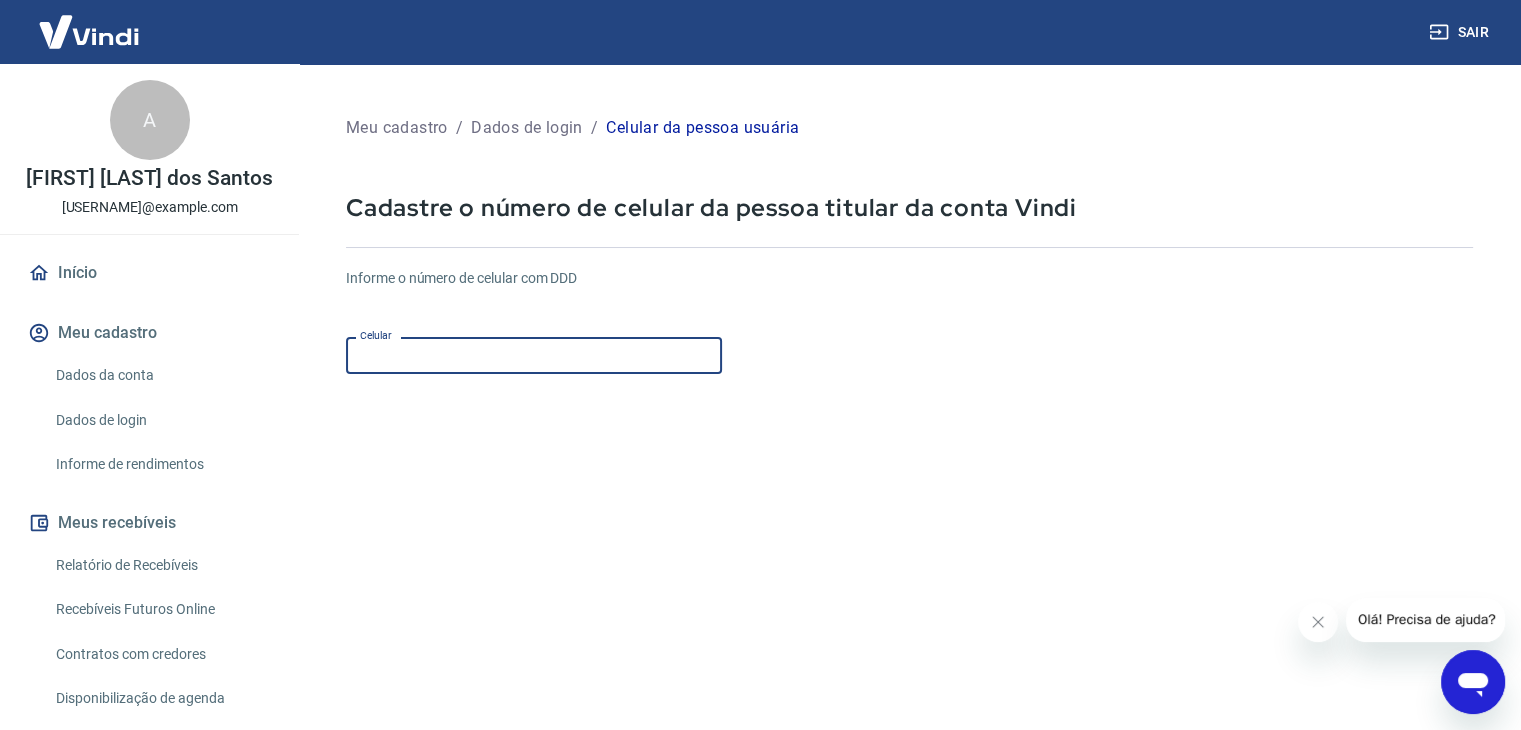 type on "(11) 97098-9053" 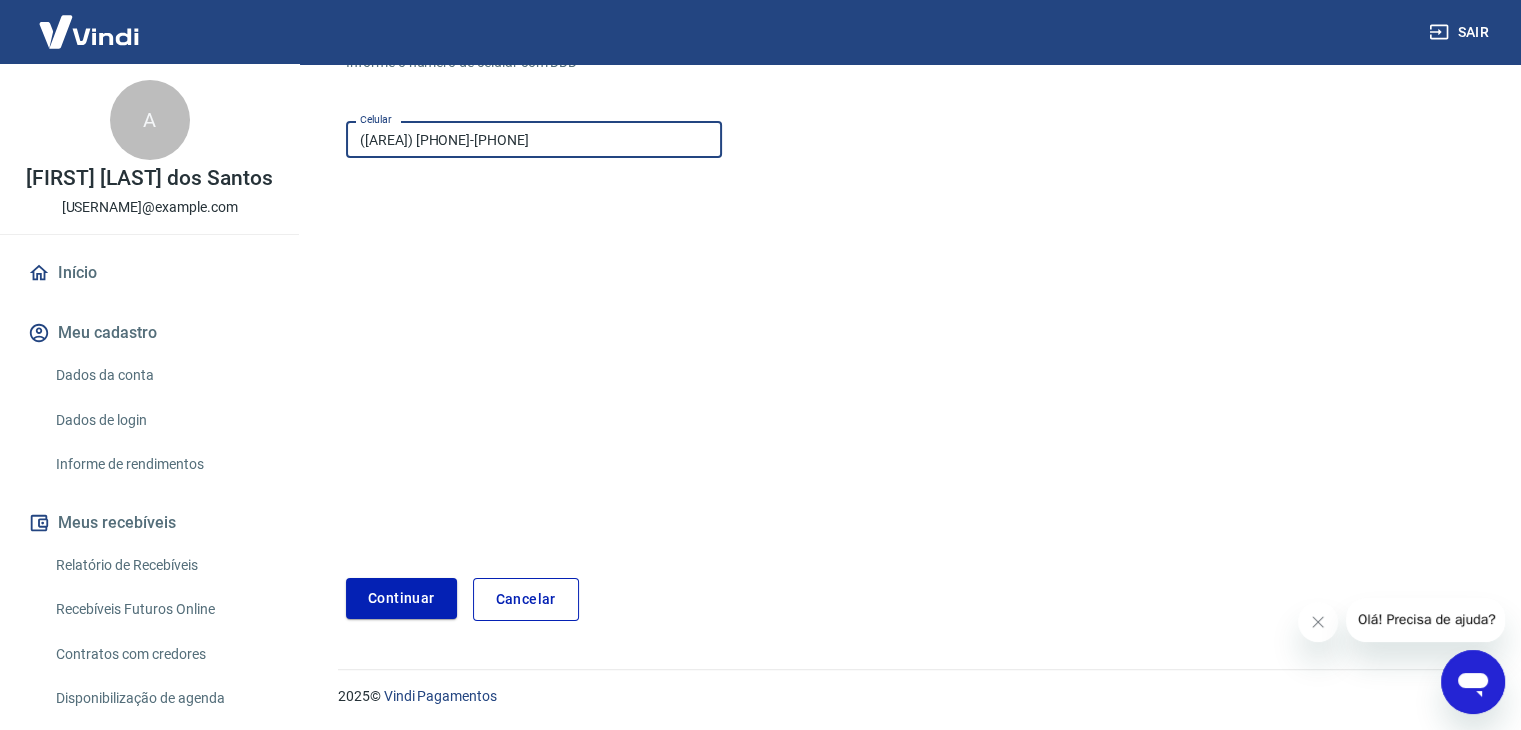 scroll, scrollTop: 0, scrollLeft: 0, axis: both 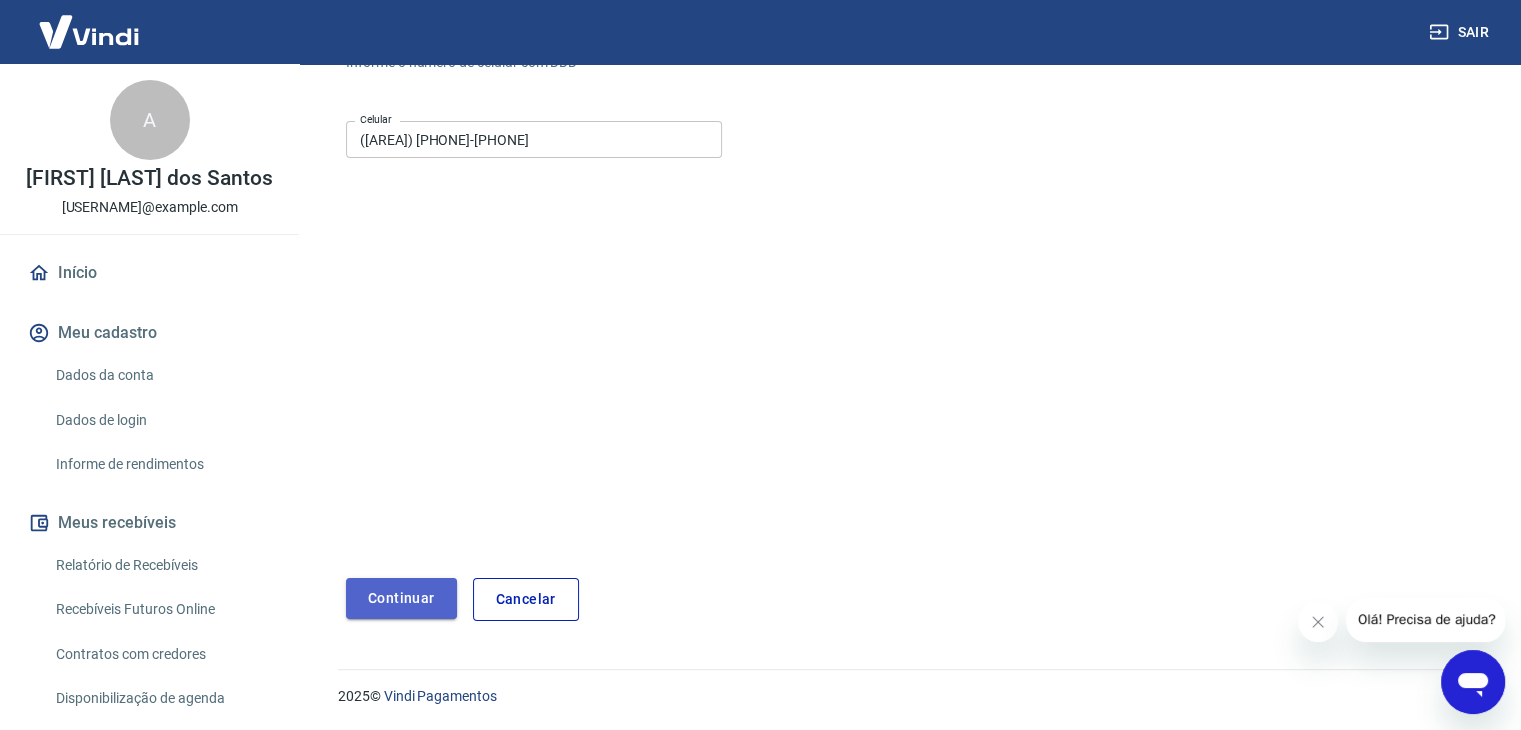click on "Continuar" at bounding box center [401, 598] 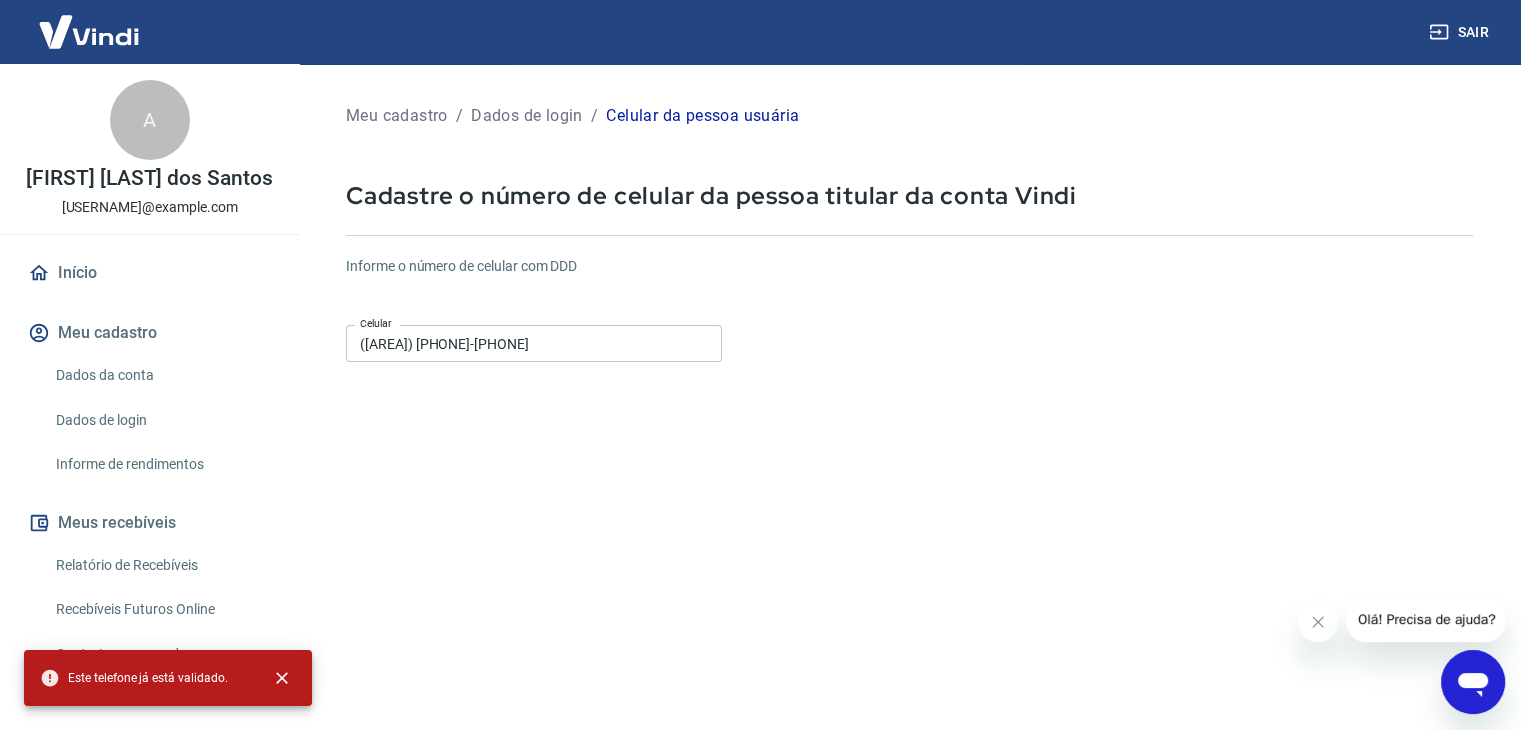 scroll, scrollTop: 0, scrollLeft: 0, axis: both 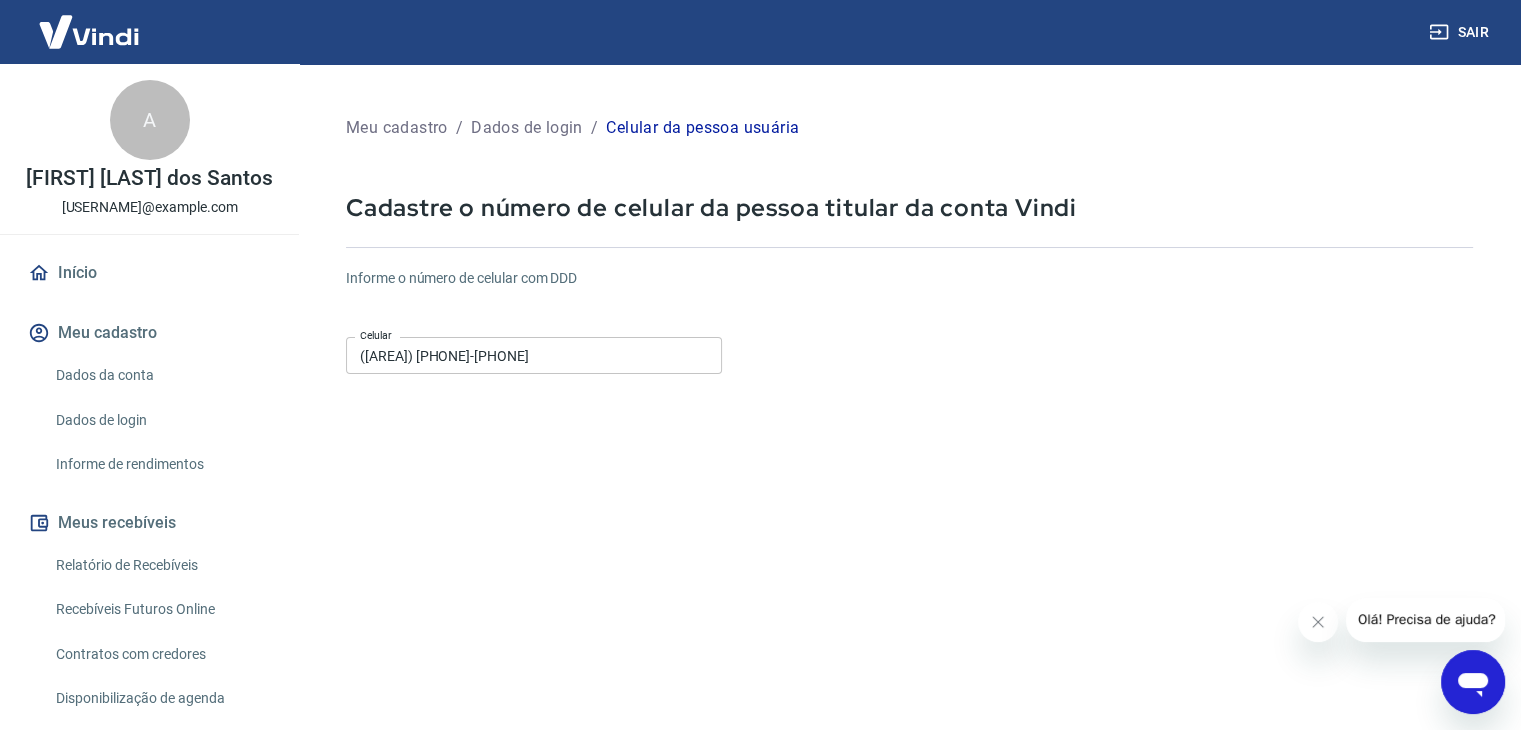 click at bounding box center [89, 31] 